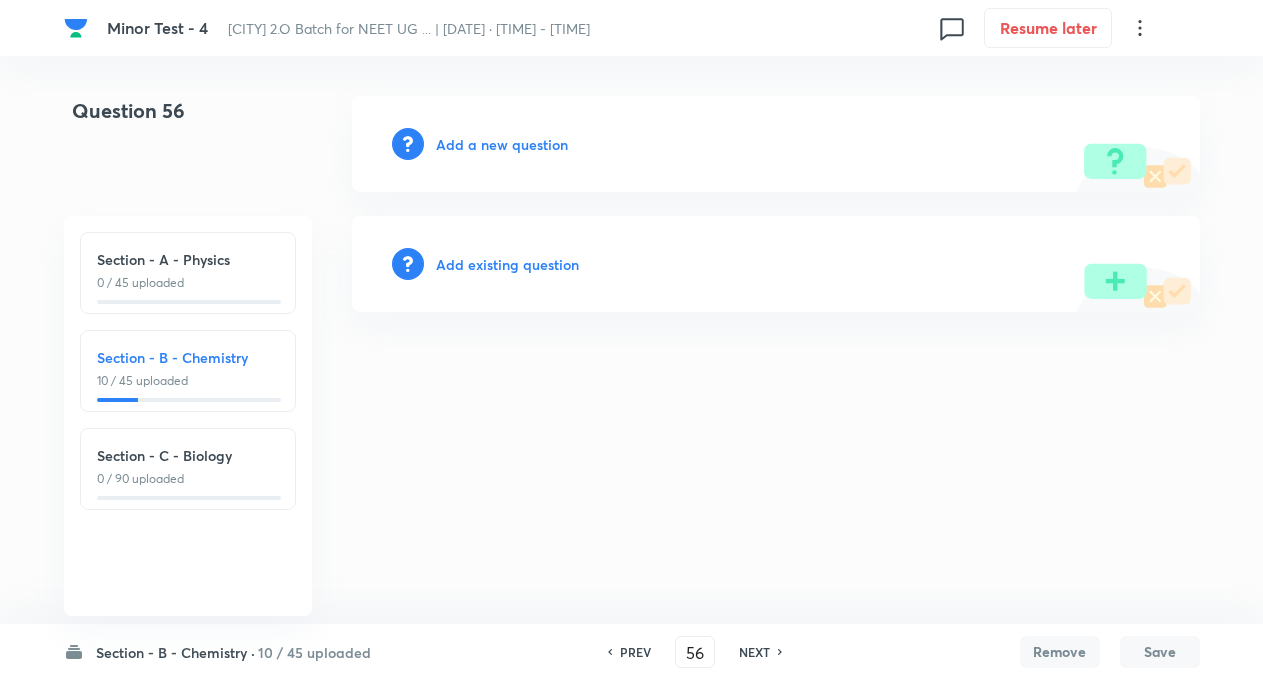 scroll, scrollTop: 0, scrollLeft: 0, axis: both 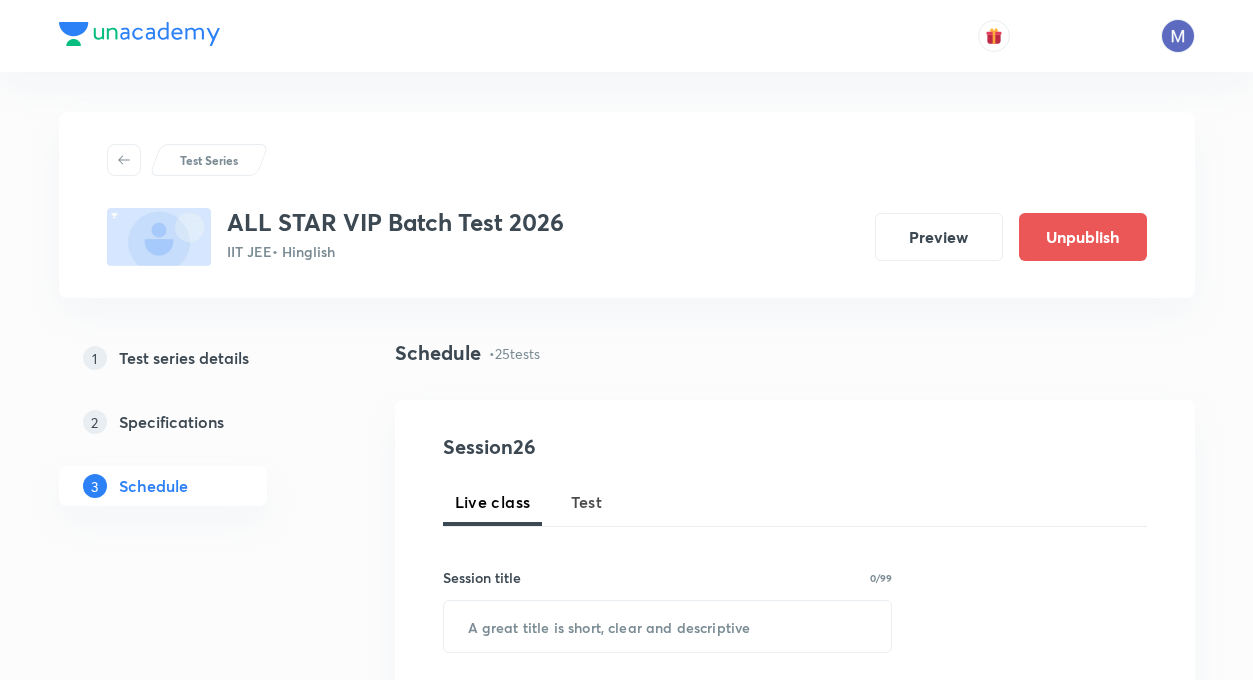 click on "Test Series ALL STAR VIP Batch Test 2026 IIT JEE  • Hinglish Preview Unpublish 1 Test series details 2 Specifications 3 Schedule Schedule •  25  tests Session  26 Live class Test Session title 0/99 ​ Schedule for Aug 6, 2025, 11:14 AM ​ Duration (in minutes) ​ Sub-concepts ​ Add Cancel May 4 JEE Main | Minor Test 1 Test 1 • 9:02 AM • 180 min Fundamental of Mathematics · Elasticity, Thermal Expansion, Calorimetry and Heat Transfer · Kinematics · Quadratic Equation · Logarithmic · General Organic Chemistry  Edit questions May 25 JEE Main | Minor Test 2 Test 2 • 9:02 AM • 180 min Sequence & Series · Error Analysis · Elasticity, Thermal Expansion, Calorimetry and Heat Transfer · General Topics & Mole Concept · Mole Concept & Concentration Terms · Electronic Configuration Of Atoms · Binomial Theorem · Quantum Number · Quadratic Equation · Electrostatics · Units & Dimensions Edit questions Jun 15 JEE Main | Minor Test Test 3 • 9:01 AM • 180 min Some basic concepts of Chemistry" at bounding box center [627, 3336] 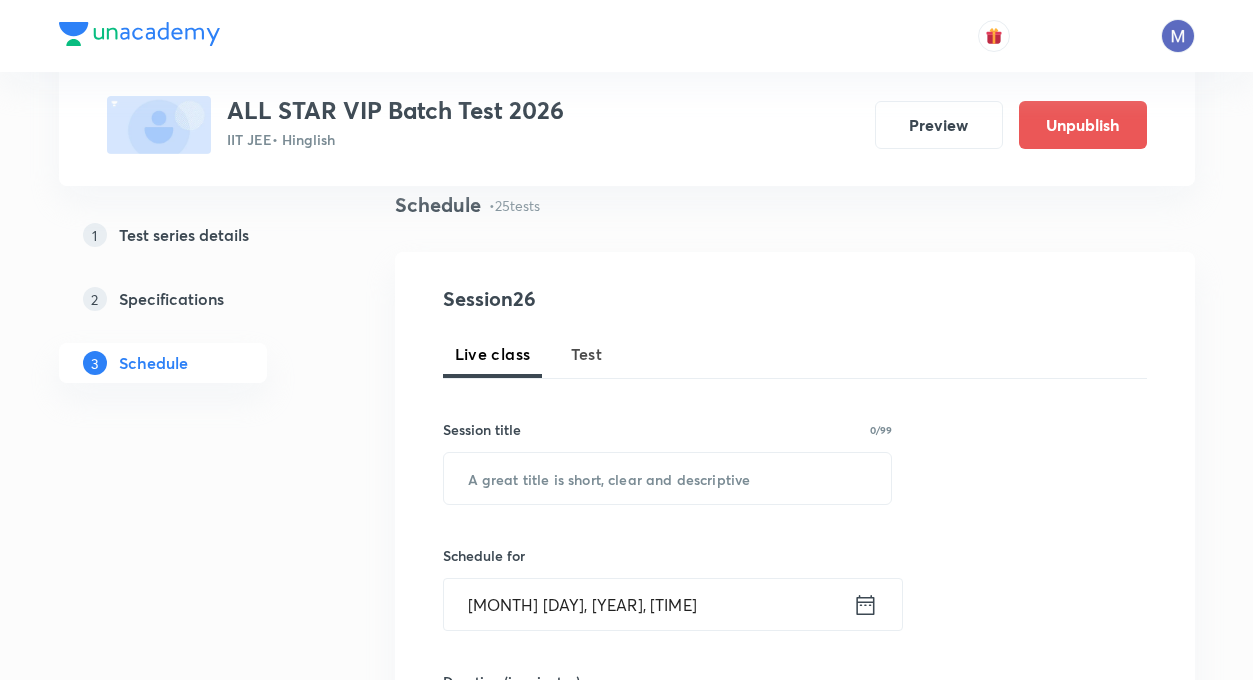scroll, scrollTop: 440, scrollLeft: 0, axis: vertical 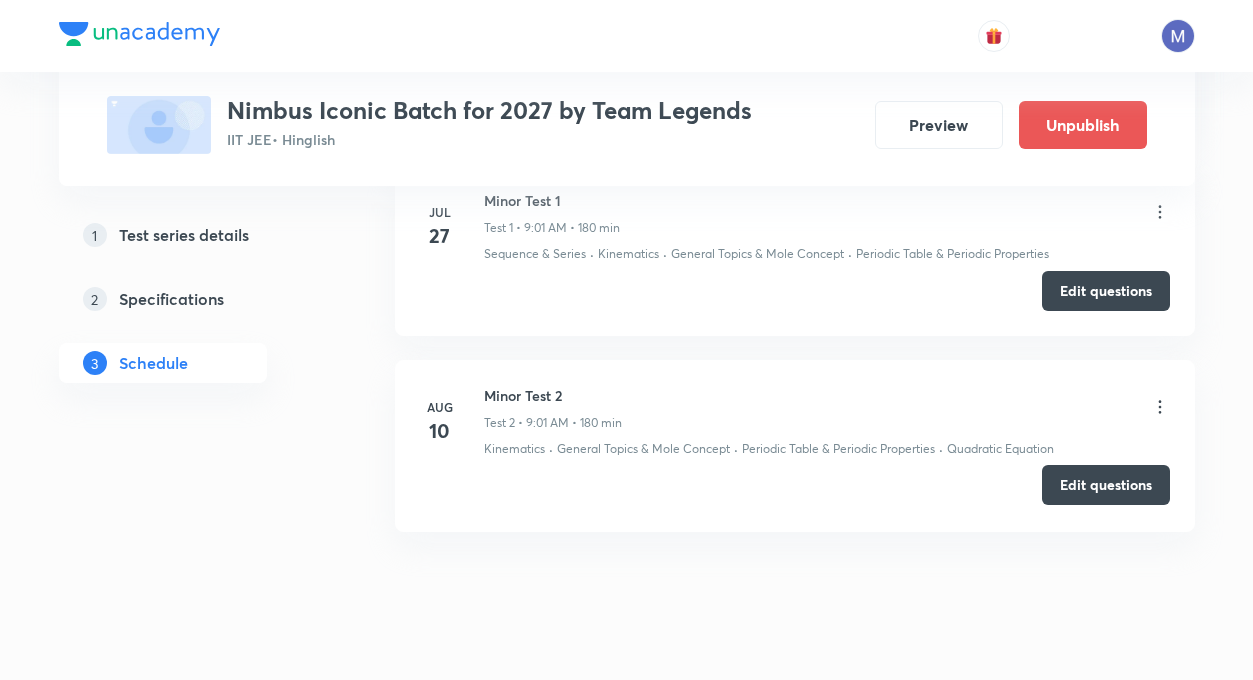 click on "Edit questions" at bounding box center [1106, 485] 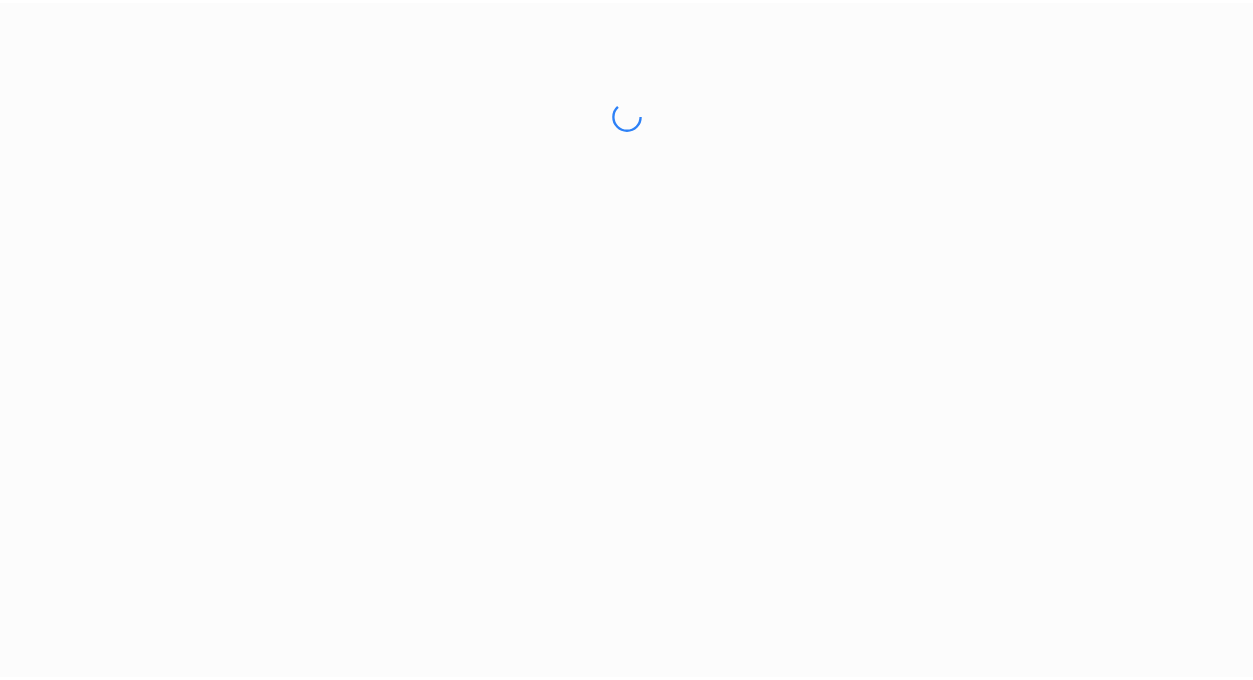 scroll, scrollTop: 0, scrollLeft: 0, axis: both 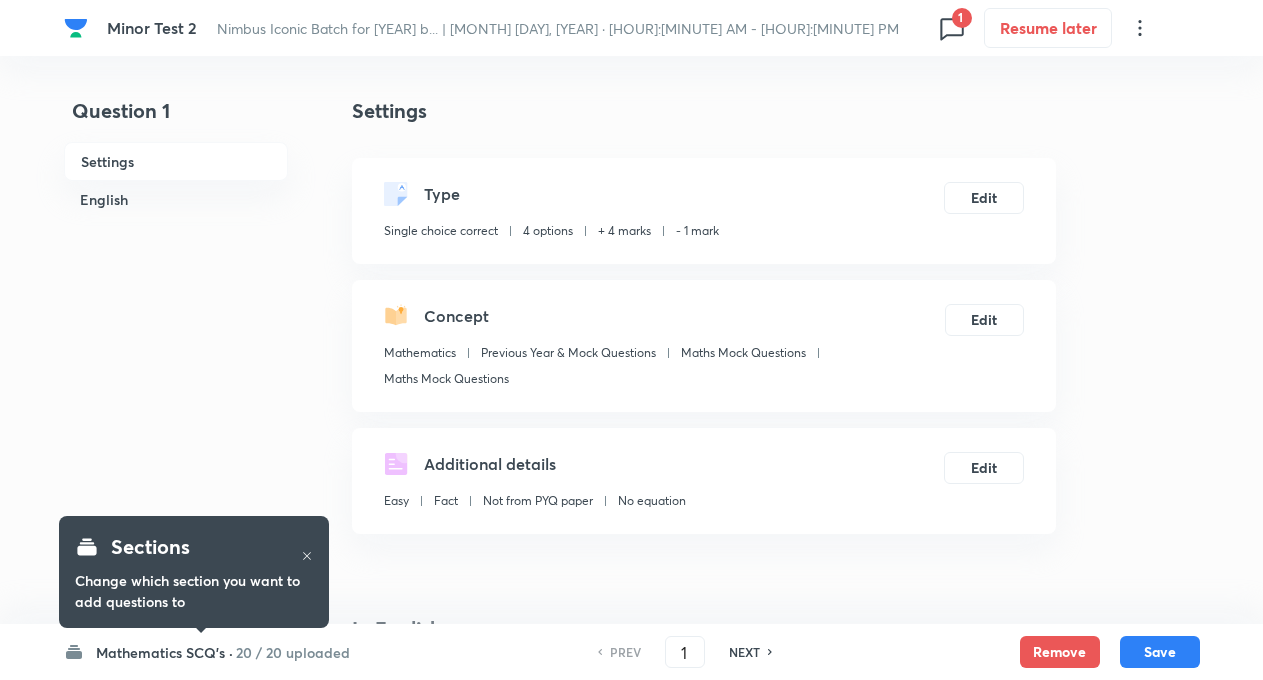 checkbox on "true" 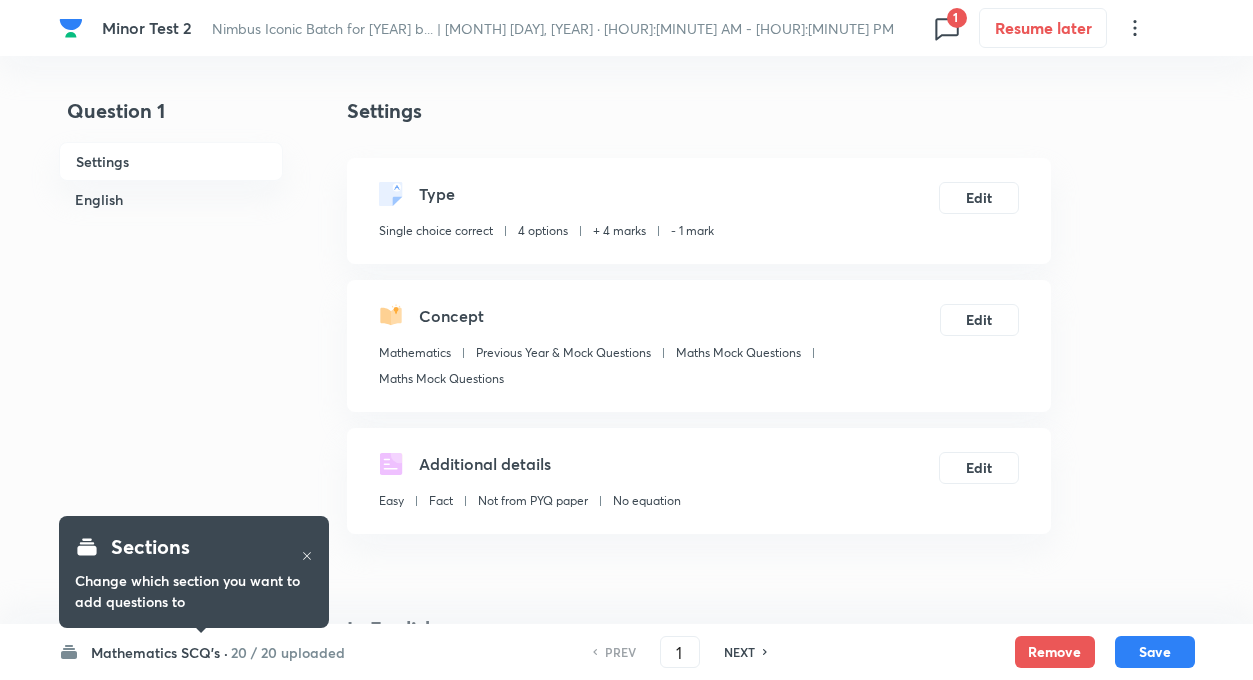 scroll, scrollTop: 0, scrollLeft: 0, axis: both 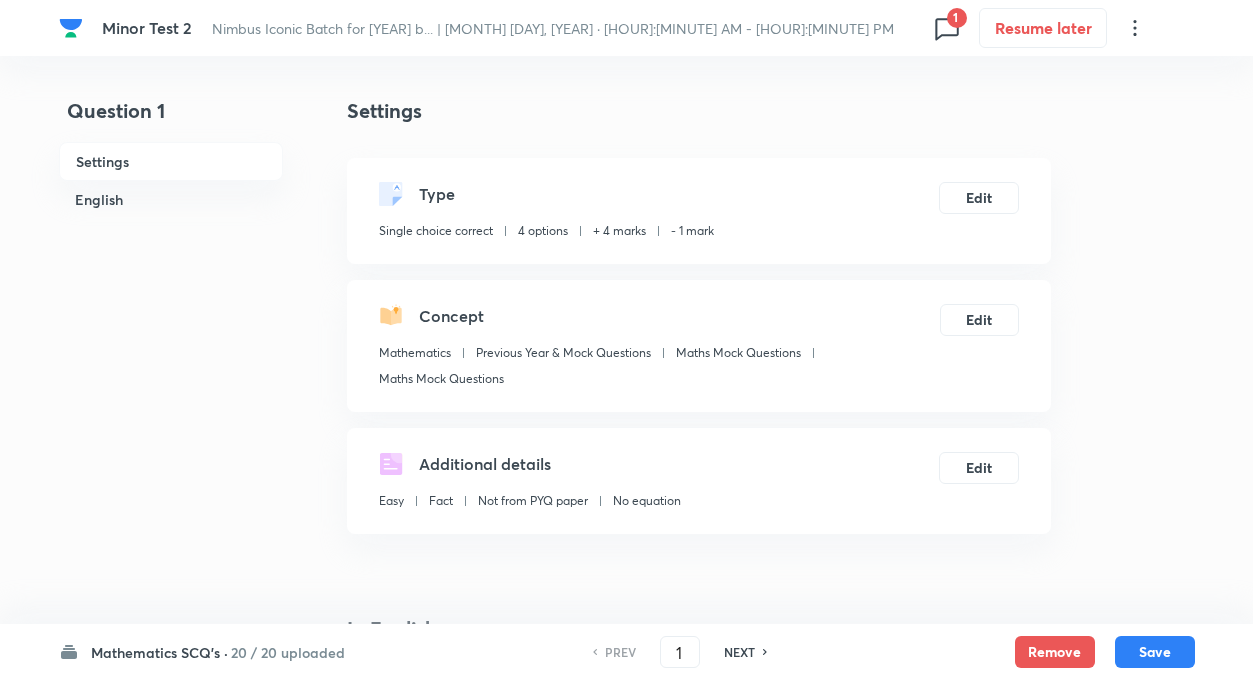 click on "20 / 20 uploaded" at bounding box center [288, 652] 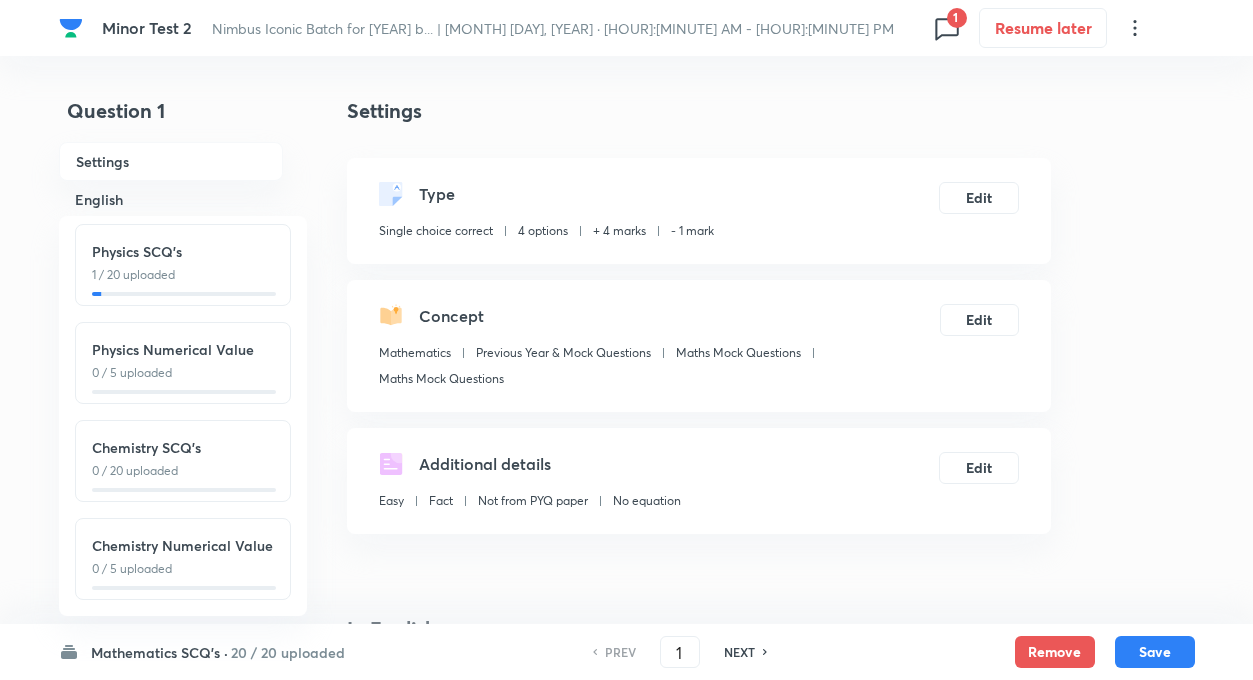 scroll, scrollTop: 221, scrollLeft: 0, axis: vertical 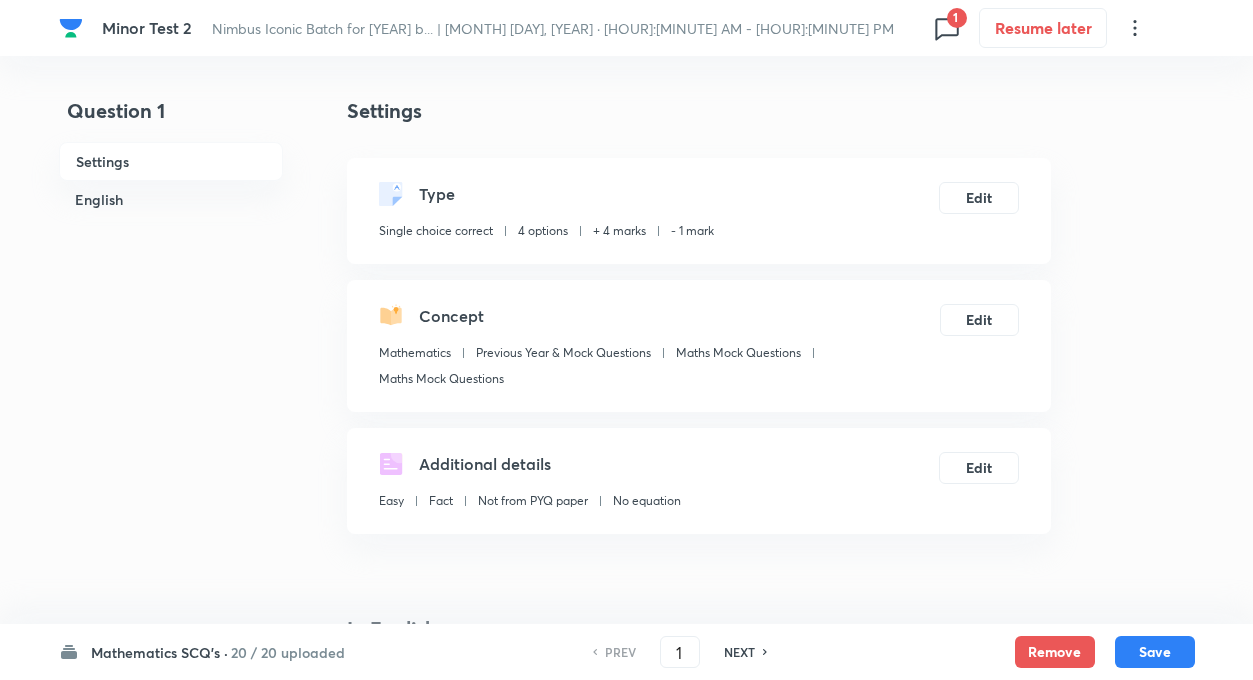click on "Question 1 Settings English" at bounding box center (171, 1547) 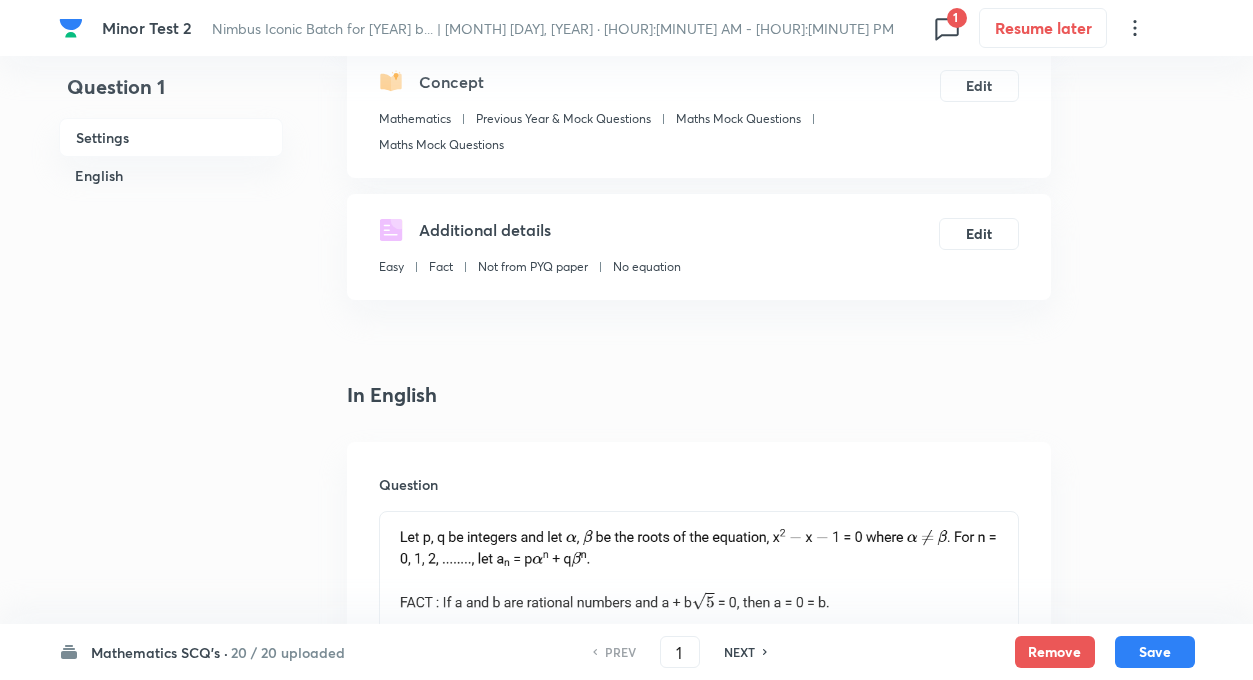 scroll, scrollTop: 0, scrollLeft: 0, axis: both 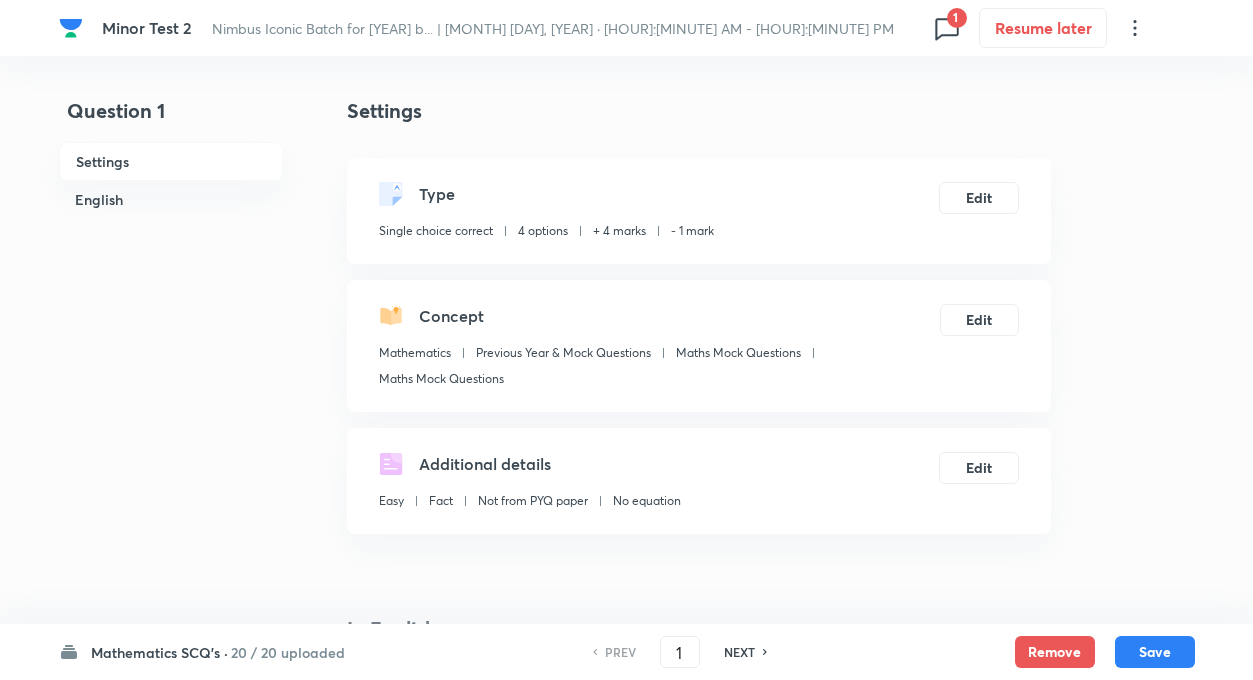 click on "Mathematics SCQ's ·
20 / 20 uploaded
PREV 1 ​ NEXT Remove Save" at bounding box center [627, 652] 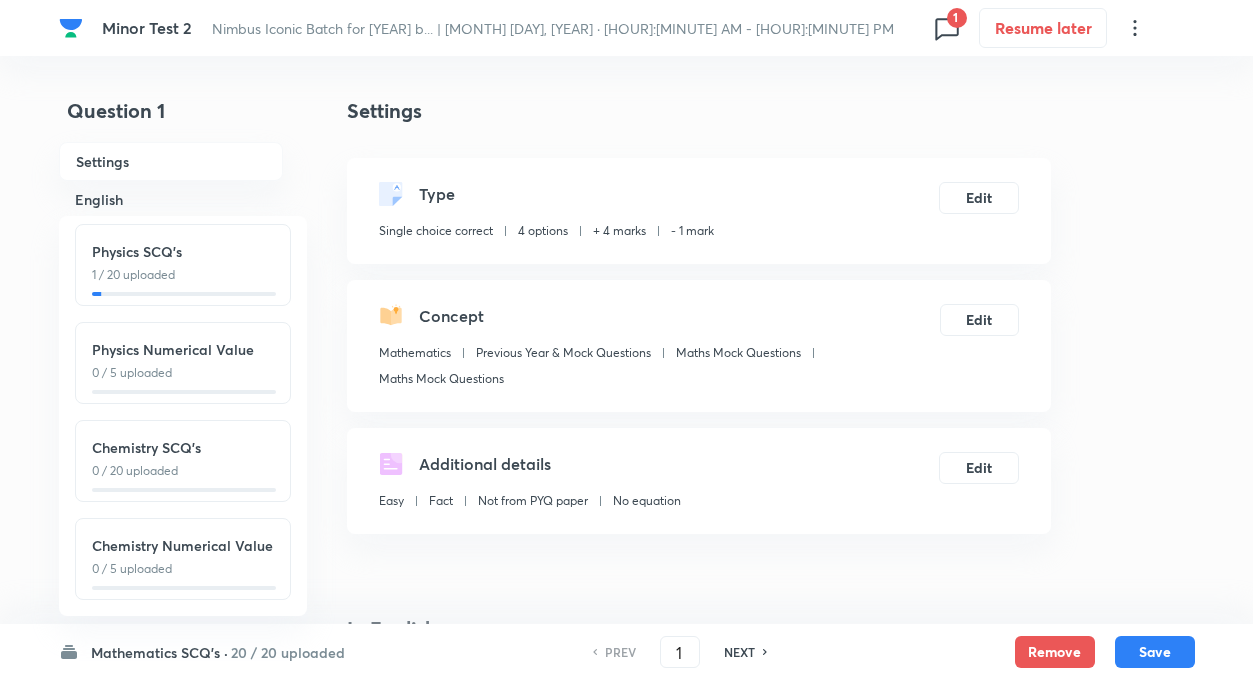 scroll, scrollTop: 221, scrollLeft: 0, axis: vertical 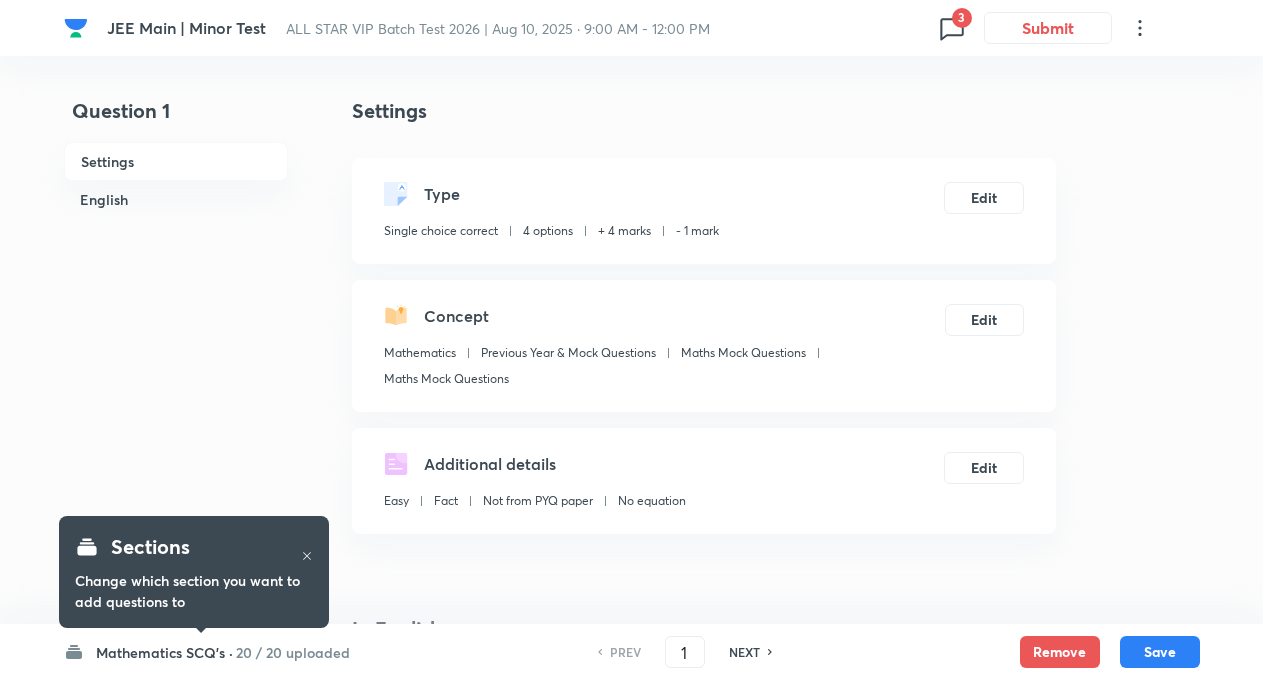 checkbox on "true" 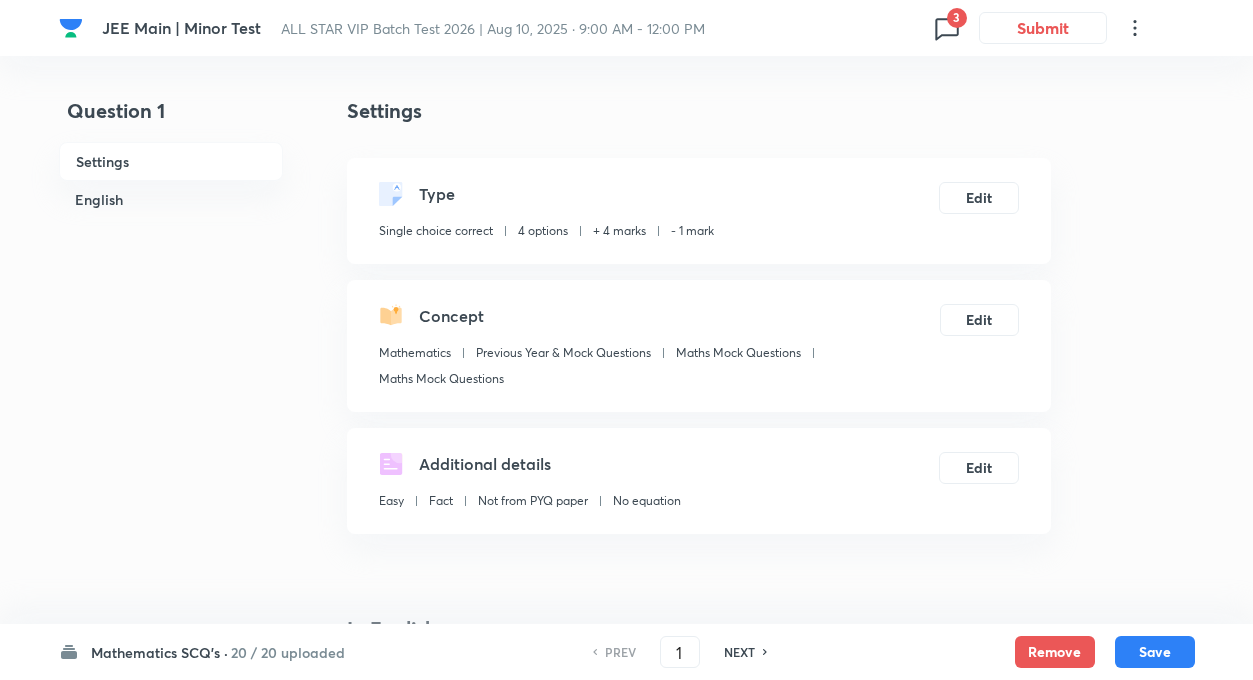click on "20 / 20 uploaded" at bounding box center [288, 652] 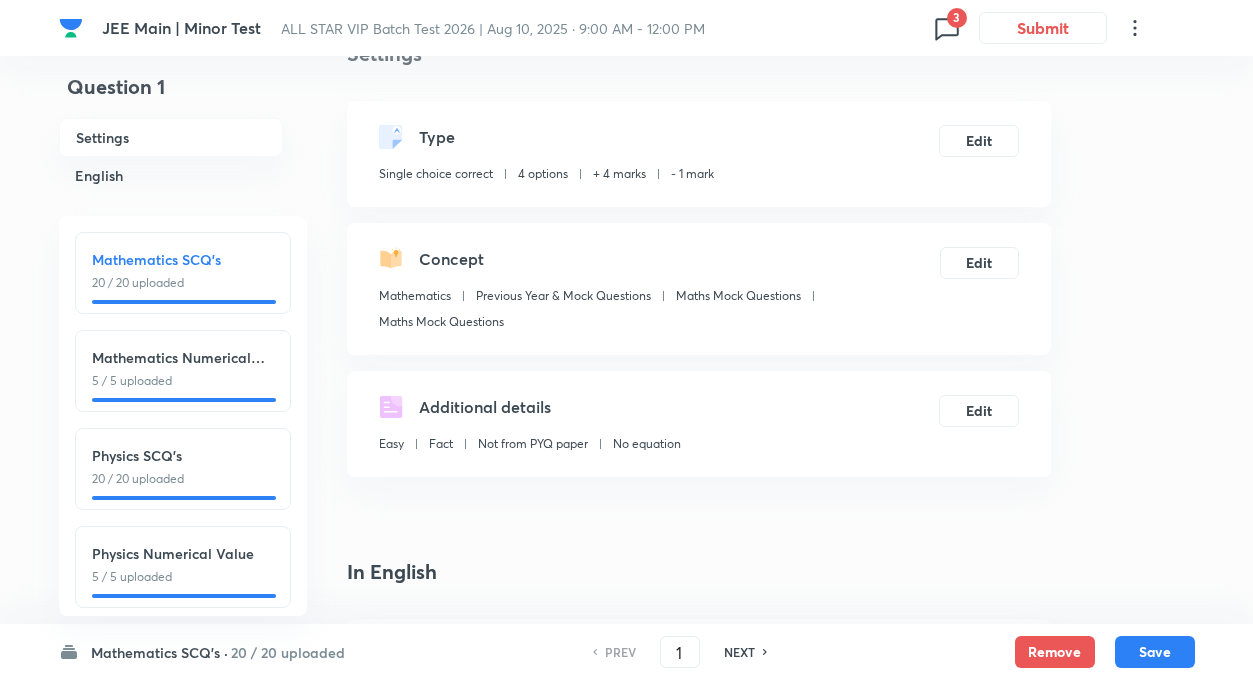 scroll, scrollTop: 120, scrollLeft: 0, axis: vertical 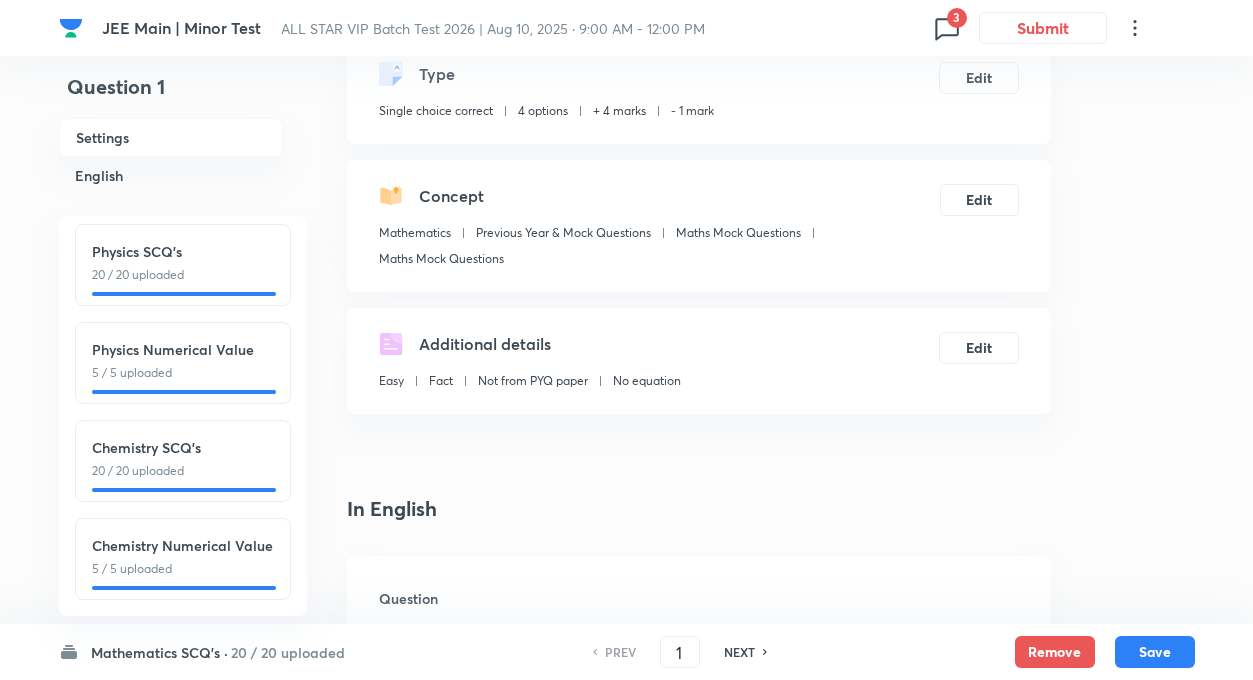 click on "Mathematics SCQ's 20 / 20 uploaded Mathematics Numerical Value 5 / 5 uploaded Physics SCQ's 20 / 20 uploaded Physics Numerical Value 5 / 5 uploaded Chemistry SCQ's 20 / 20 uploaded Chemistry Numerical Value 5 / 5 uploaded" at bounding box center [183, 416] 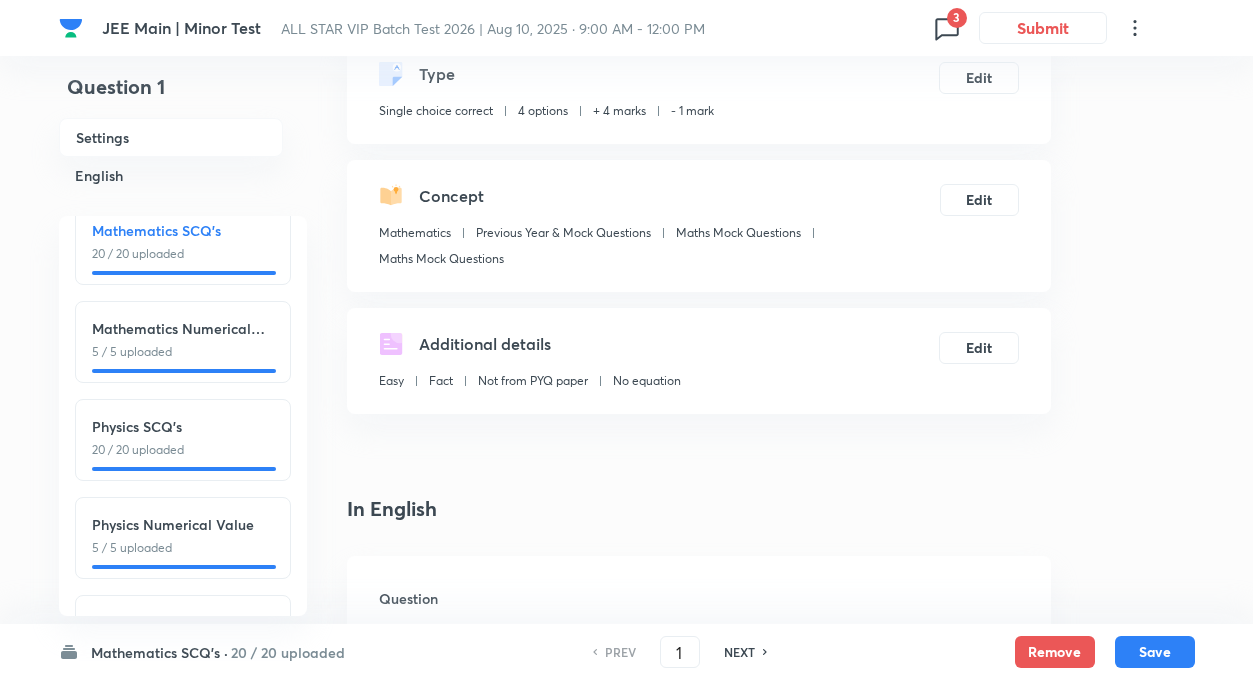 scroll, scrollTop: 0, scrollLeft: 0, axis: both 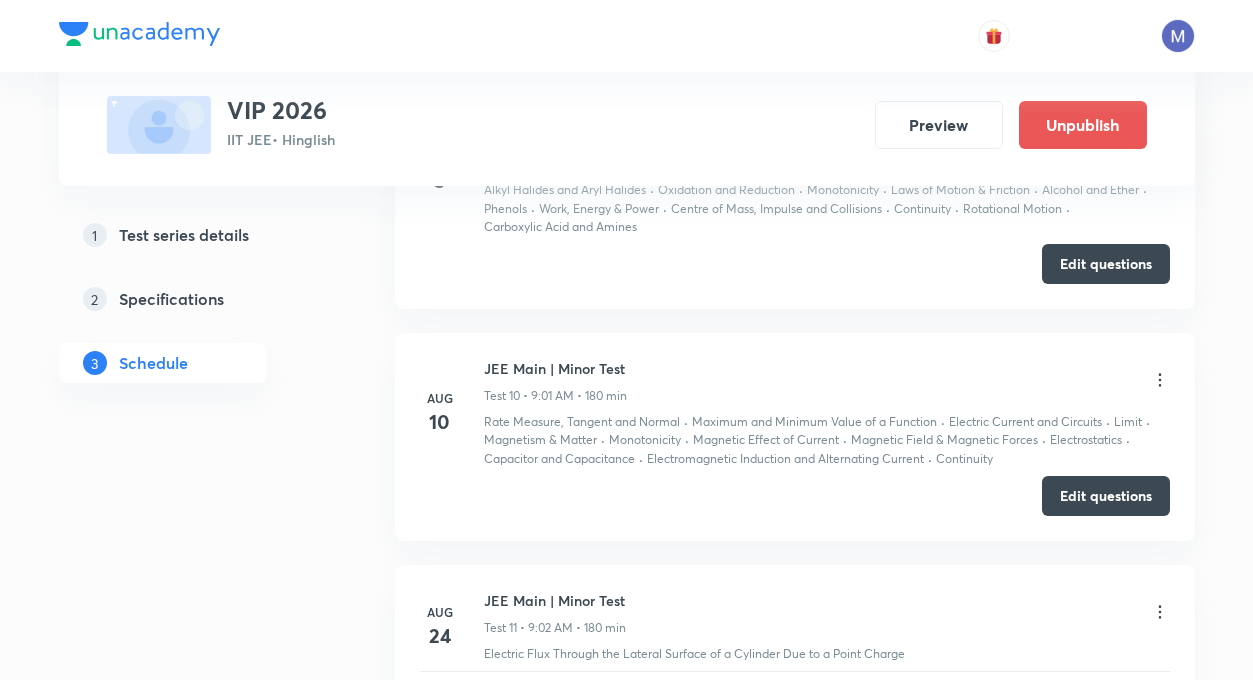 click 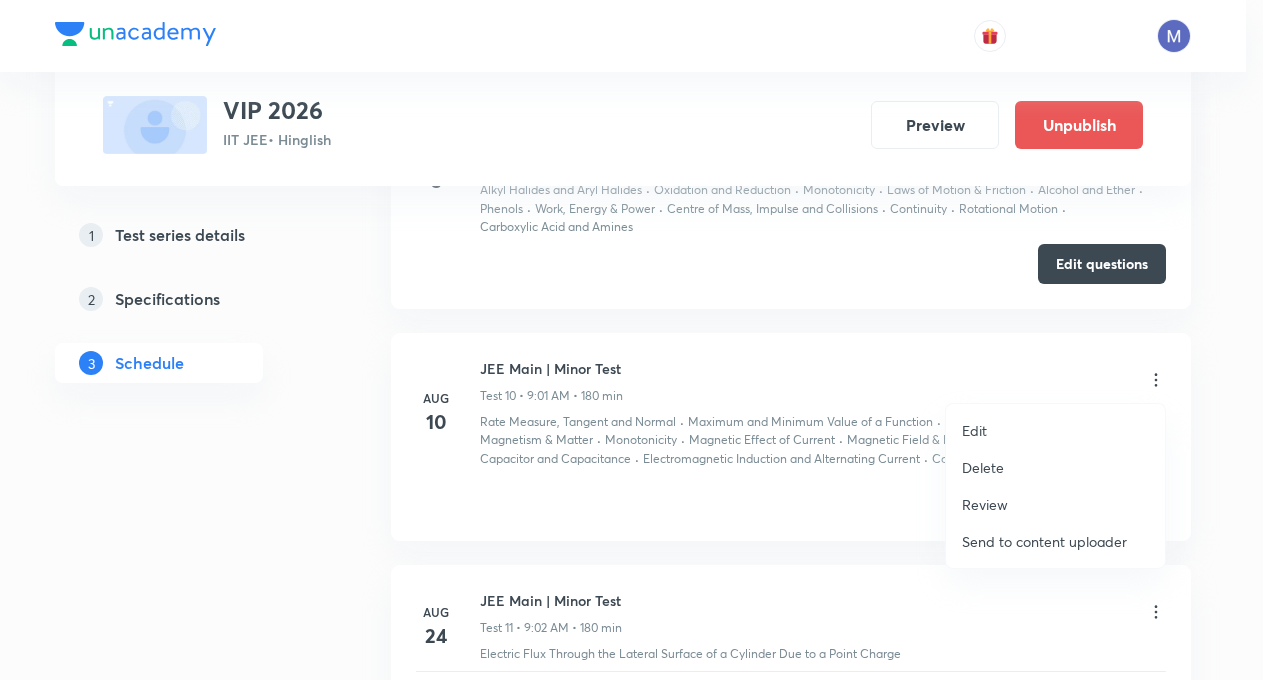 click on "Edit" at bounding box center [974, 430] 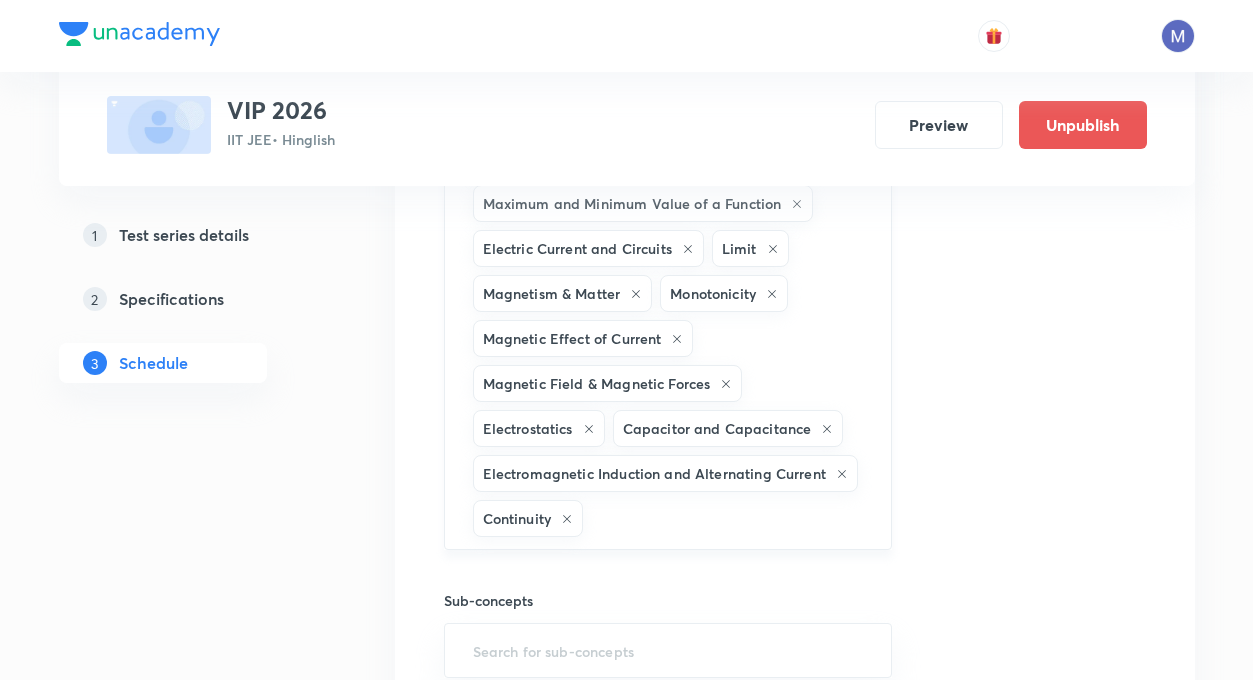 click on "Rate Measure, Tangent and Normal Maximum and Minimum Value of a Function Electric Current and Circuits Limit Magnetism & Matter Monotonicity Magnetic Effect of Current Magnetic Field & Magnetic Forces Electrostatics Capacitor and Capacitance Electromagnetic Induction and Alternating Current Continuity" at bounding box center (668, 338) 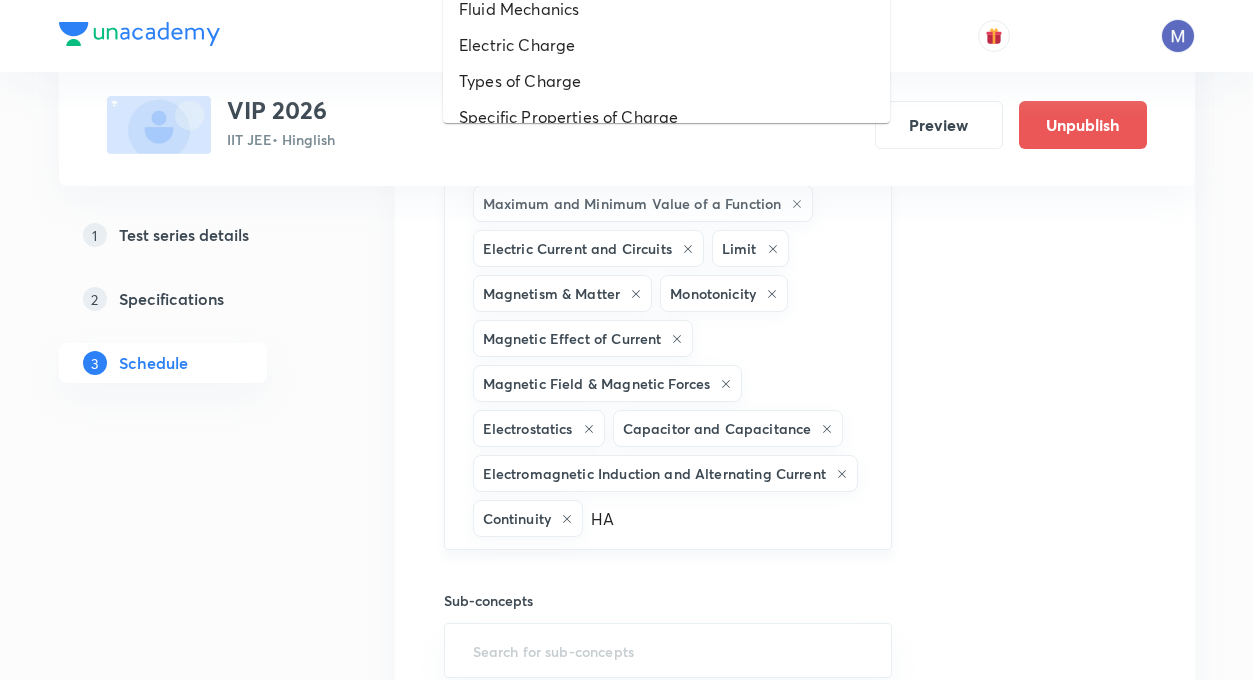type on "H" 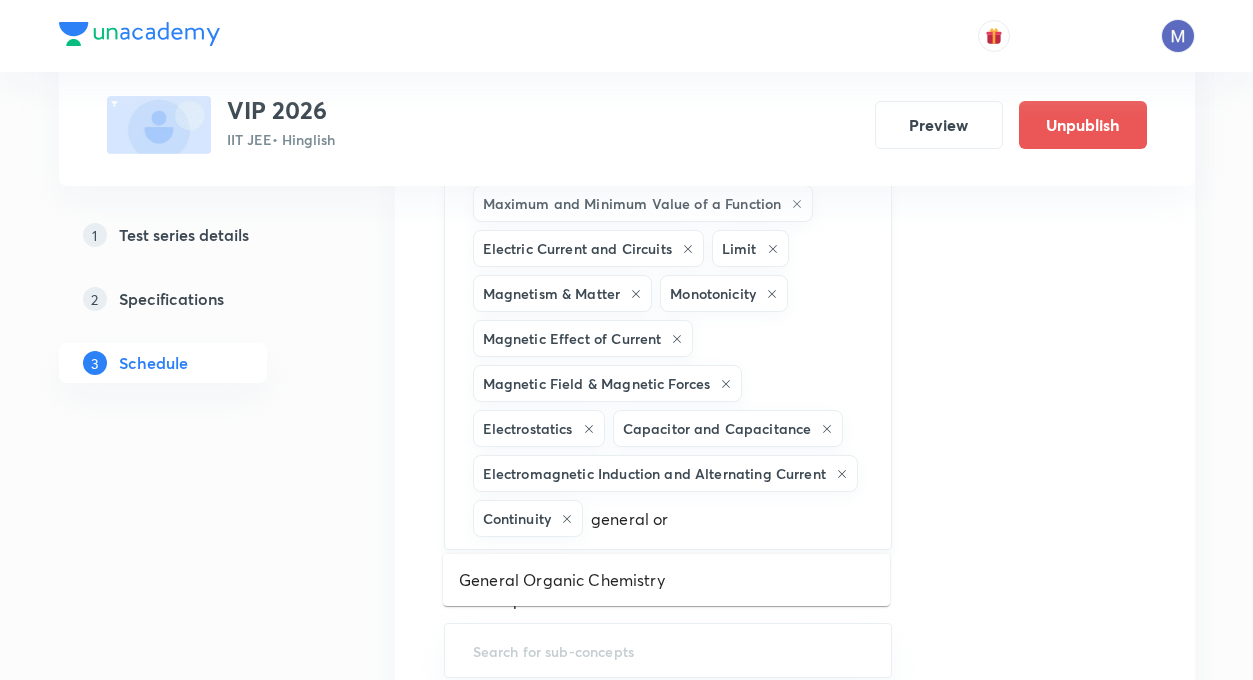 type on "general org" 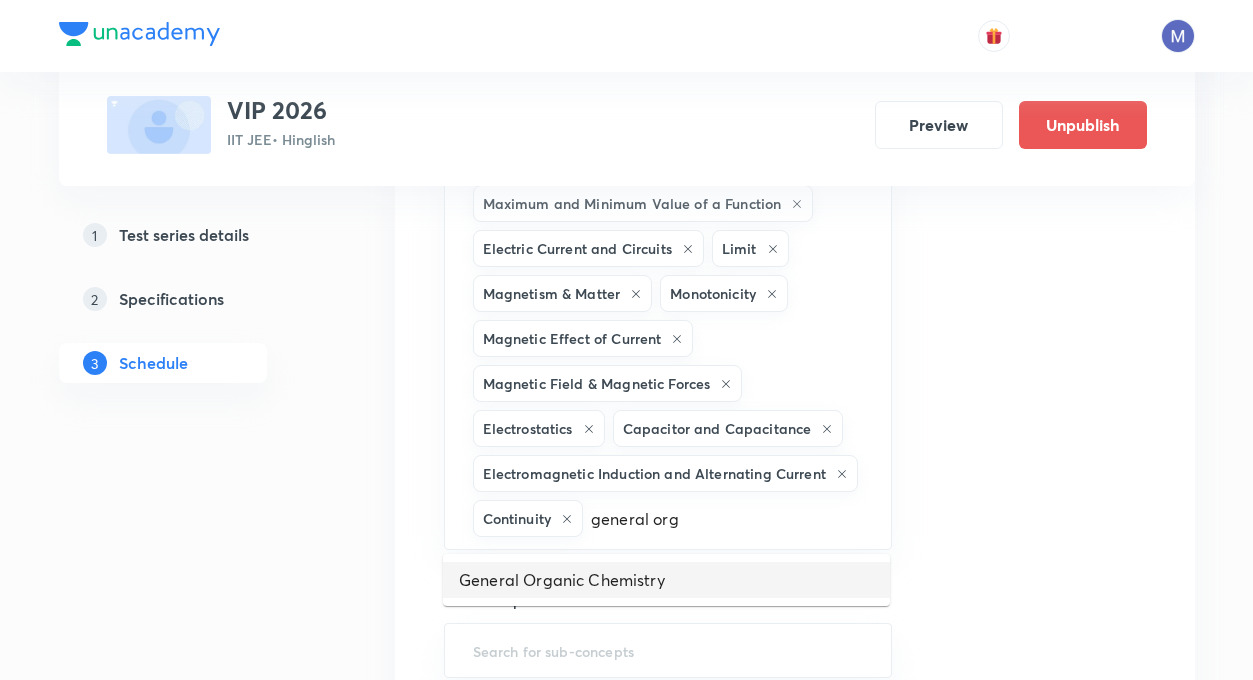 click on "General Organic Chemistry" at bounding box center (666, 580) 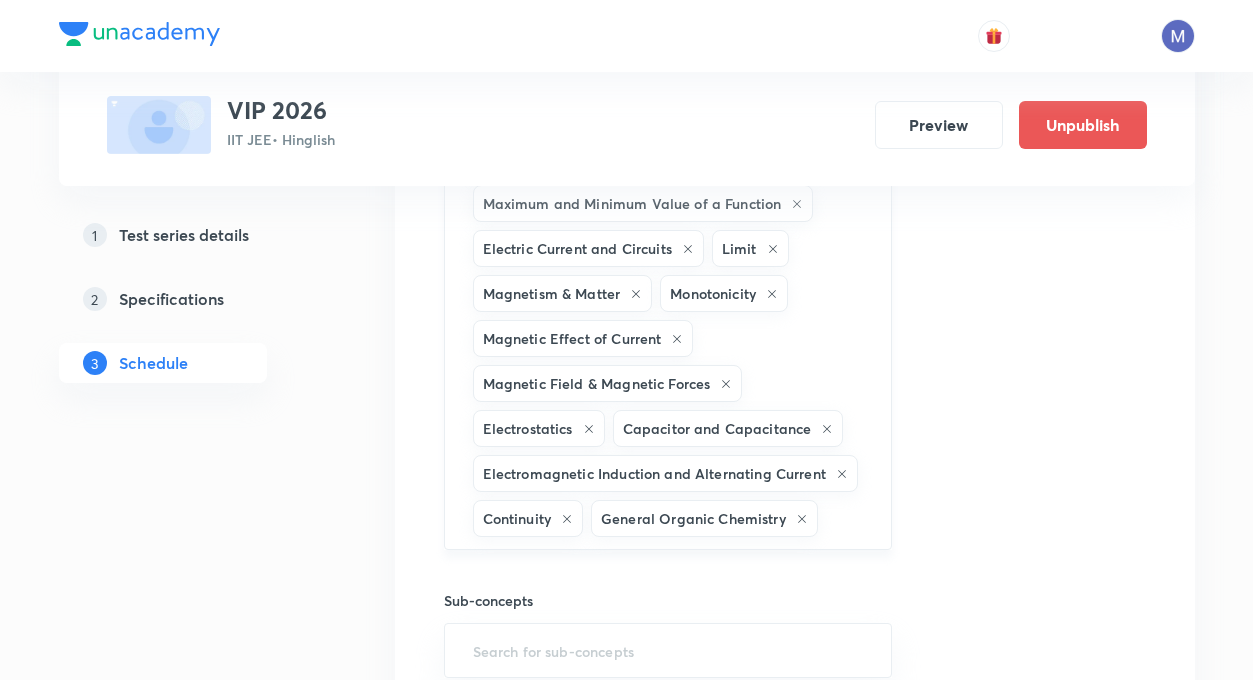 click 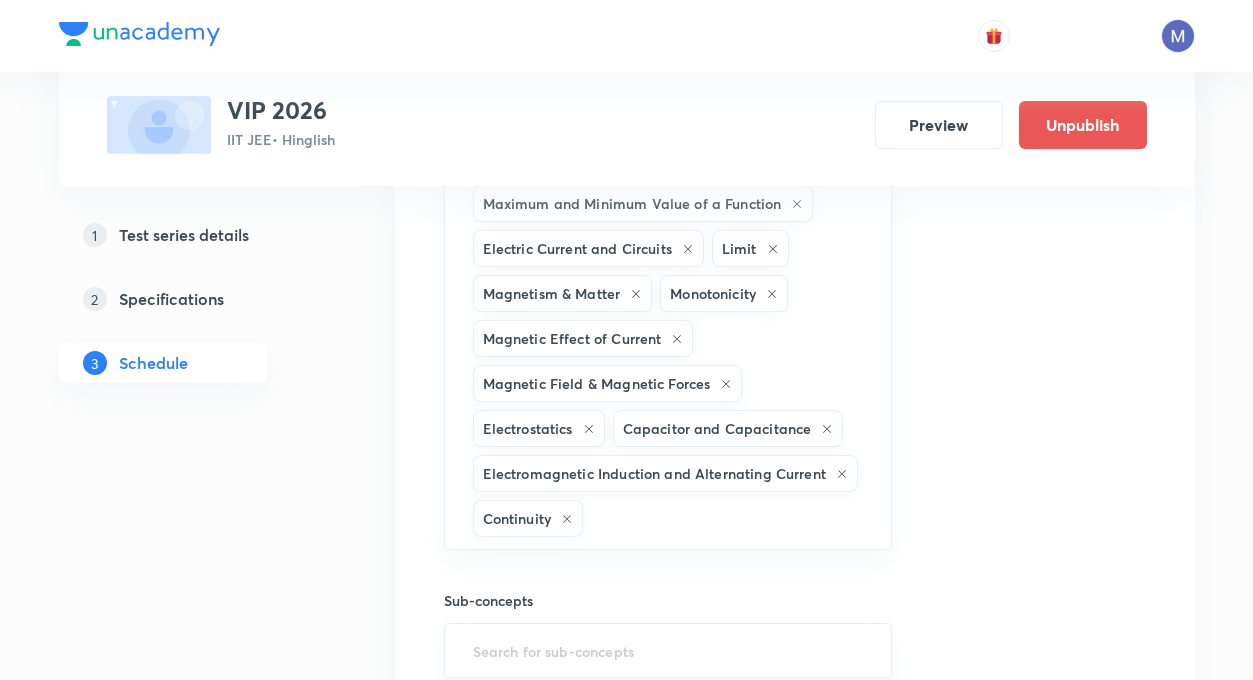 click at bounding box center (727, 518) 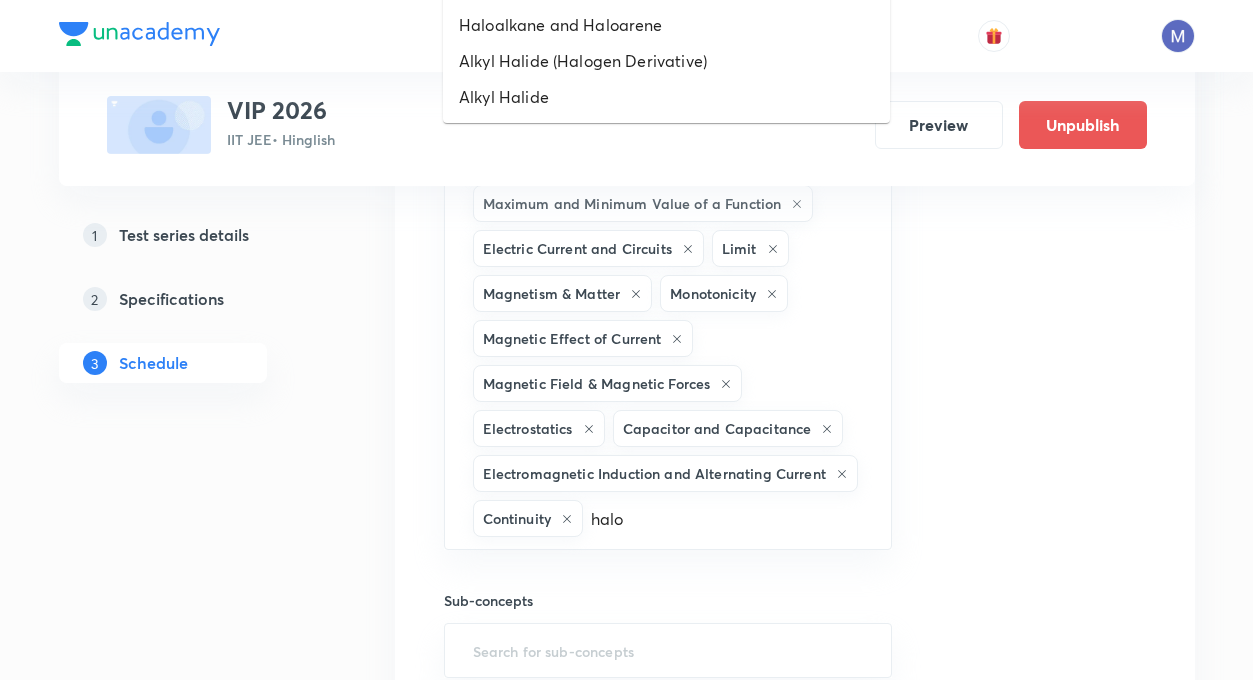 type on "[NAME]" 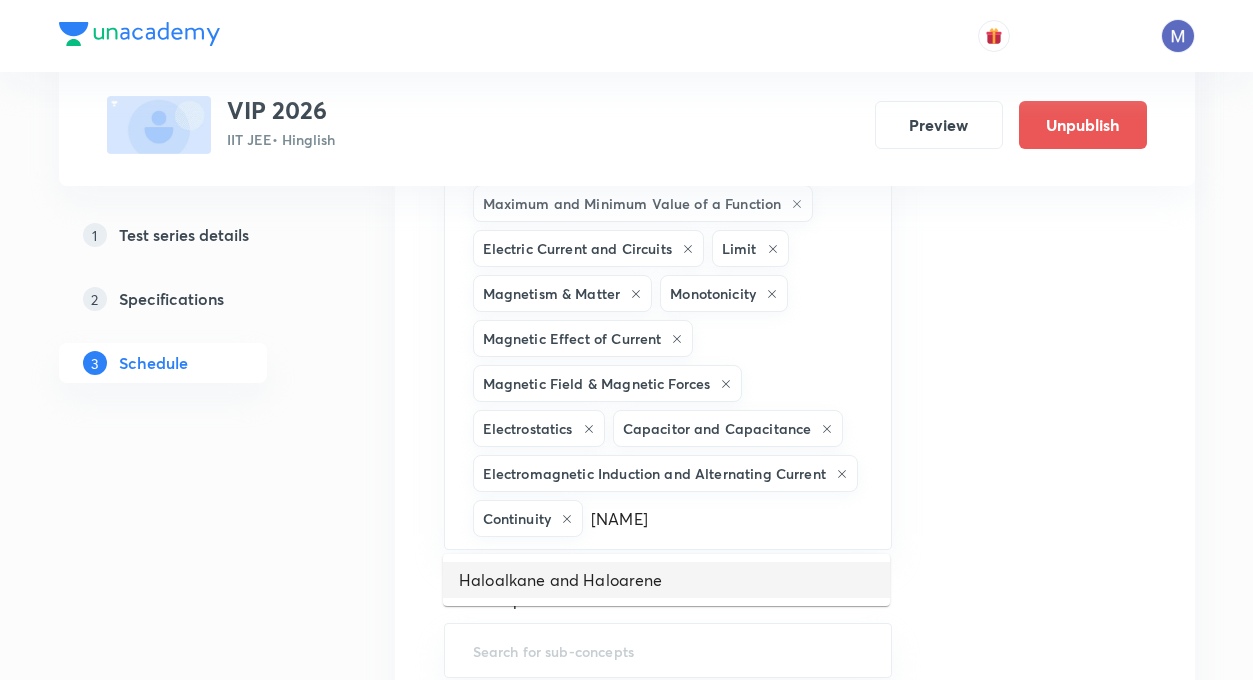 click on "Haloalkane and Haloarene" at bounding box center (666, 580) 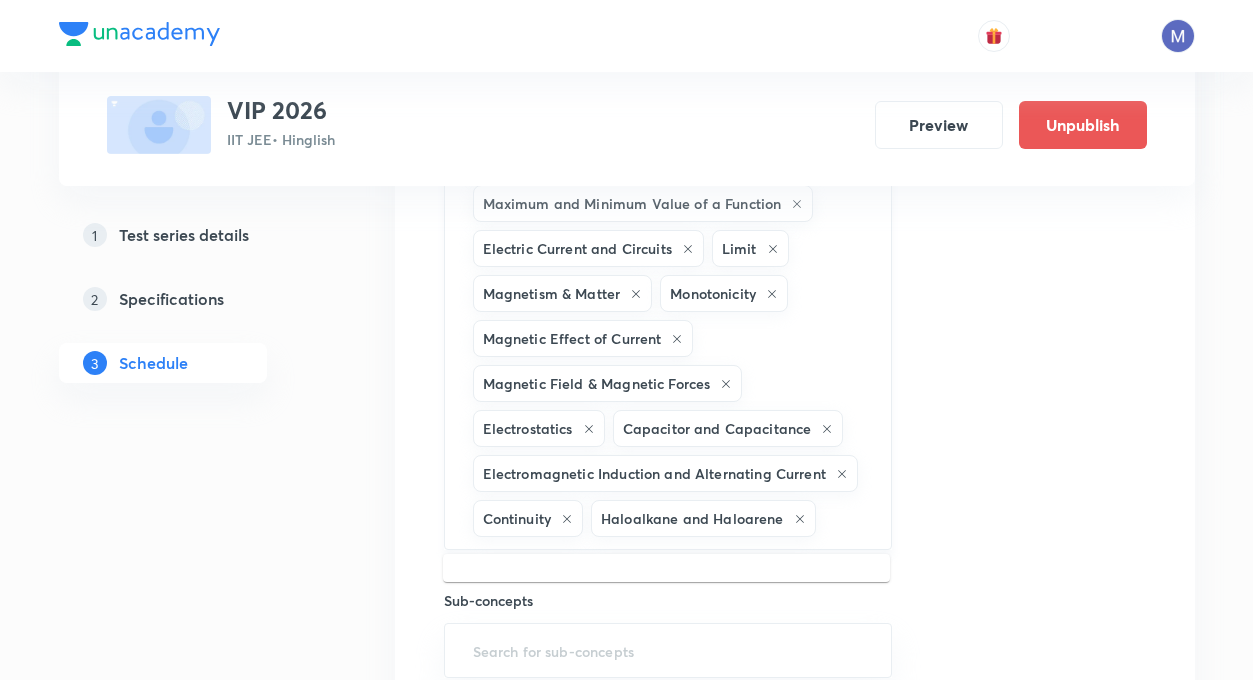 click at bounding box center [843, 518] 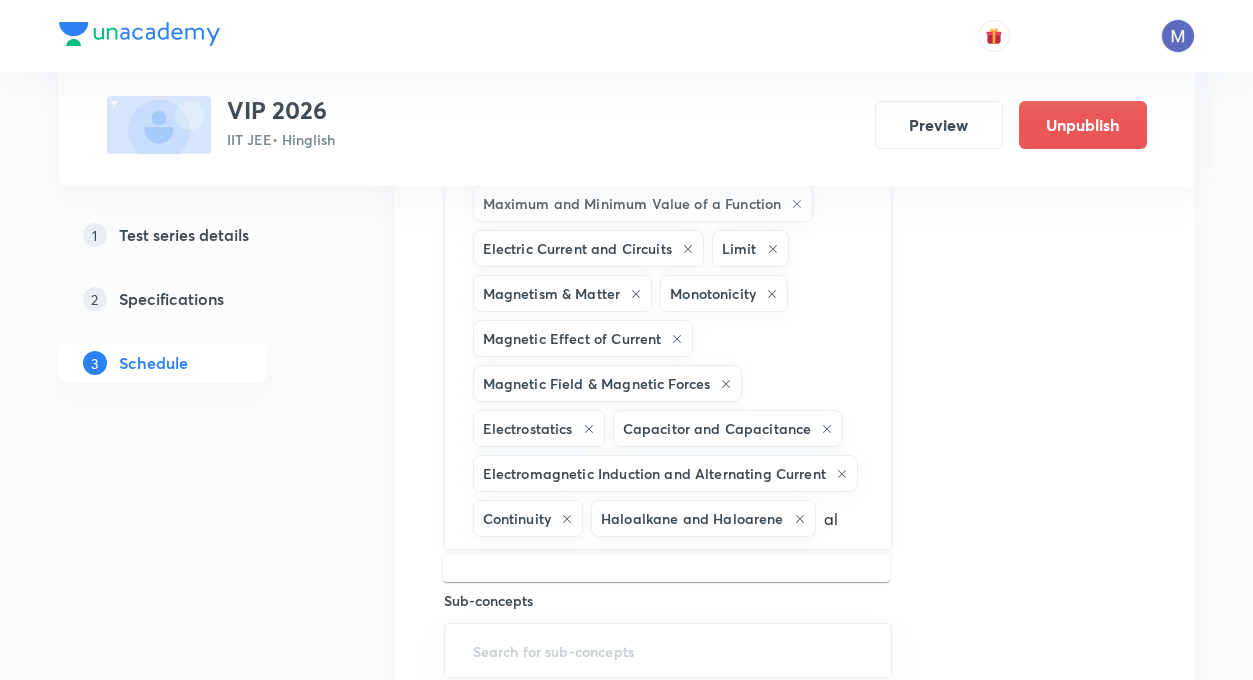 type on "ald" 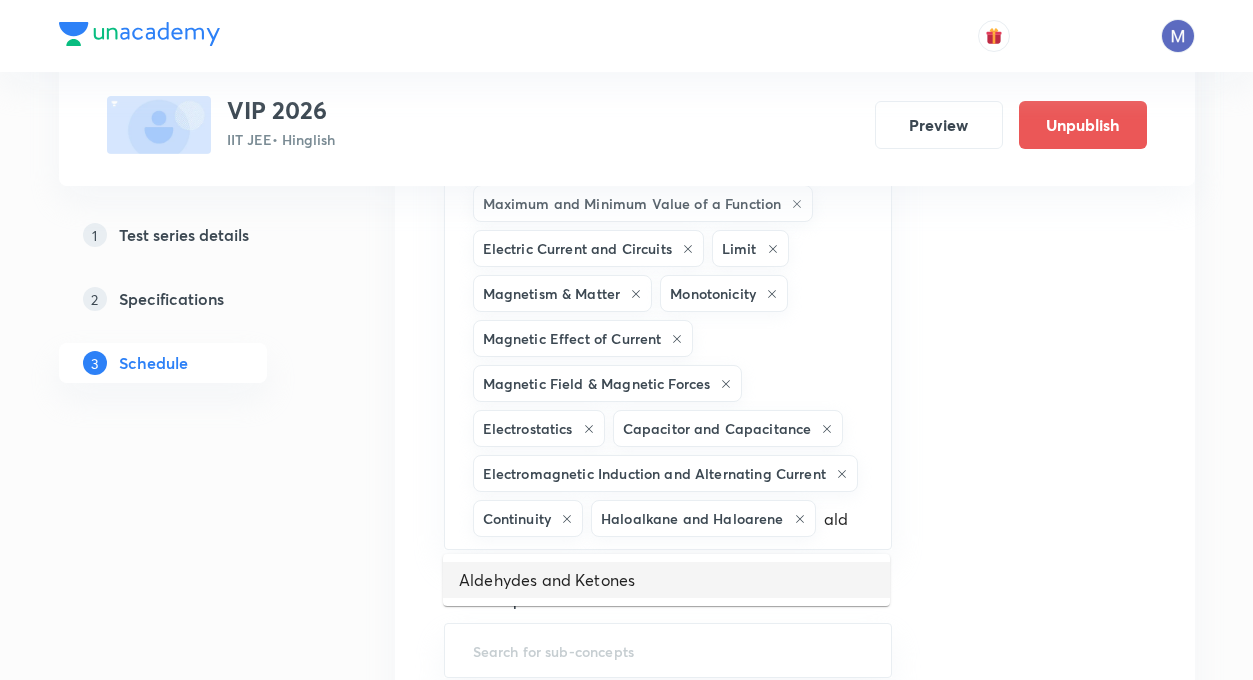 click on "Aldehydes and Ketones" at bounding box center (666, 580) 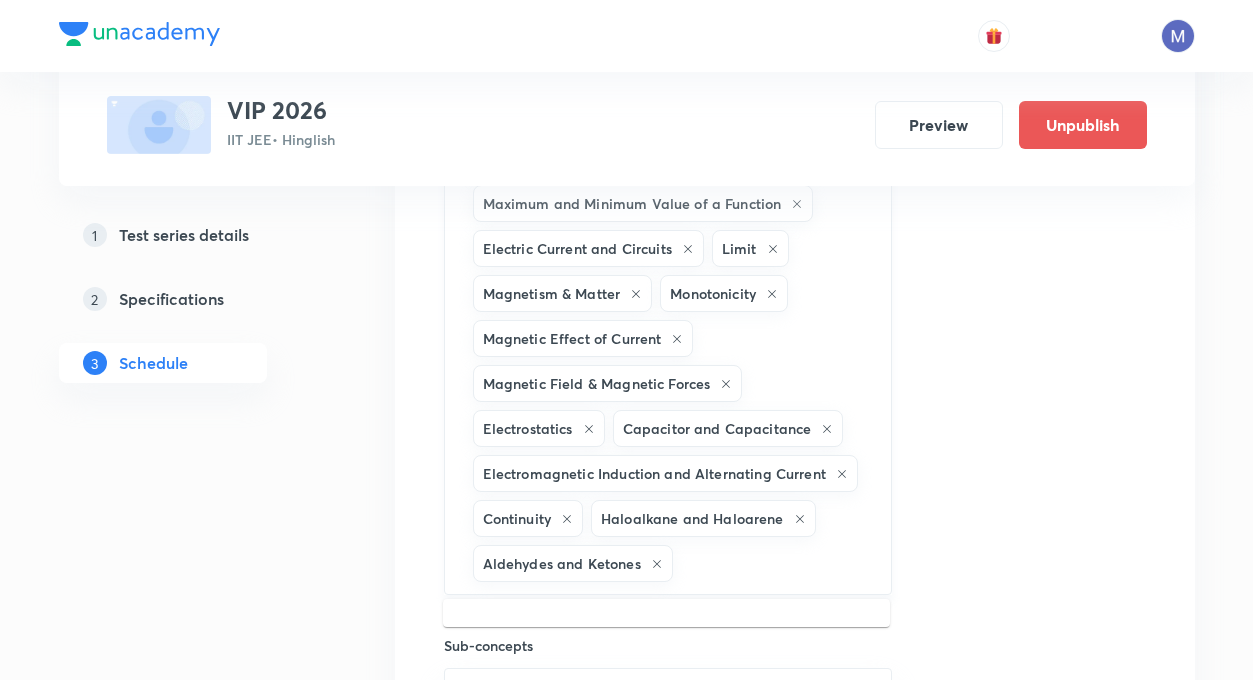 click at bounding box center [772, 563] 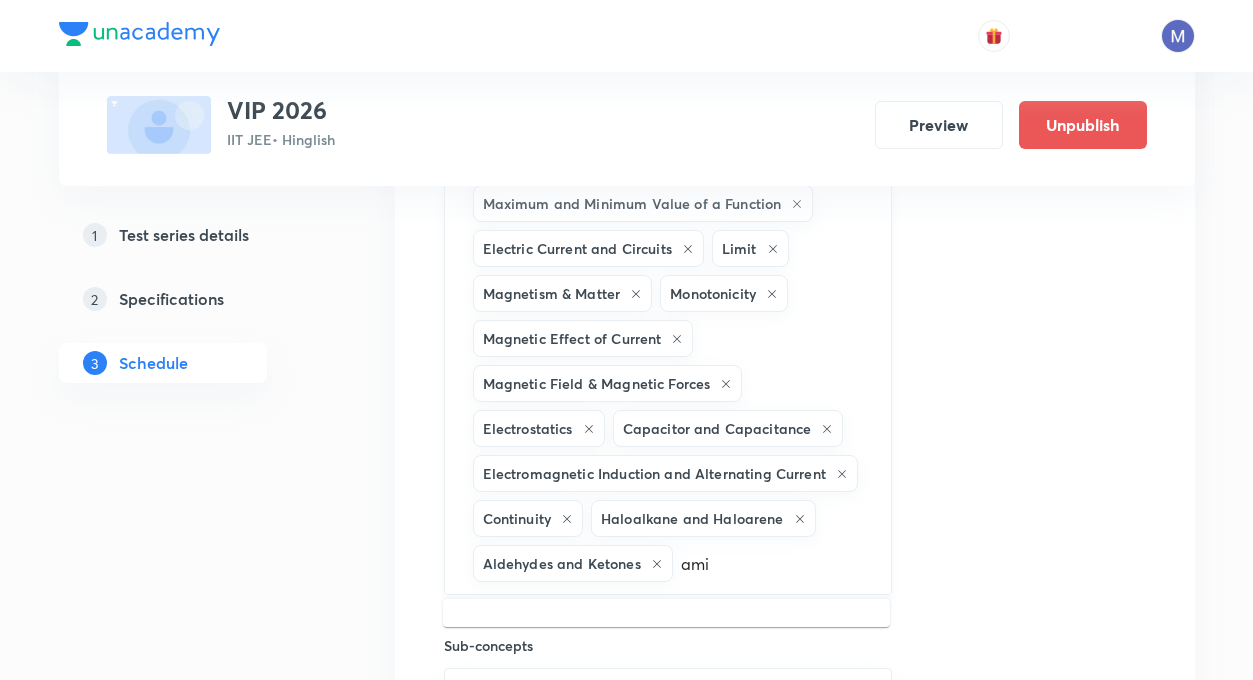 type on "amin" 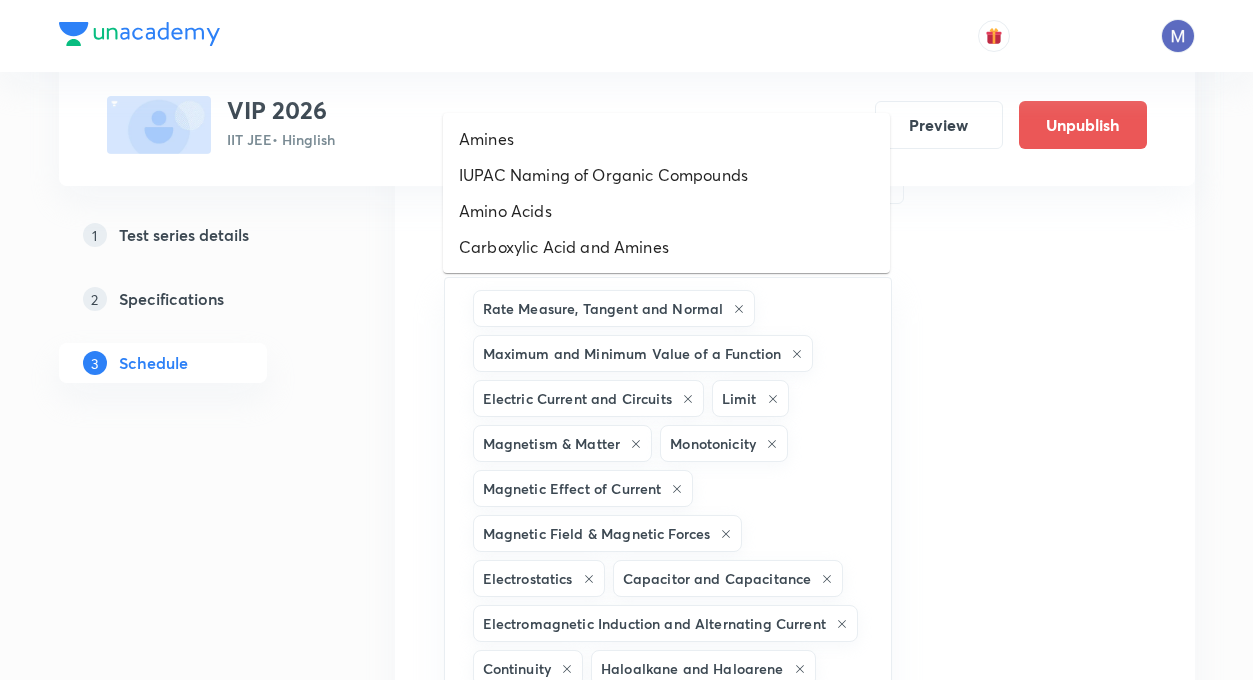 scroll, scrollTop: 2741, scrollLeft: 0, axis: vertical 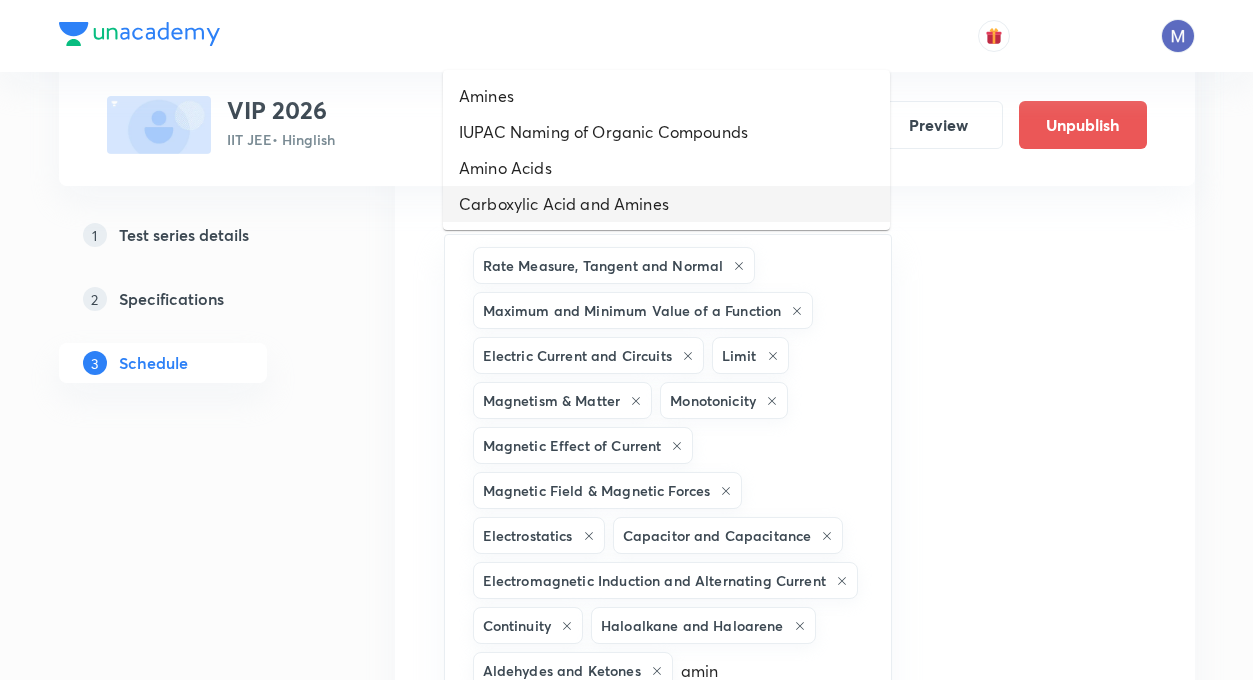 click on "Carboxylic Acid and Amines" at bounding box center [666, 204] 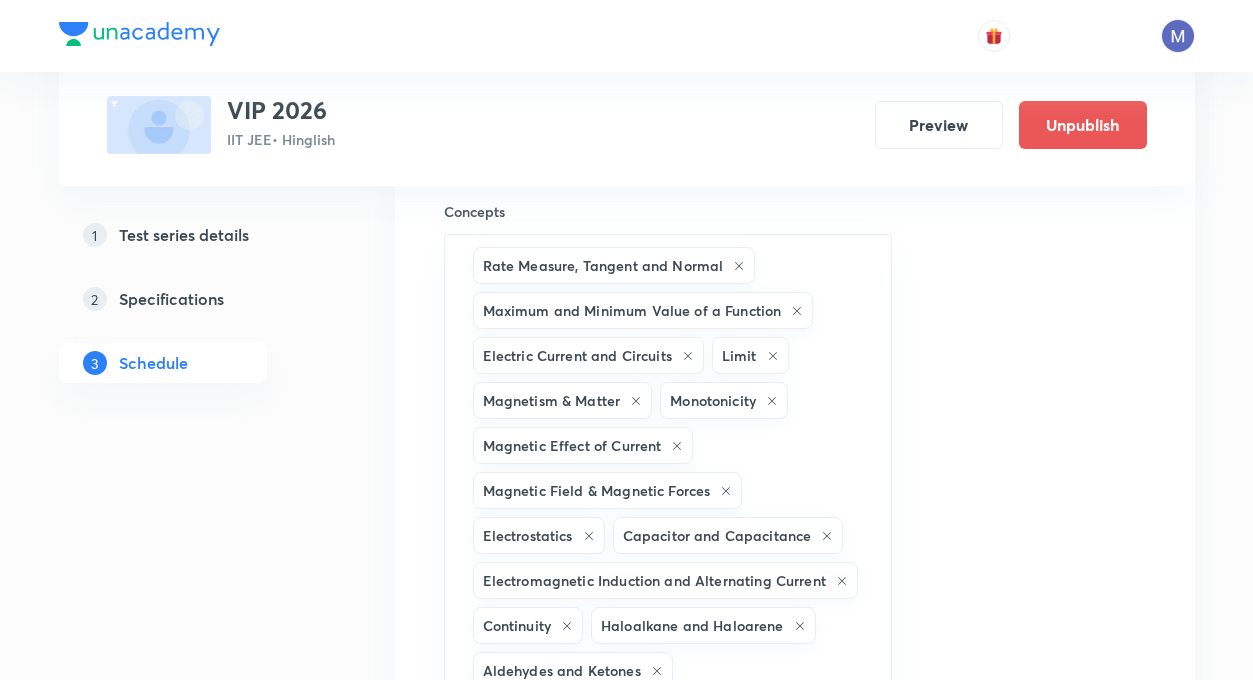 click on "Session title 21/99 JEE Main | Minor Test ​ Schedule for Aug 10, 2025, 9:01 AM ​ Duration (in minutes) 180 ​ Concepts Rate Measure, Tangent and Normal Maximum and Minimum Value of a Function Electric Current and Circuits Limit Magnetism & Matter Monotonicity Magnetic Effect of Current Magnetic Field & Magnetic Forces Electrostatics Capacitor and Capacitance Electromagnetic Induction and Alternating Current Continuity Haloalkane and Haloarene Aldehydes and Ketones Carboxylic Acid and Amines ​ Sub-concepts ​ Save Cancel" at bounding box center (795, 369) 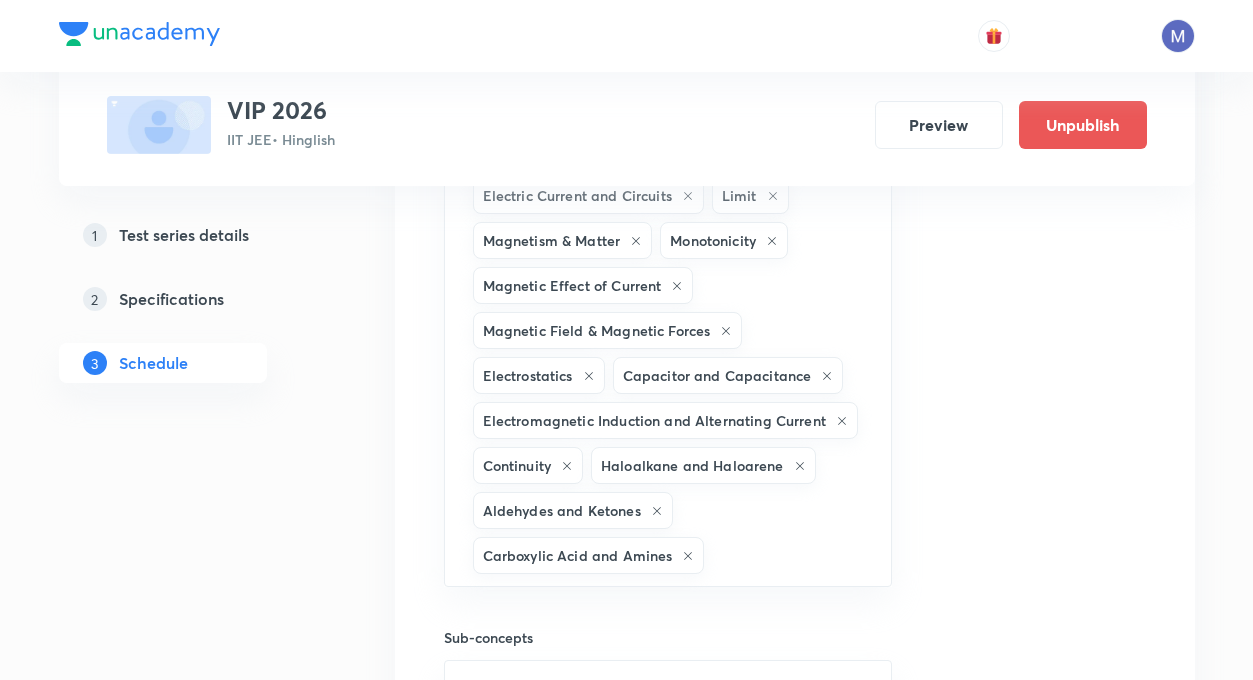 scroll, scrollTop: 2973, scrollLeft: 0, axis: vertical 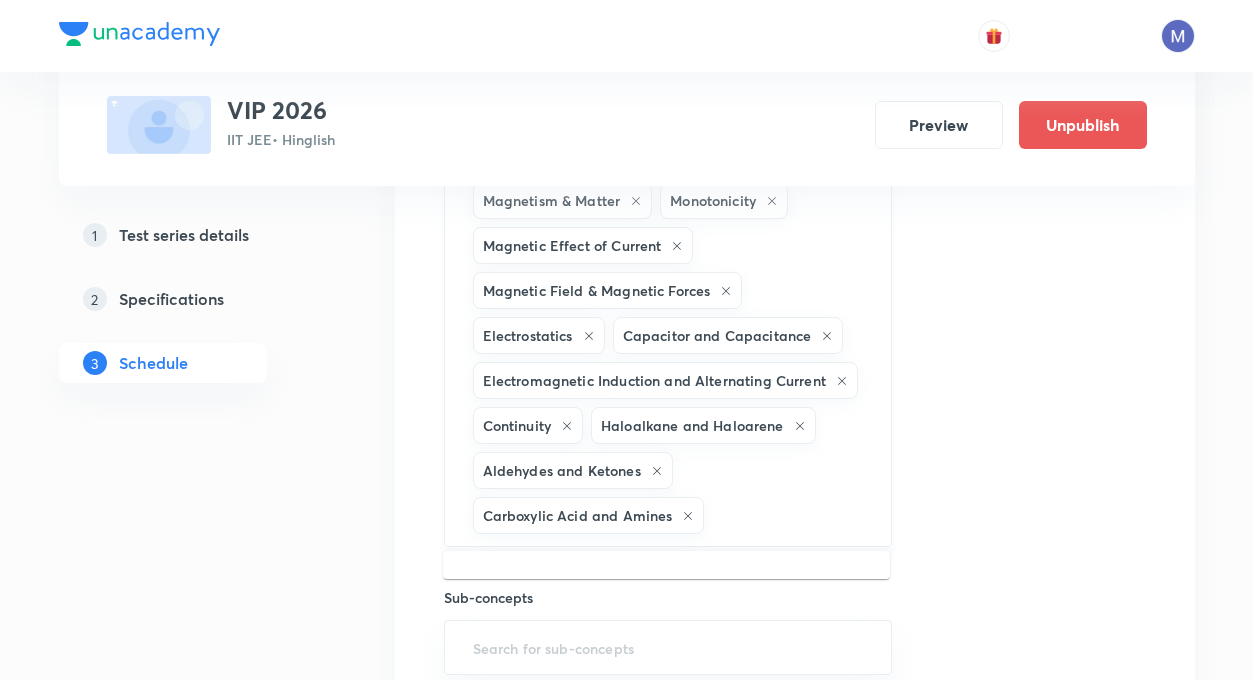 click at bounding box center [787, 515] 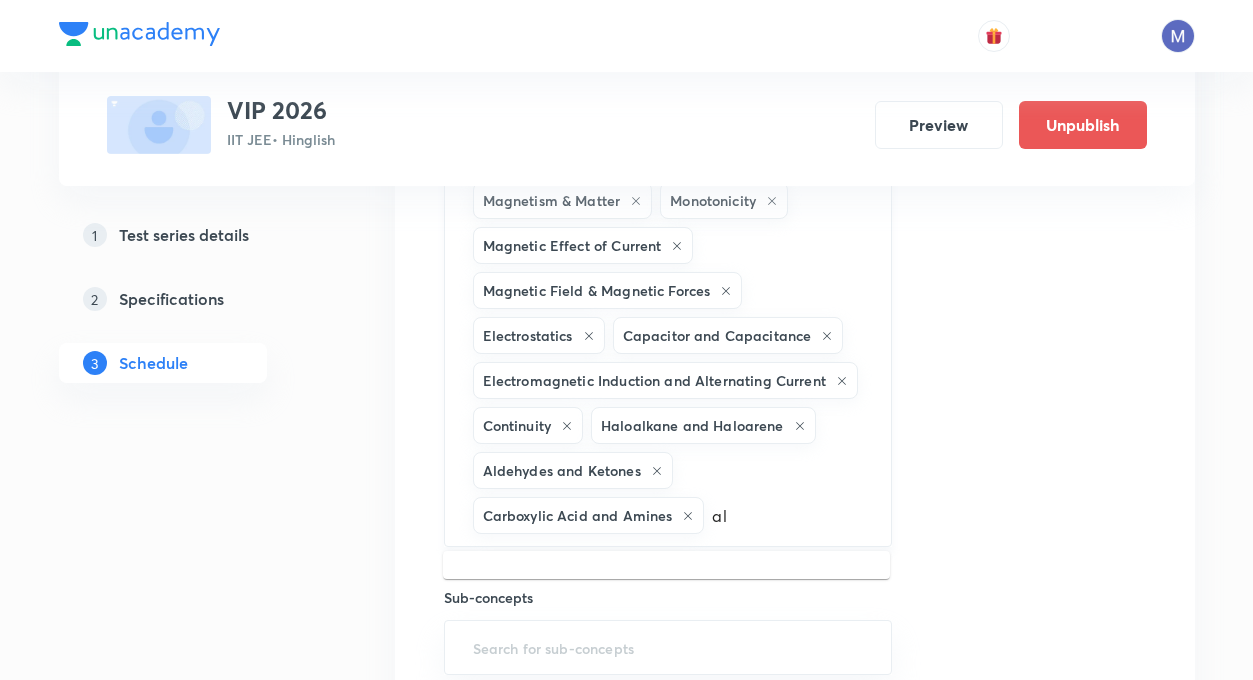 type on "alc" 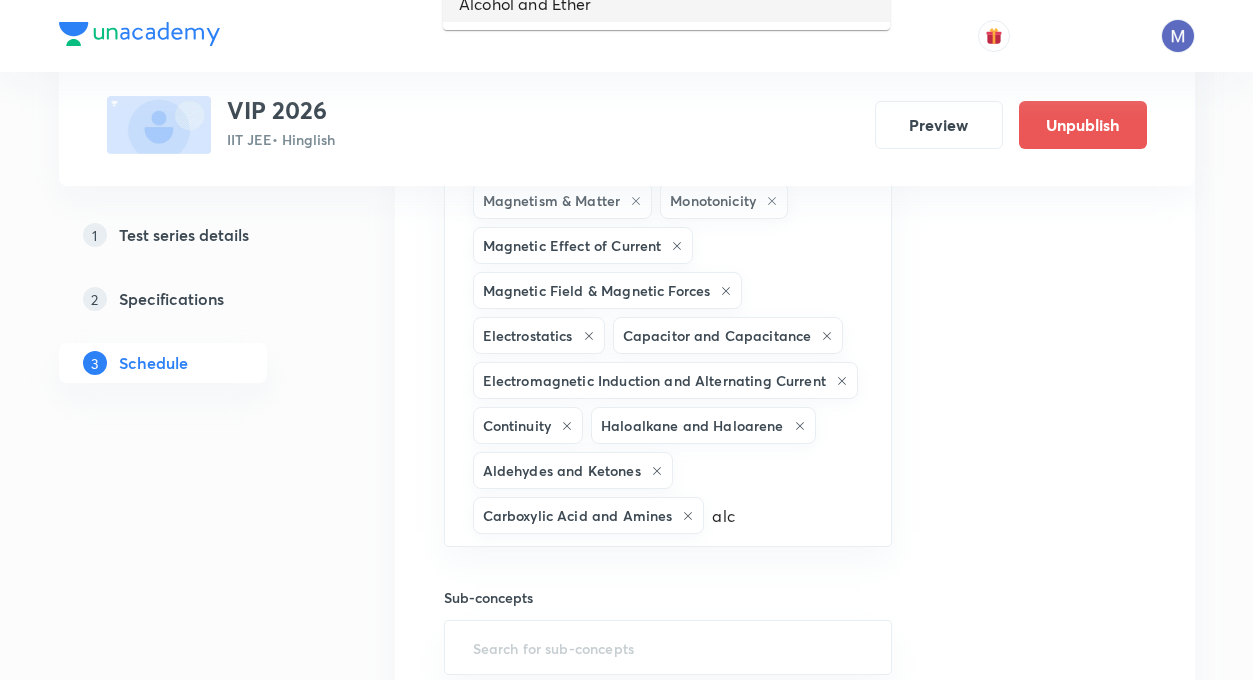 click on "Alcohol and Ether" at bounding box center [666, 4] 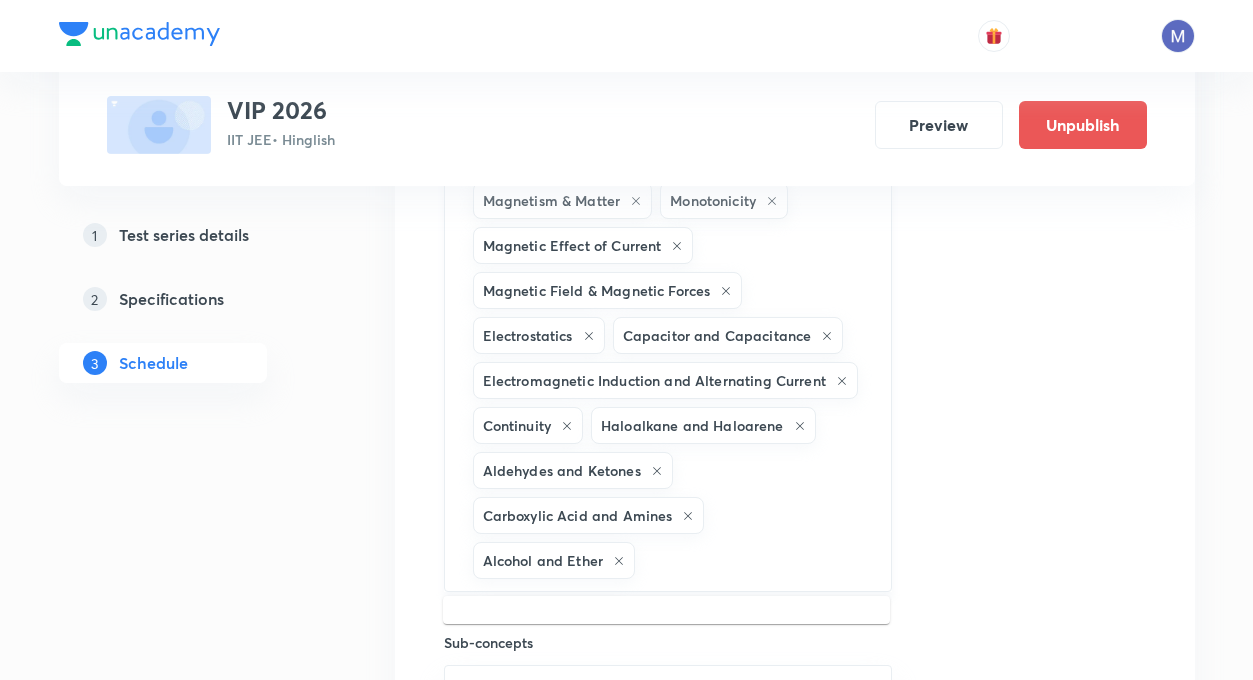 click at bounding box center (753, 560) 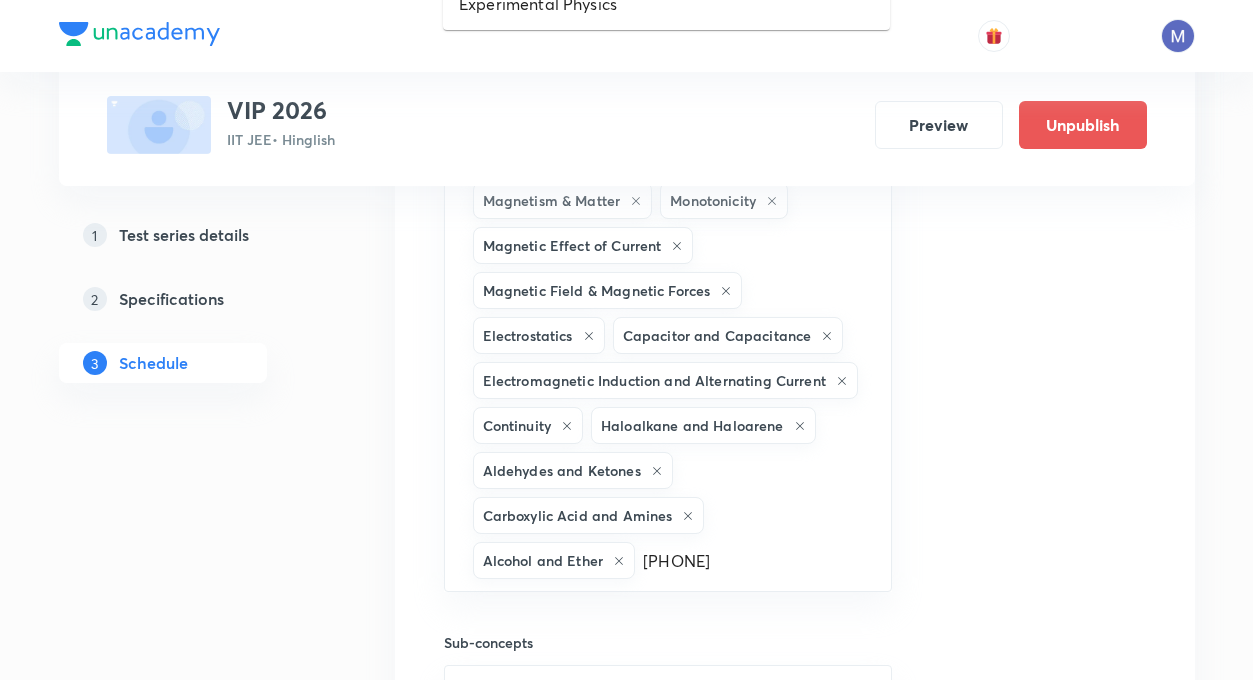 scroll, scrollTop: 0, scrollLeft: 0, axis: both 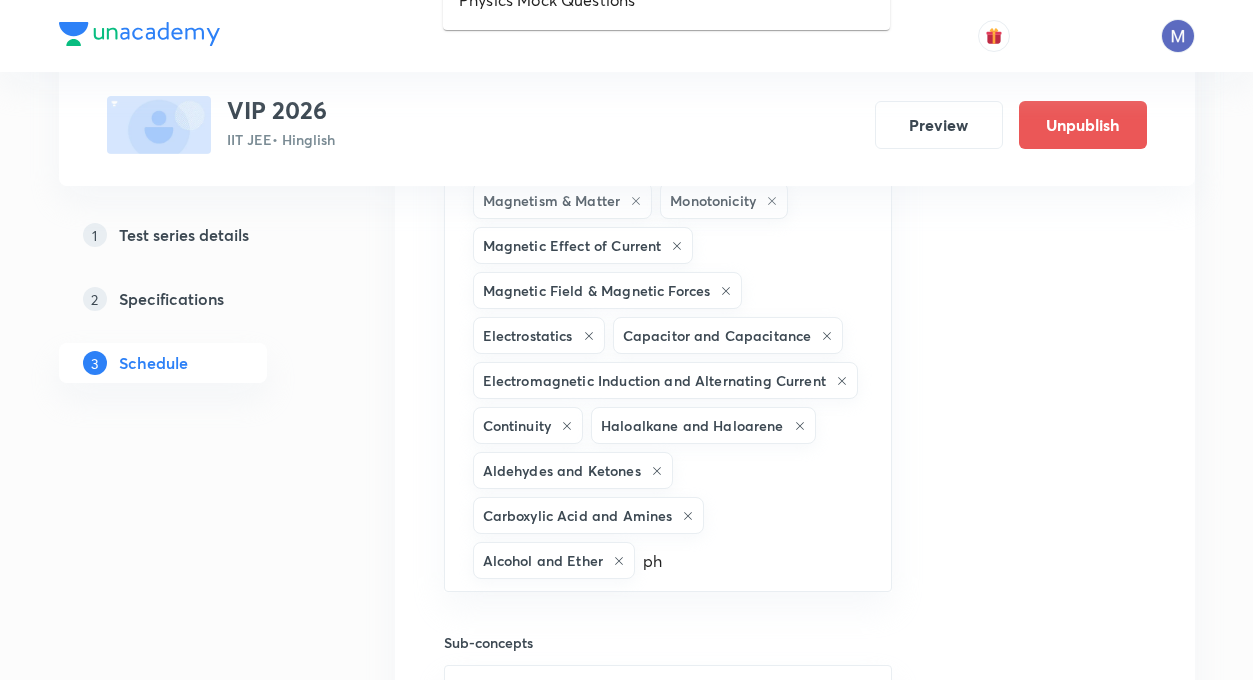 type on "phe" 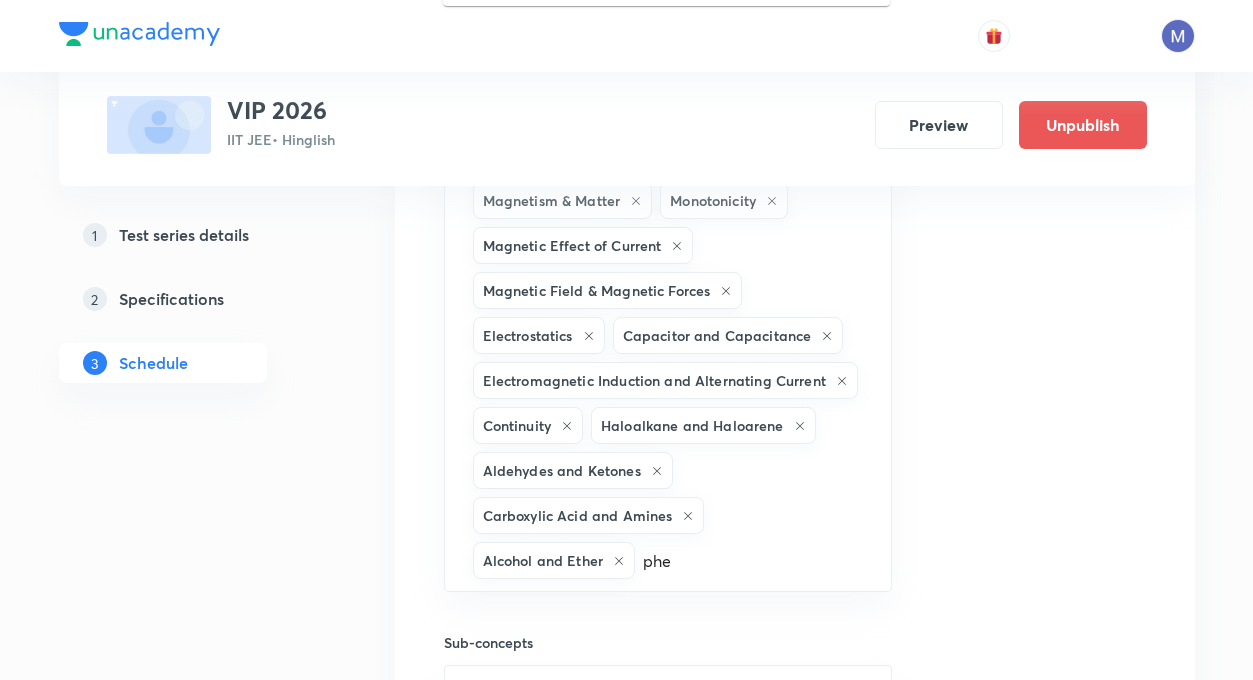 click on "Phenols" at bounding box center (666, -20) 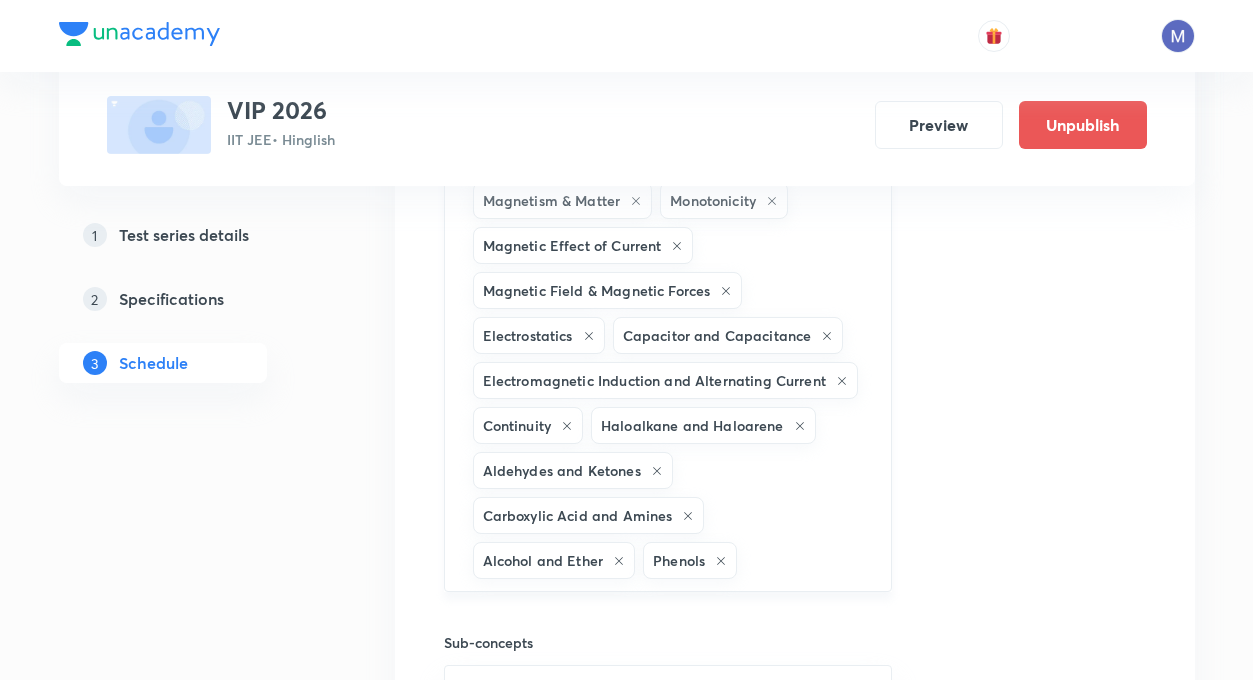 click at bounding box center (804, 560) 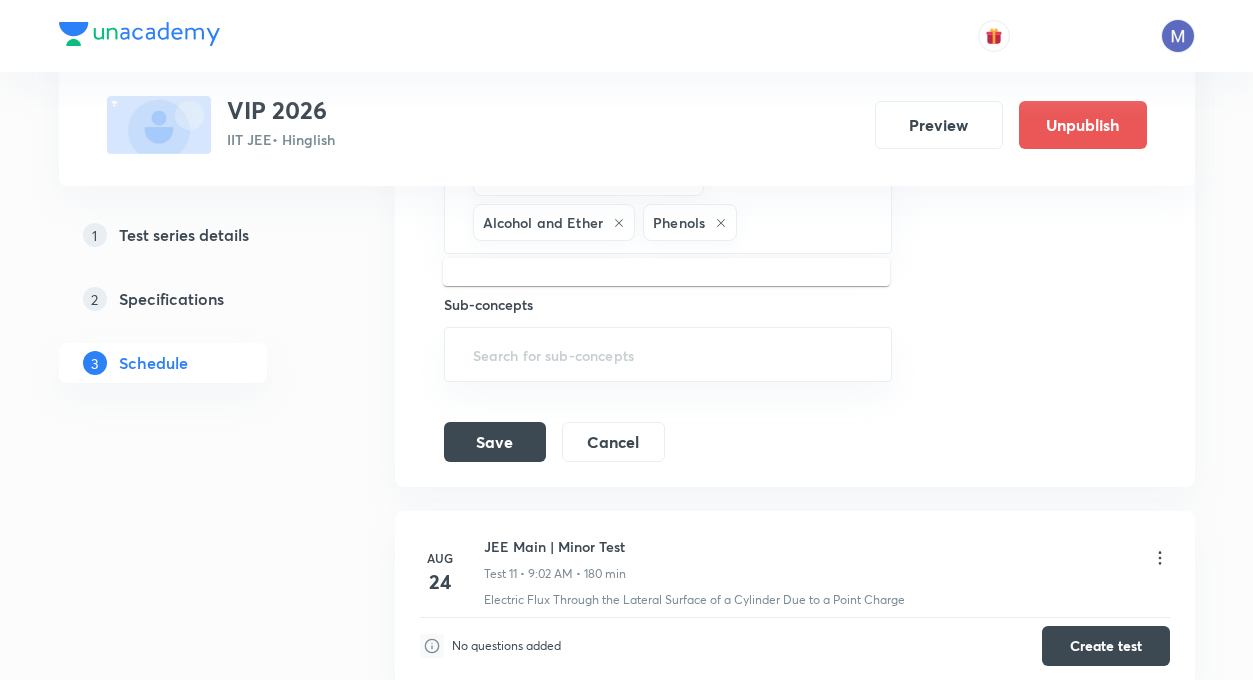 scroll, scrollTop: 3299, scrollLeft: 0, axis: vertical 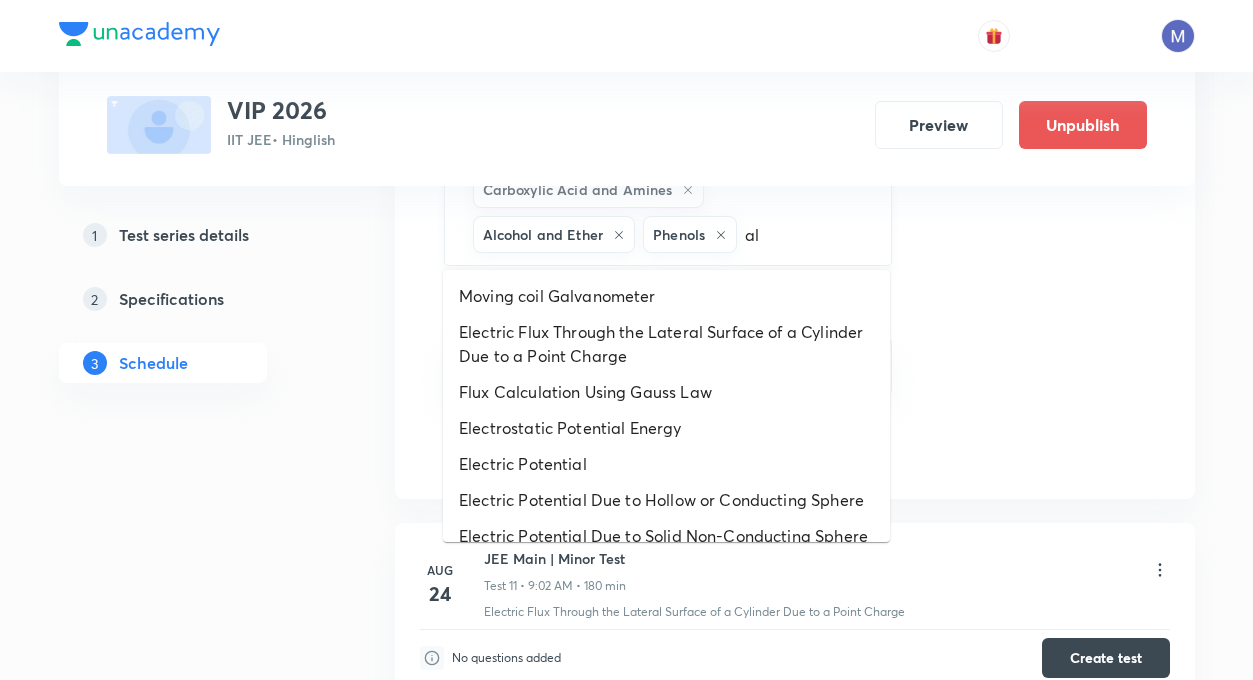 type on "alk" 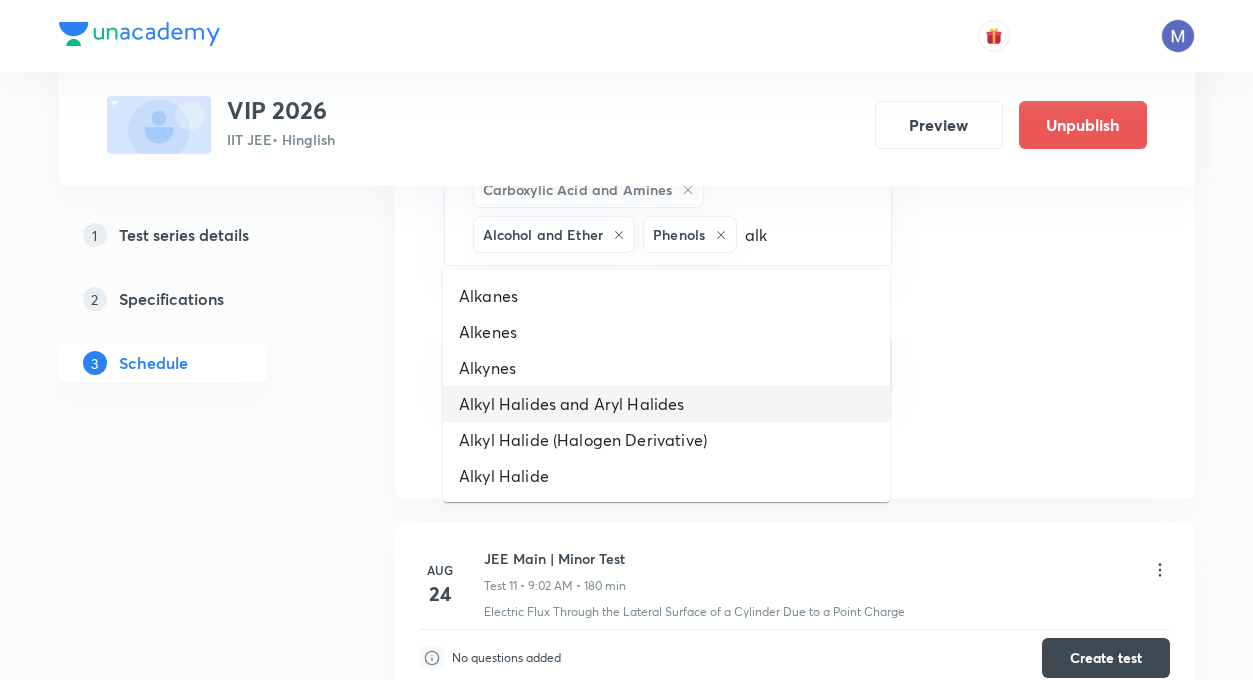 click on "Alkyl Halides and Aryl Halides" at bounding box center (666, 404) 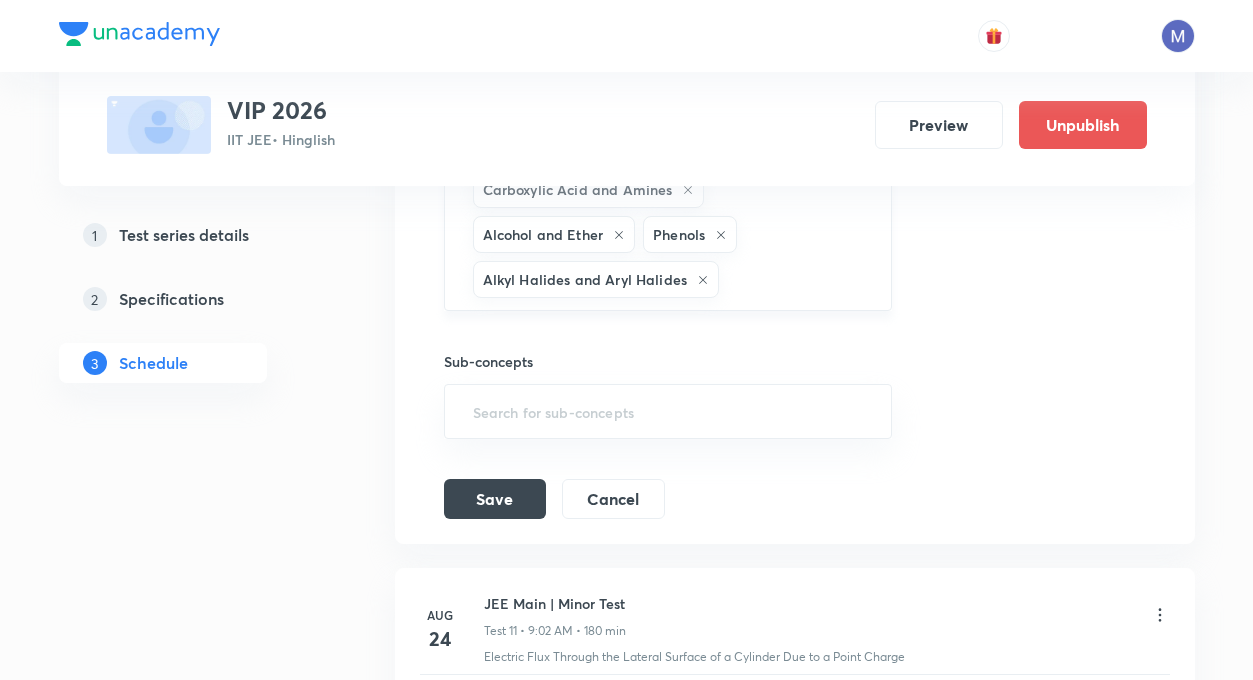 click at bounding box center [795, 279] 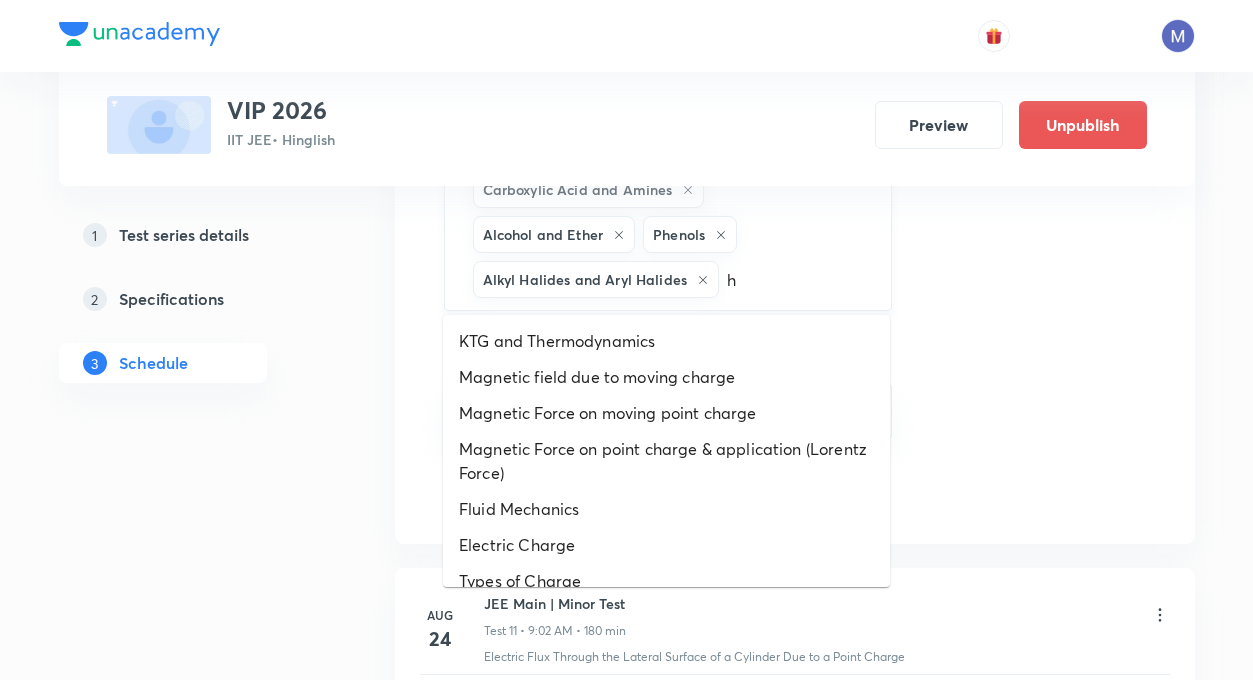 type on "hy" 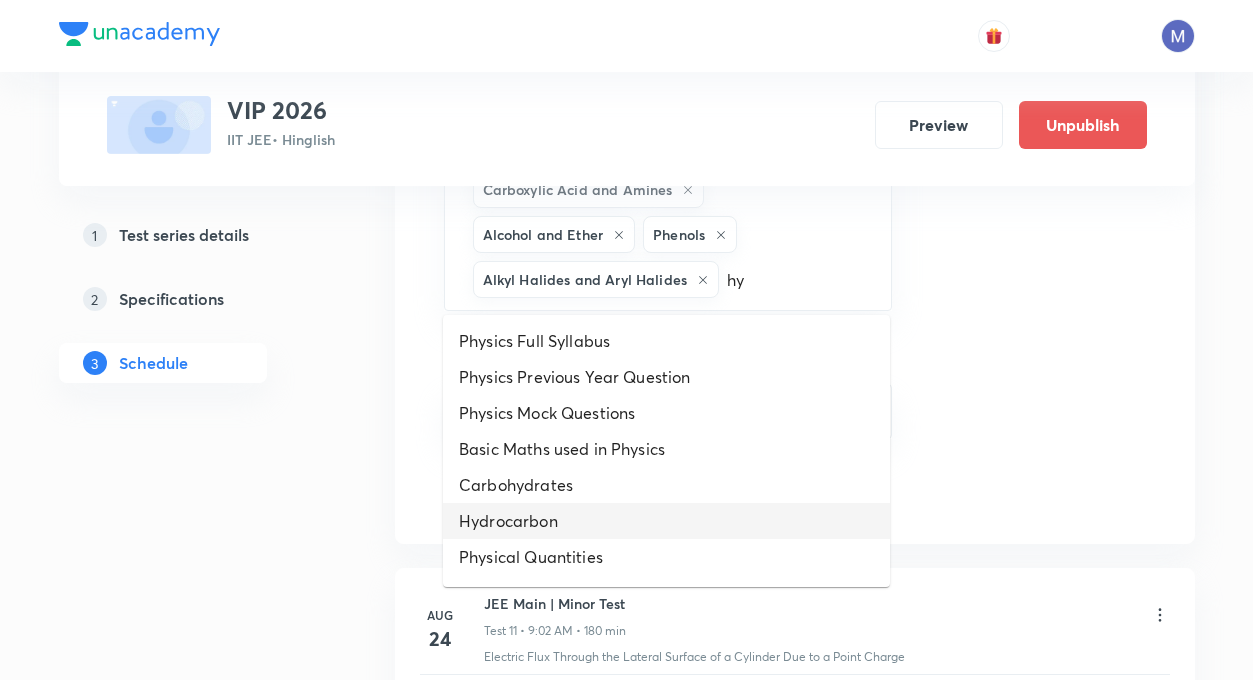 click on "Hydrocarbon" at bounding box center (666, 521) 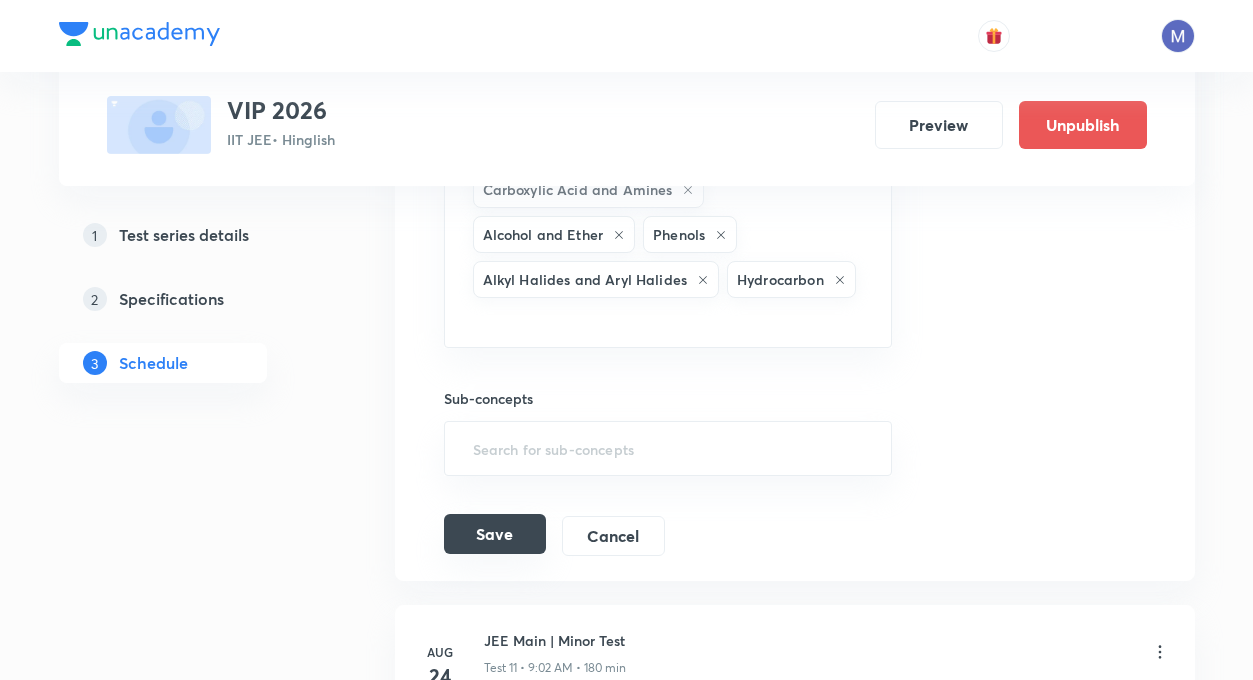 click on "Save" at bounding box center [495, 534] 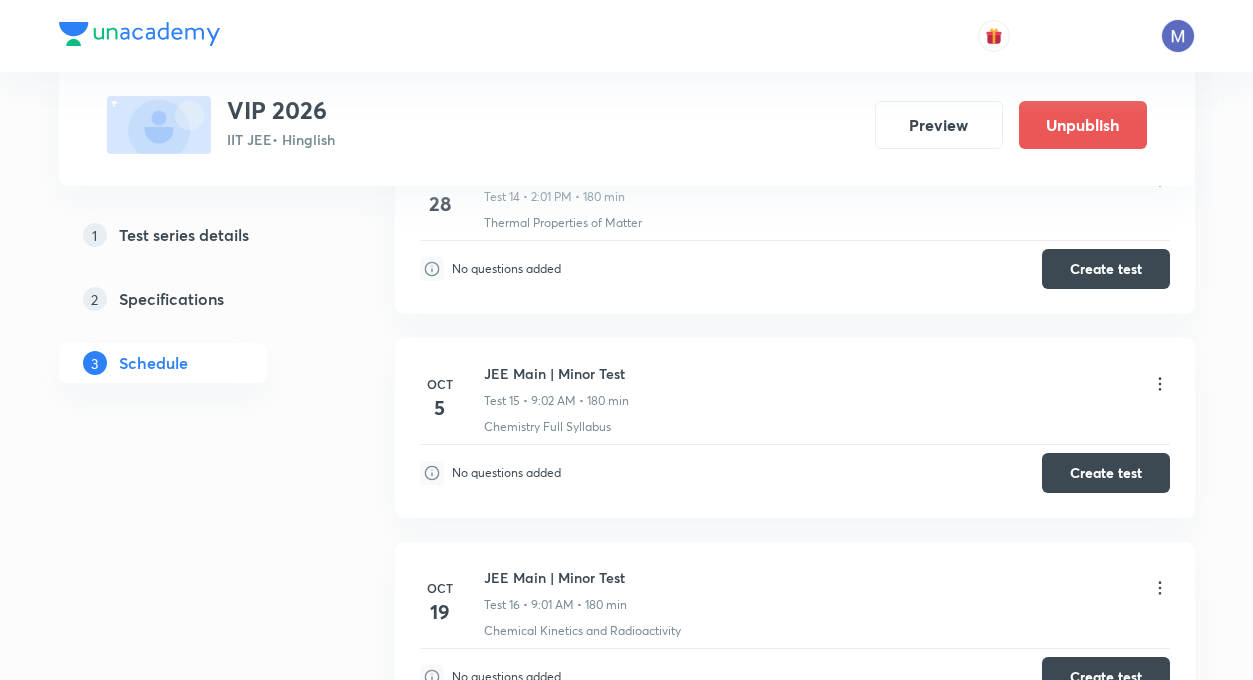 click on "Test Series VIP 2026 IIT JEE  • Hinglish Preview Unpublish 1 Test series details 2 Specifications 3 Schedule Schedule •  27  tests Add a new session Mar 23 Test 1 Test 1 • 9:00 AM • 180 min Atomic Structure · Gaseous States · Kinematics · Isomerism · General Topics & Mole Concept · Math's Full Syllabus · Newton's Law of Motion and Friction · Periodic Table & Periodic Properties · Quantum Number · Work, Energy & Power · Simple Harmonic Motion · Fluid Mechanics · IUPAC Naming of Organic Compounds · Chemical Bonding · Rotational Motion Edit questions Apr 6 Test 2 Test 2 • 9:01 AM • 180 min Gaseous States · General Topics & Mole Concept · Math's Full Syllabus · Chemistry Full Syllabus · Physics Full Syllabus · Redox Reactions Edit questions Apr 27 Test 3 Test 3 • 9:01 AM • 180 min Reactions And Their Mechanisms · Relations and functions · Electrostatics · General Organic Chemistry  Edit questions May 25 Test 4 Test 4 • 9:00 AM • 180 min Fundamental of Mathematics · · ·" at bounding box center [627, -35] 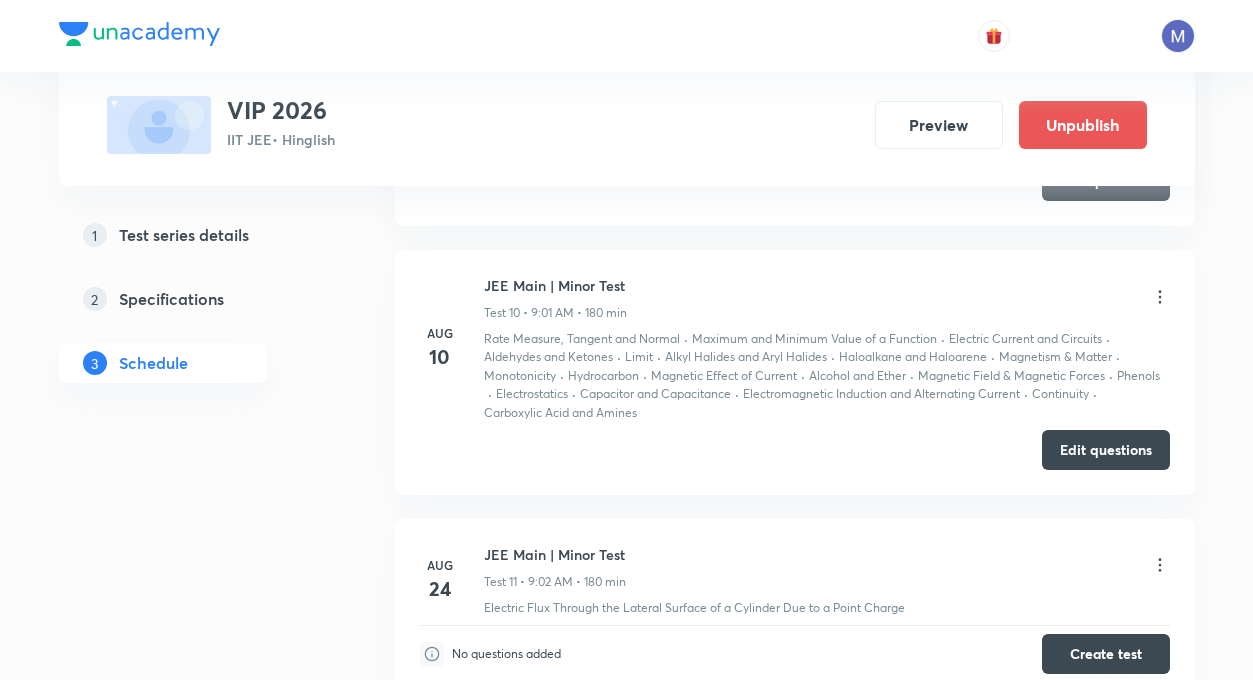 scroll, scrollTop: 2299, scrollLeft: 0, axis: vertical 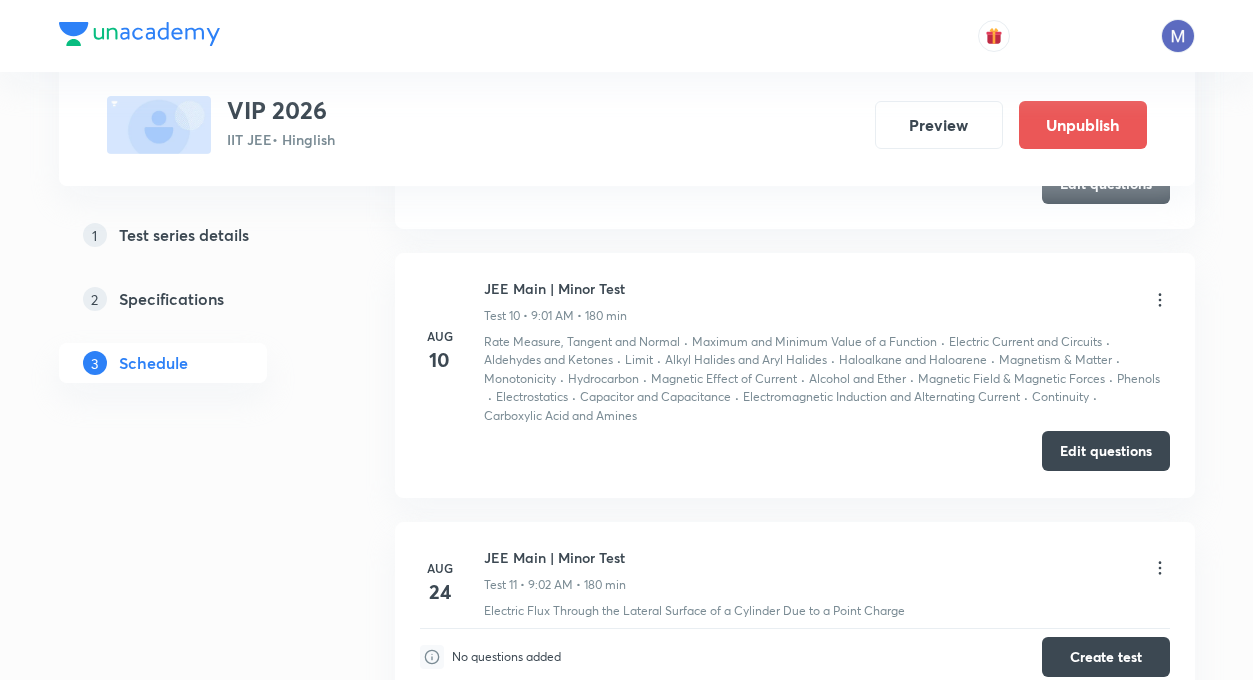 click on "Edit questions" at bounding box center [1106, 451] 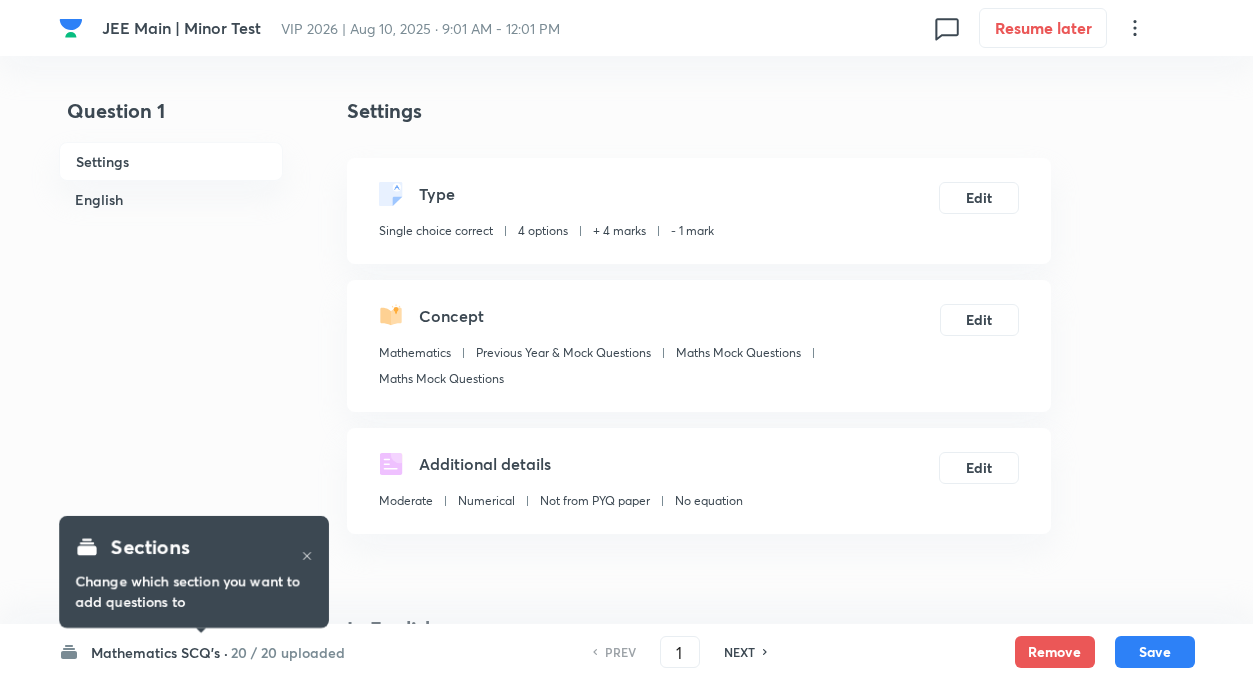 scroll, scrollTop: 0, scrollLeft: 0, axis: both 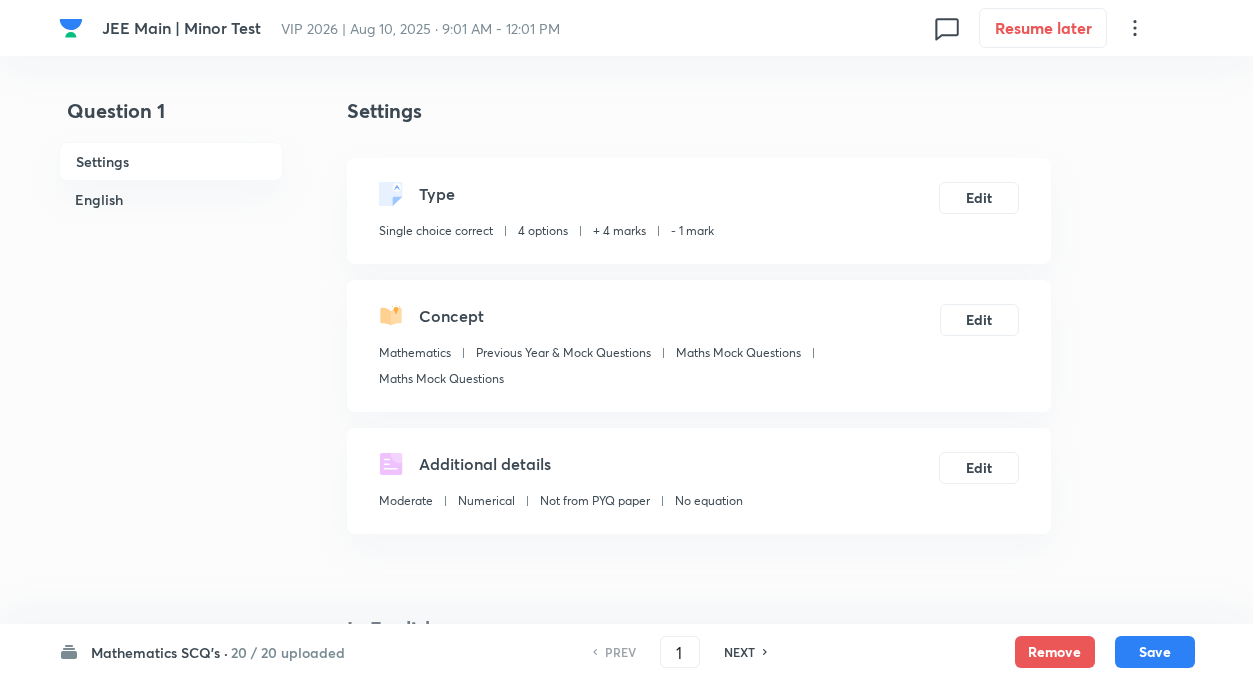 click on "Question 1 Settings English Settings Type Single choice correct 4 options + 4 marks - 1 mark Edit Concept Mathematics Previous Year & Mock Questions Maths Mock Questions Maths Mock Questions Edit Additional details Moderate Numerical Not from PYQ paper No equation Edit In English Question Option A a point of maxima Mark as correct answer Option B a point of minima Mark as correct answer Option C both points of maxima and minima Mark as correct answer Option D Neither point of maxima nor that of minima Marked as correct Solution  and,  . Hence, x=0is neither point of maxima nor that of minima" at bounding box center [627, 1404] 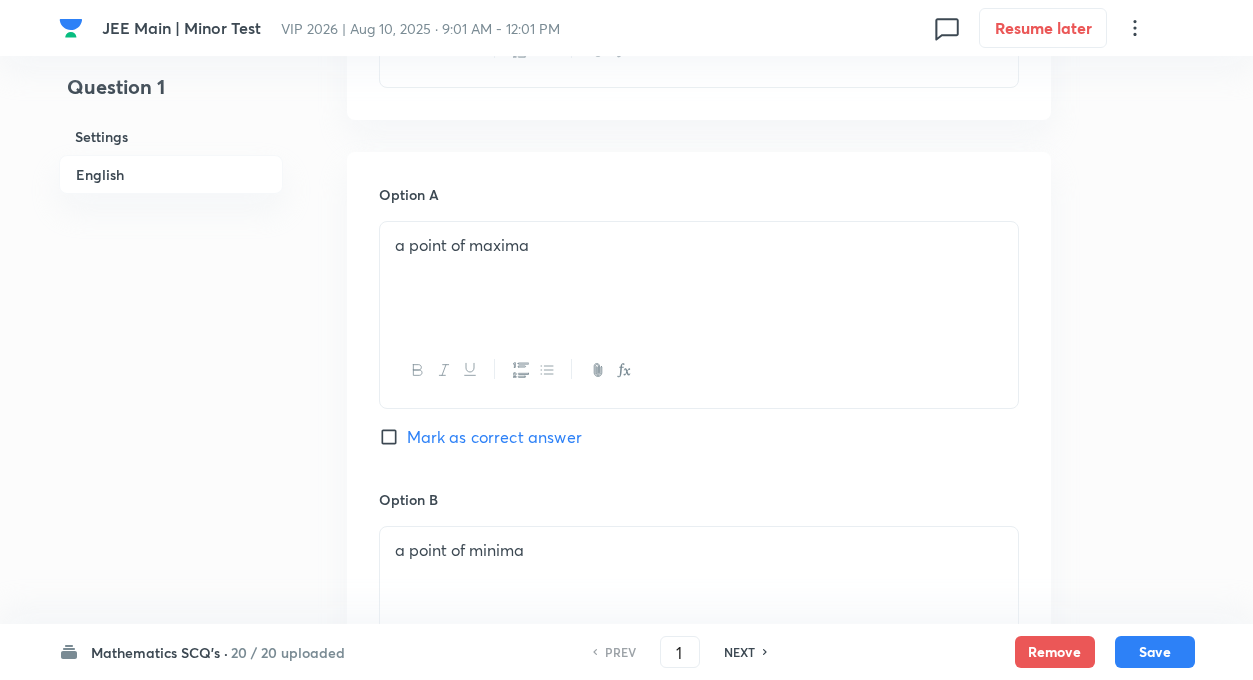 scroll, scrollTop: 920, scrollLeft: 0, axis: vertical 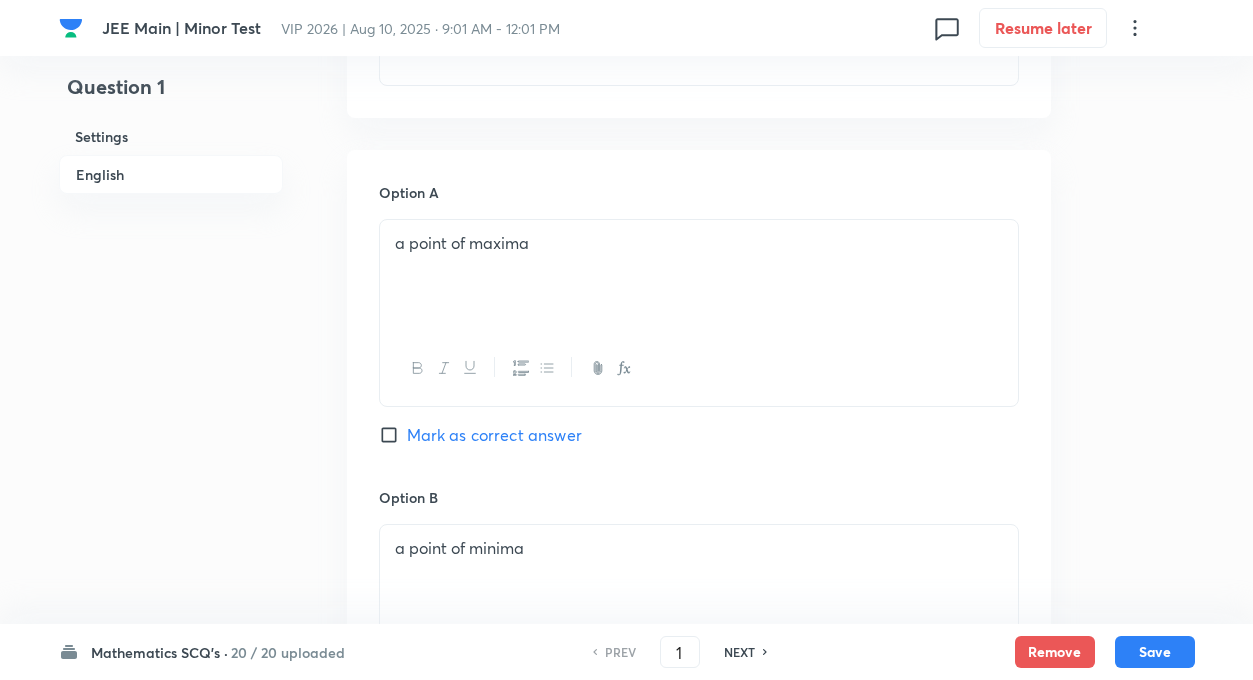 click on "20 / 20 uploaded" at bounding box center [288, 652] 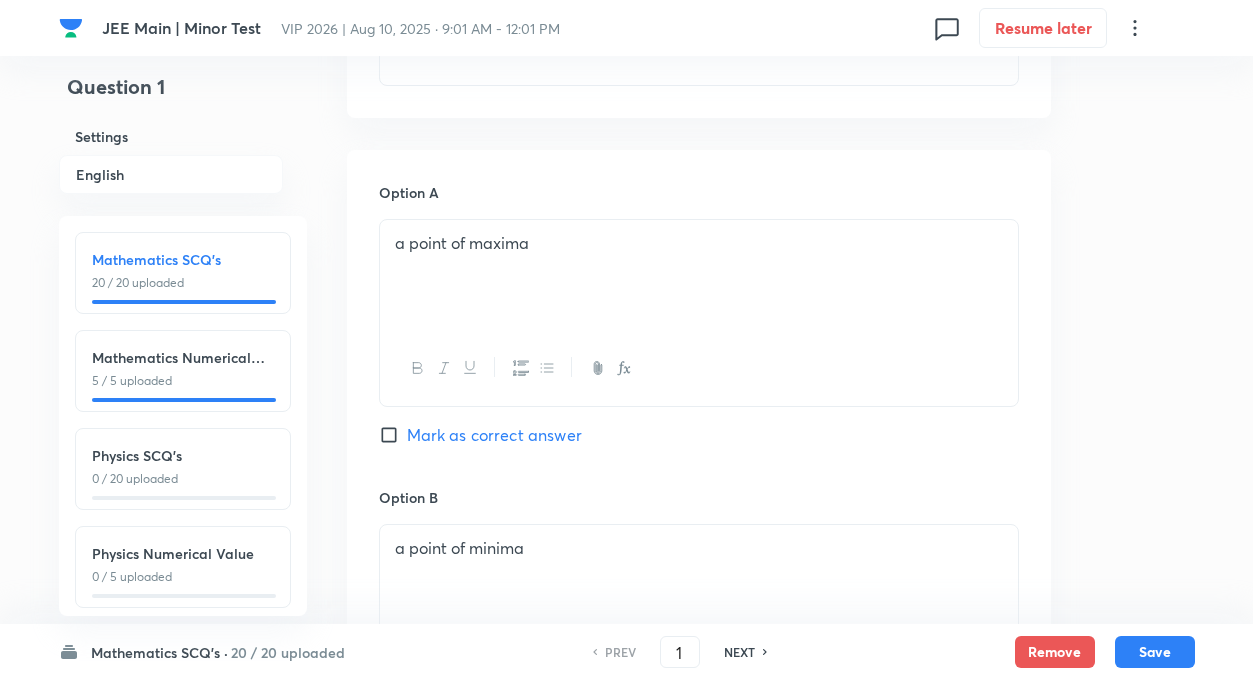 scroll, scrollTop: 221, scrollLeft: 0, axis: vertical 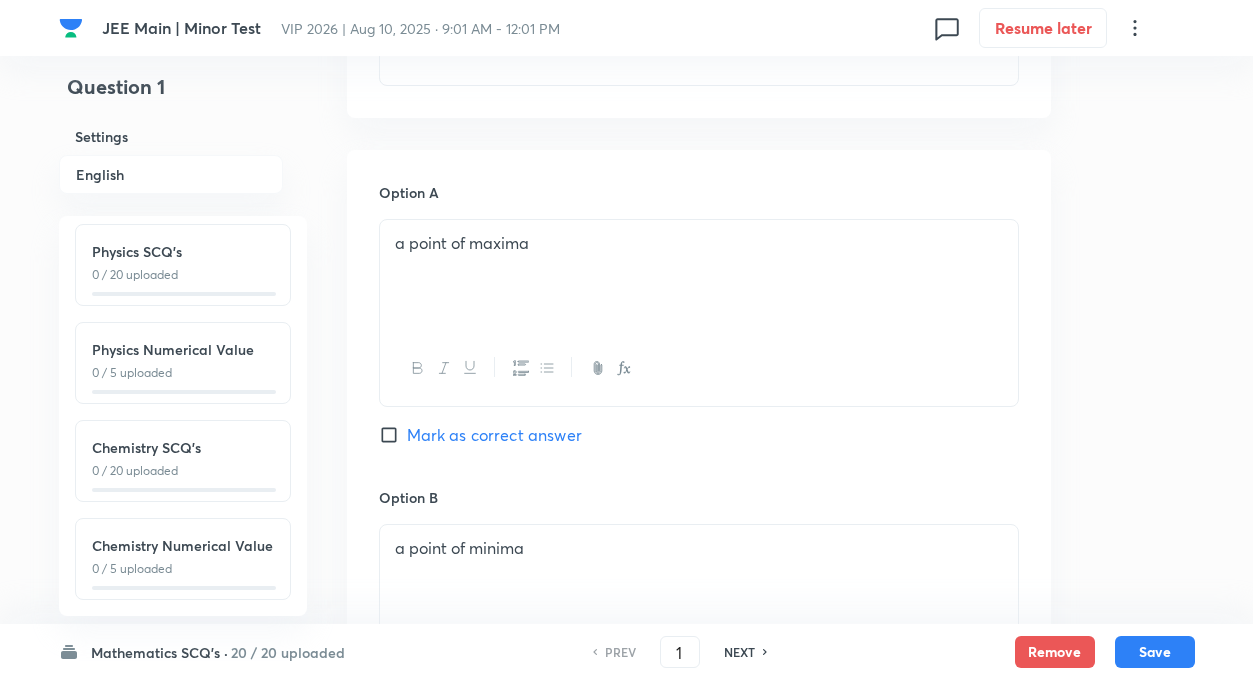 click on "Chemistry SCQ's 0 / 20 uploaded" at bounding box center [183, 461] 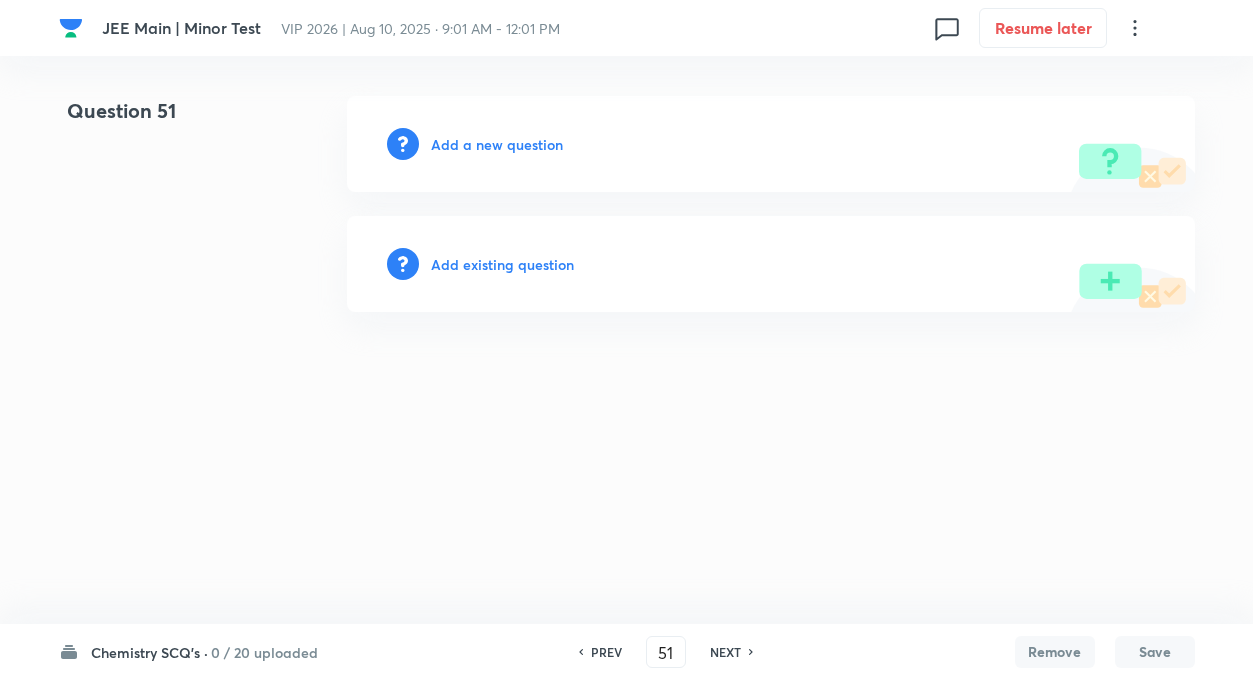 type on "51" 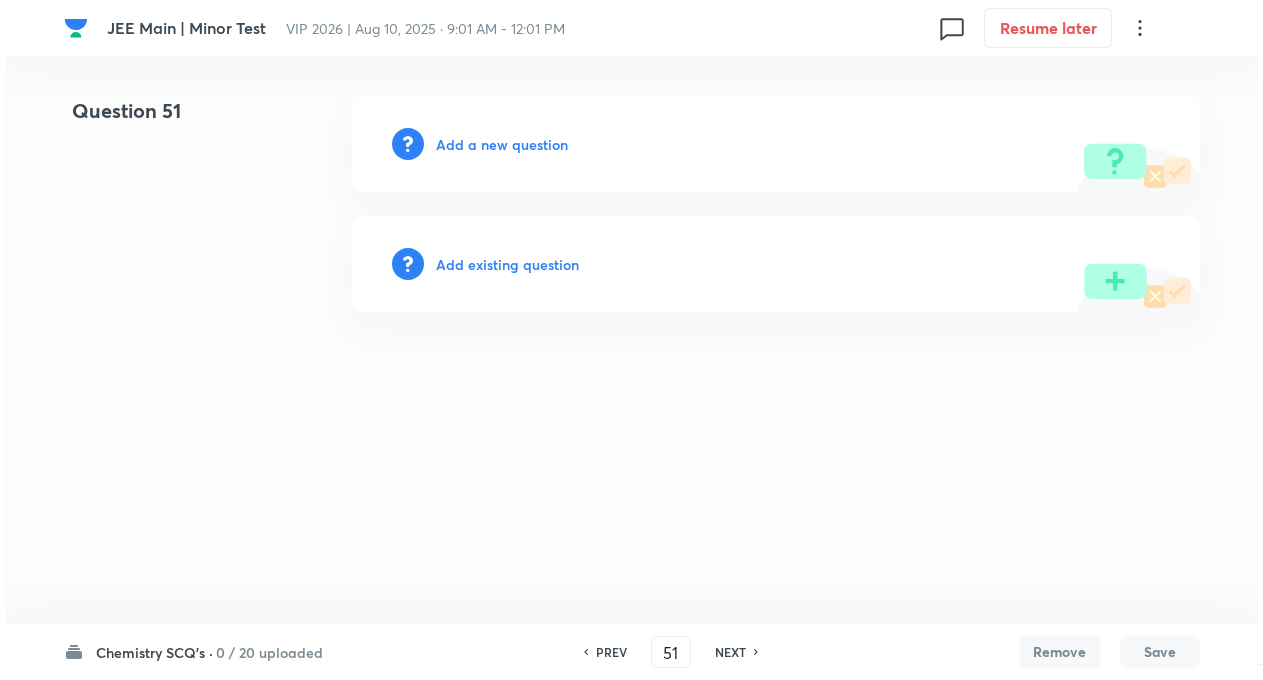 scroll, scrollTop: 0, scrollLeft: 0, axis: both 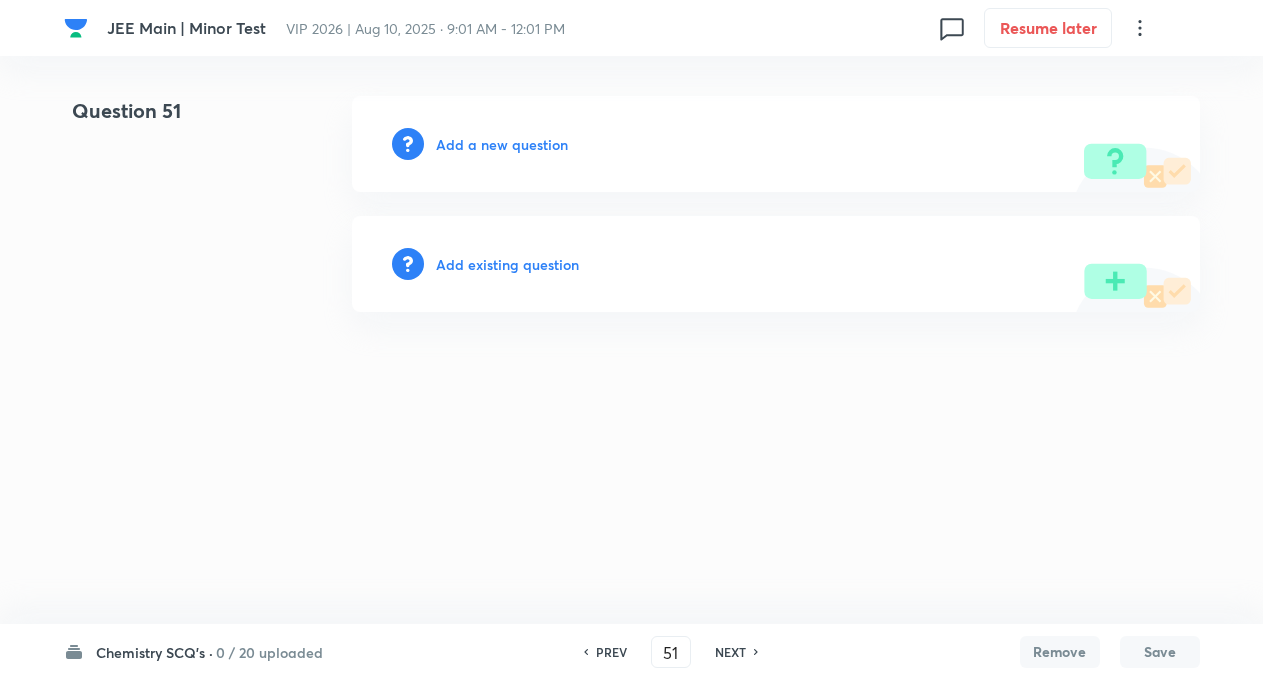 click on "Add a new question" at bounding box center (502, 144) 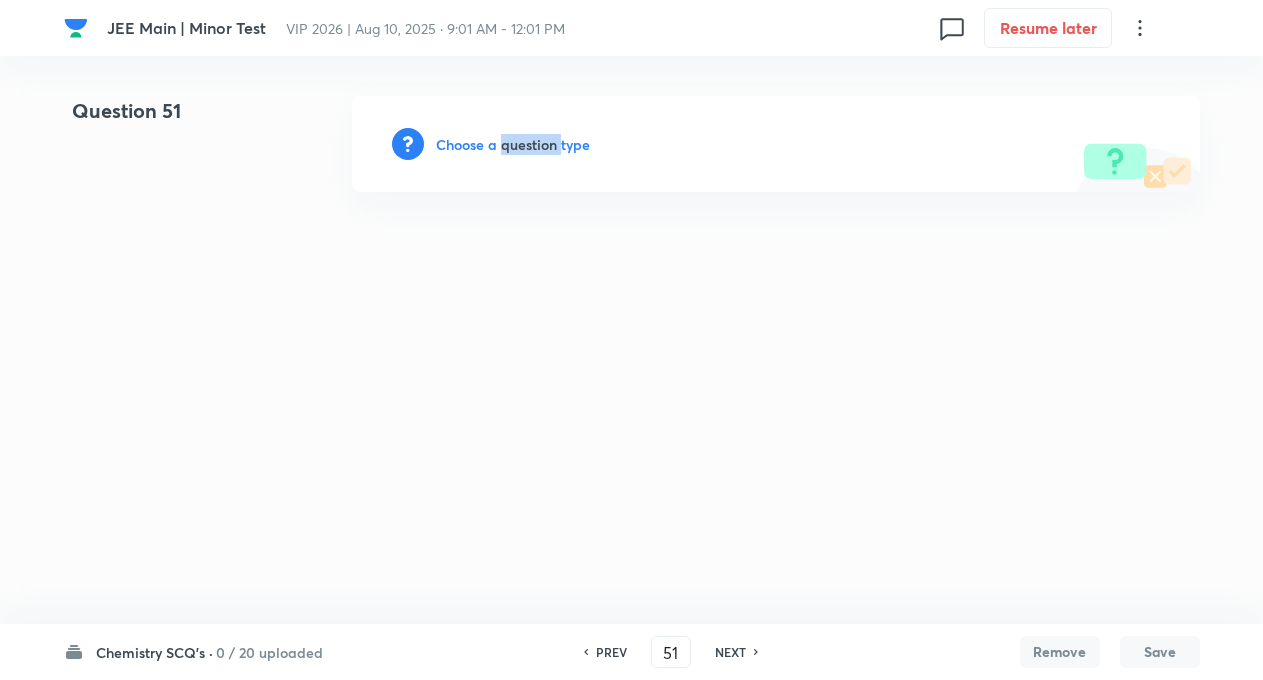 click on "Choose a question type" at bounding box center (513, 144) 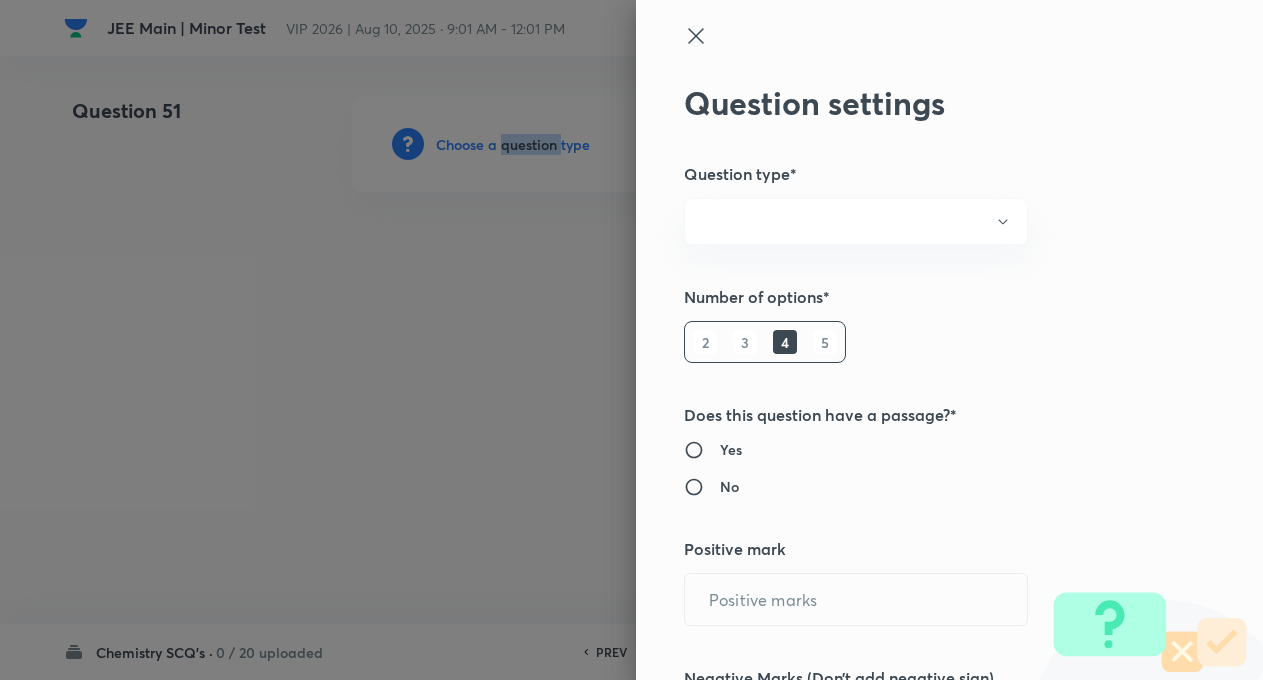 radio on "true" 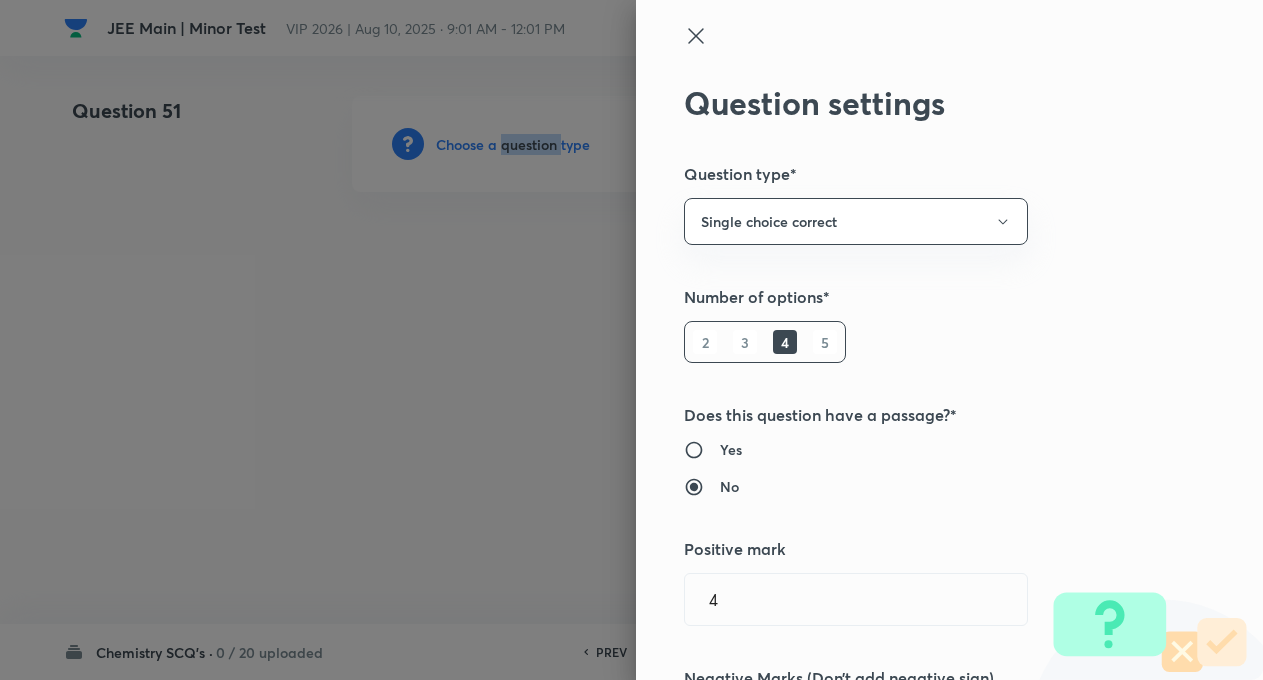 type on "4" 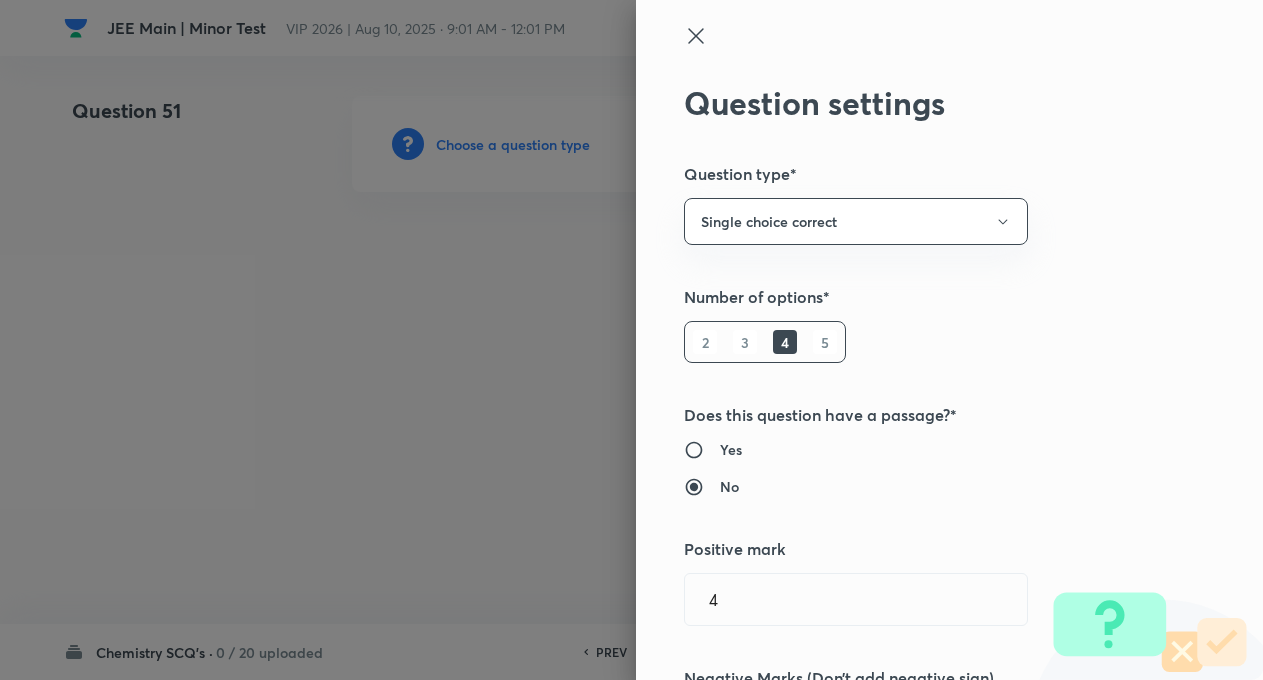 click on "Question settings Question type* Single choice correct Number of options* 2 3 4 5 Does this question have a passage?* Yes No Positive mark 4 ​ Negative Marks (Don’t add negative sign) 1 ​ Syllabus Topic group* ​ Topic* ​ Concept* ​ Sub-concept* ​ Concept-field ​ Additional details Question Difficulty Very easy Easy Moderate Hard Very hard Question is based on Fact Numerical Concept Previous year question Yes No Does this question have equation? Yes No Verification status Is the question verified? *Select 'yes' only if a question is verified Yes No Save" at bounding box center [949, 340] 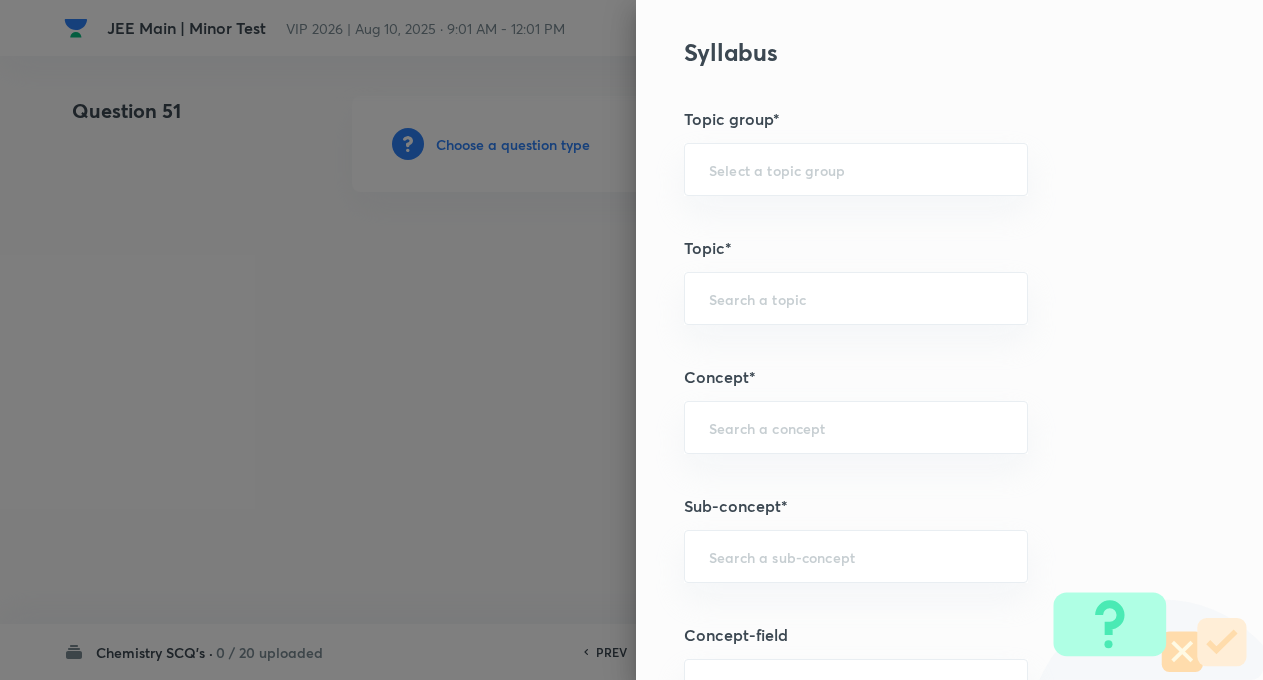 scroll, scrollTop: 800, scrollLeft: 0, axis: vertical 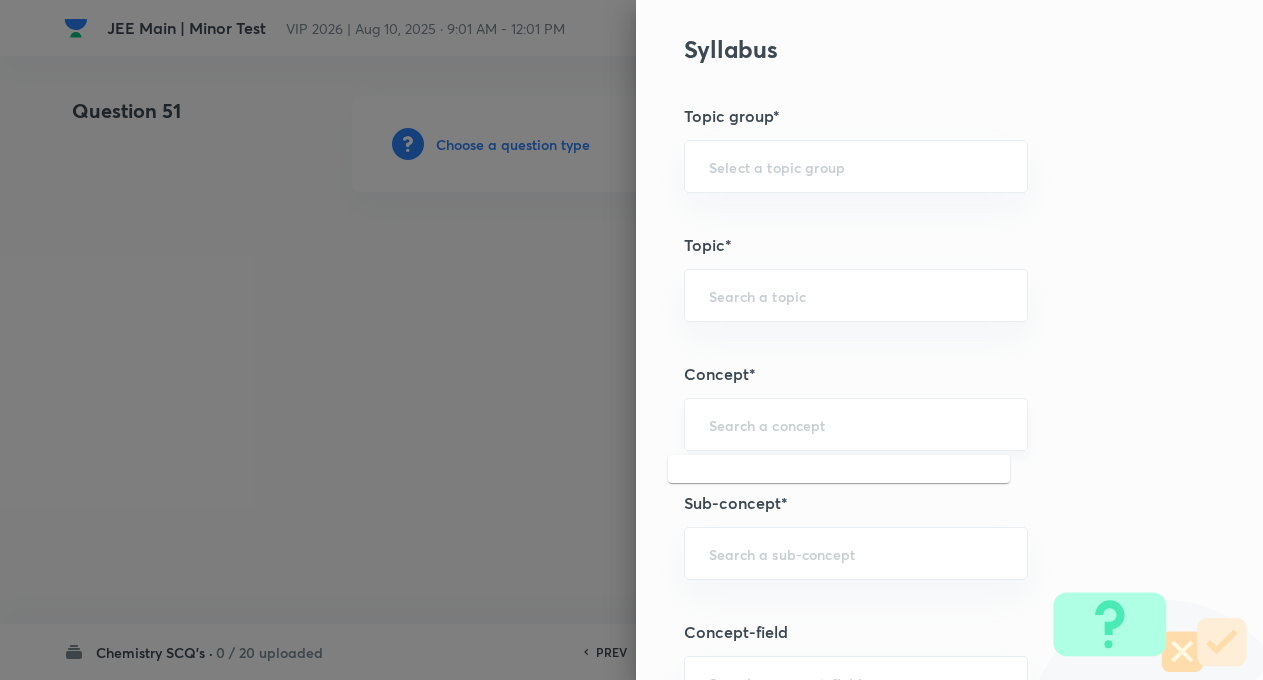 click at bounding box center [856, 424] 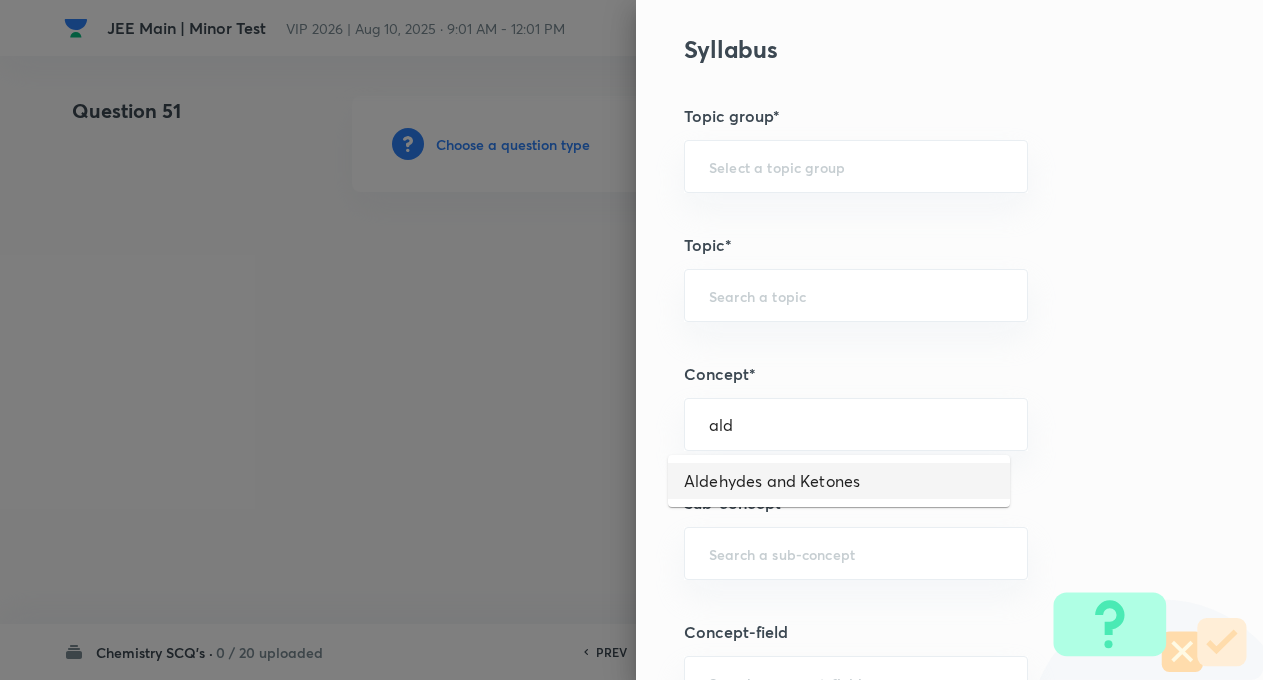 click on "Aldehydes and Ketones" at bounding box center (839, 481) 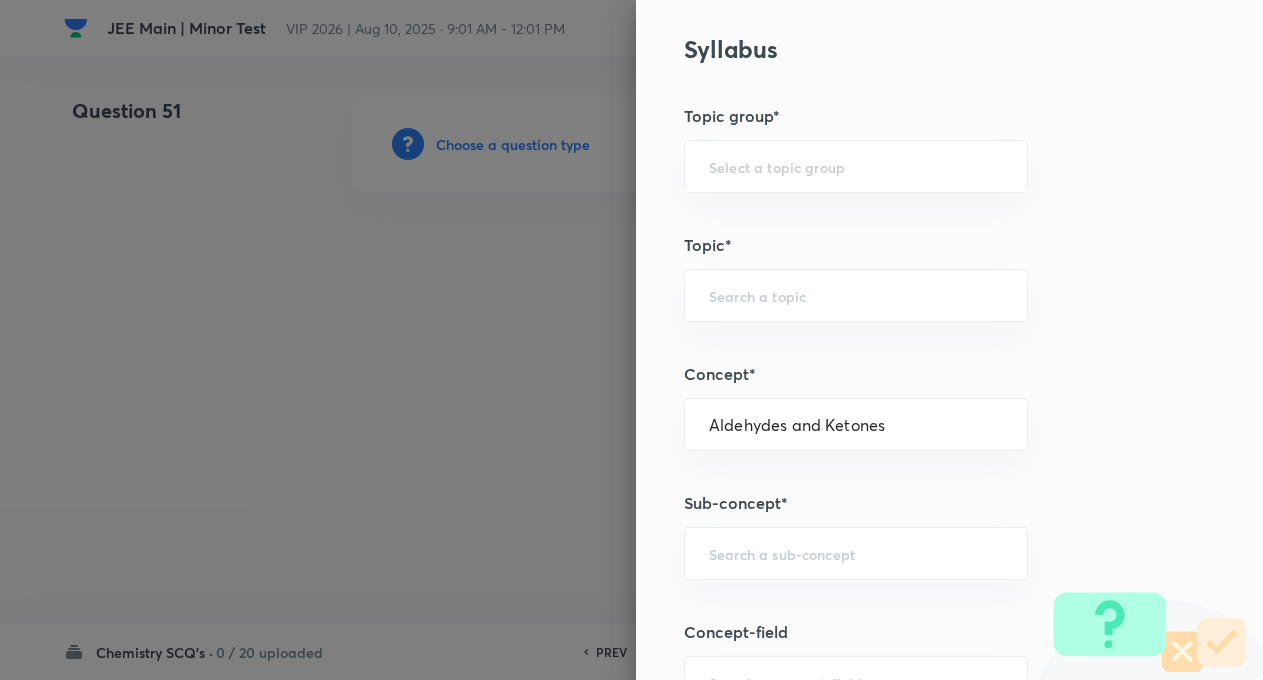 type on "Chemistry" 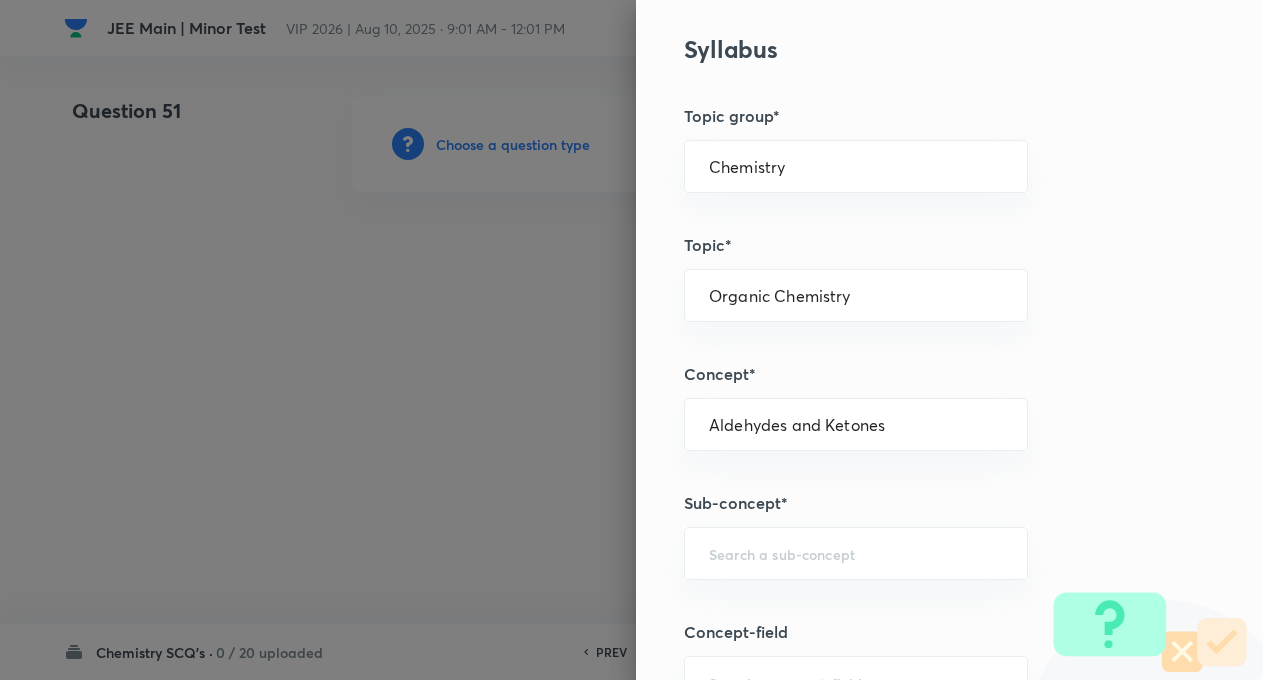click on "Sub-concept*" at bounding box center (916, 503) 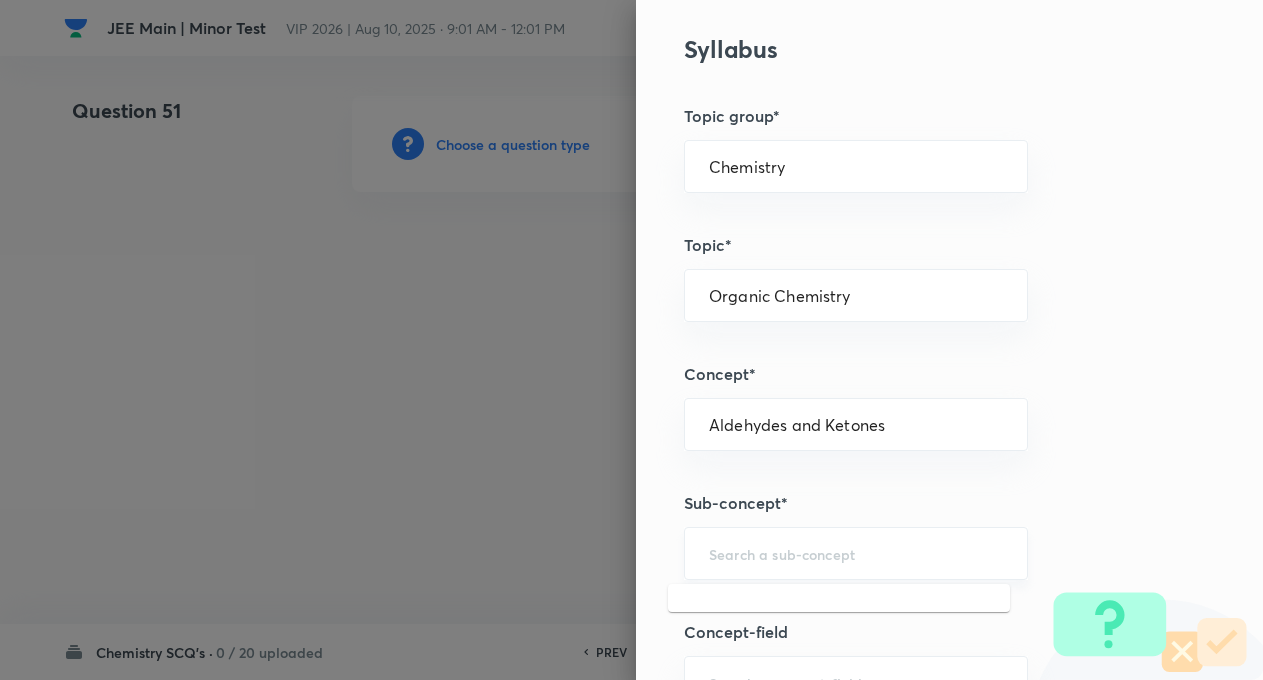 click at bounding box center [856, 553] 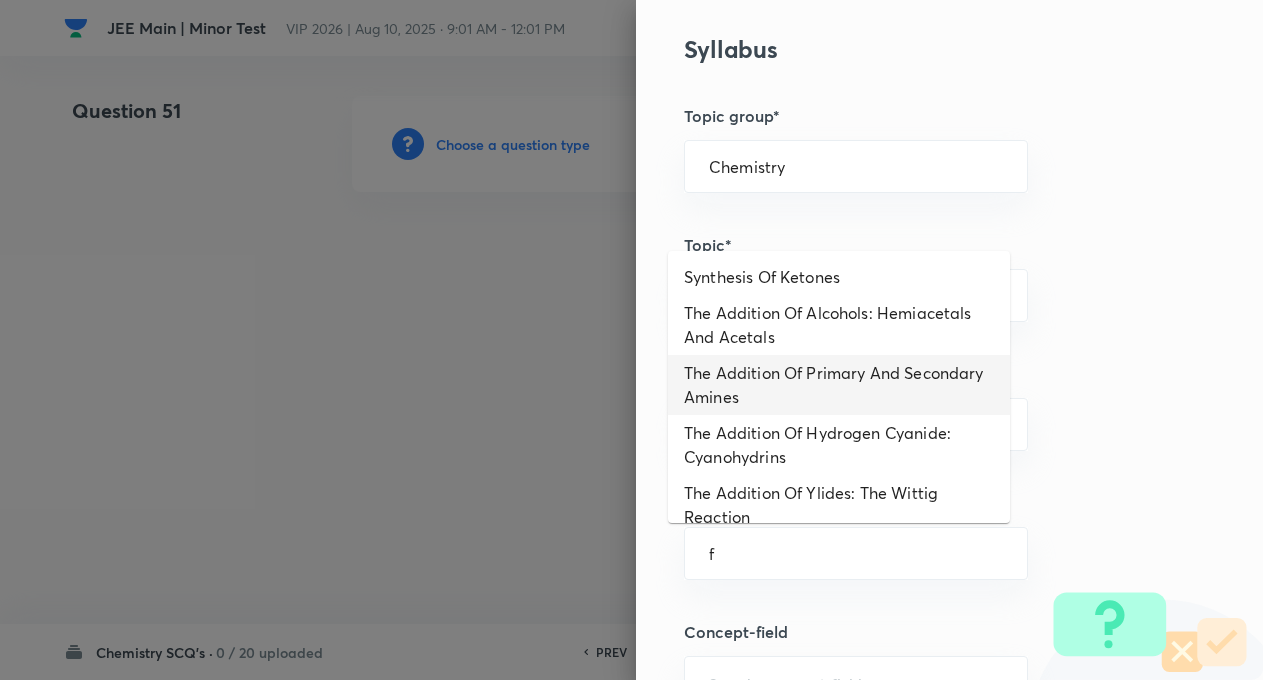 click on "The Addition Of Primary And Secondary Amines" at bounding box center [839, 385] 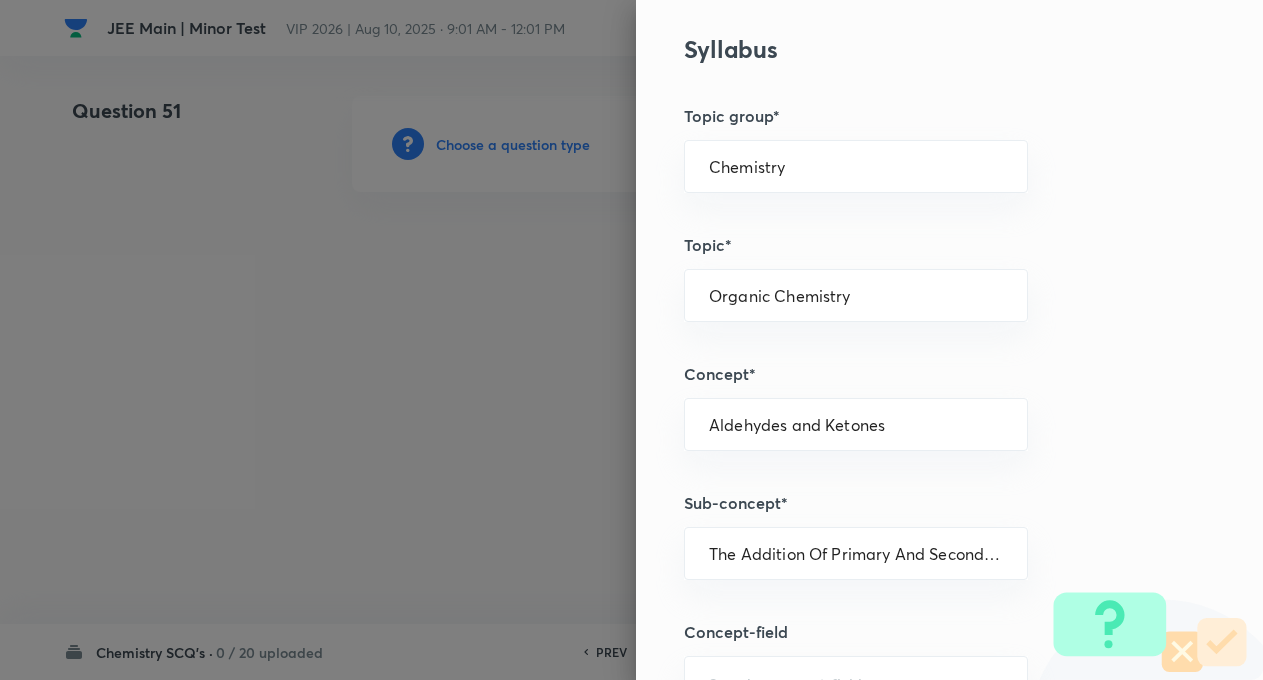 click on "Question settings Question type* Single choice correct Number of options* 2 3 4 5 Does this question have a passage?* Yes No Positive mark 4 ​ Negative Marks (Don’t add negative sign) 1 ​ Syllabus Topic group* Chemistry ​ Topic* Organic Chemistry ​ Concept* Aldehydes and Ketones ​ Sub-concept* The Addition Of Primary And Secondary Amines ​ Concept-field ​ Additional details Question Difficulty Very easy Easy Moderate Hard Very hard Question is based on Fact Numerical Concept Previous year question Yes No Does this question have equation? Yes No Verification status Is the question verified? *Select 'yes' only if a question is verified Yes No Save" at bounding box center [949, 340] 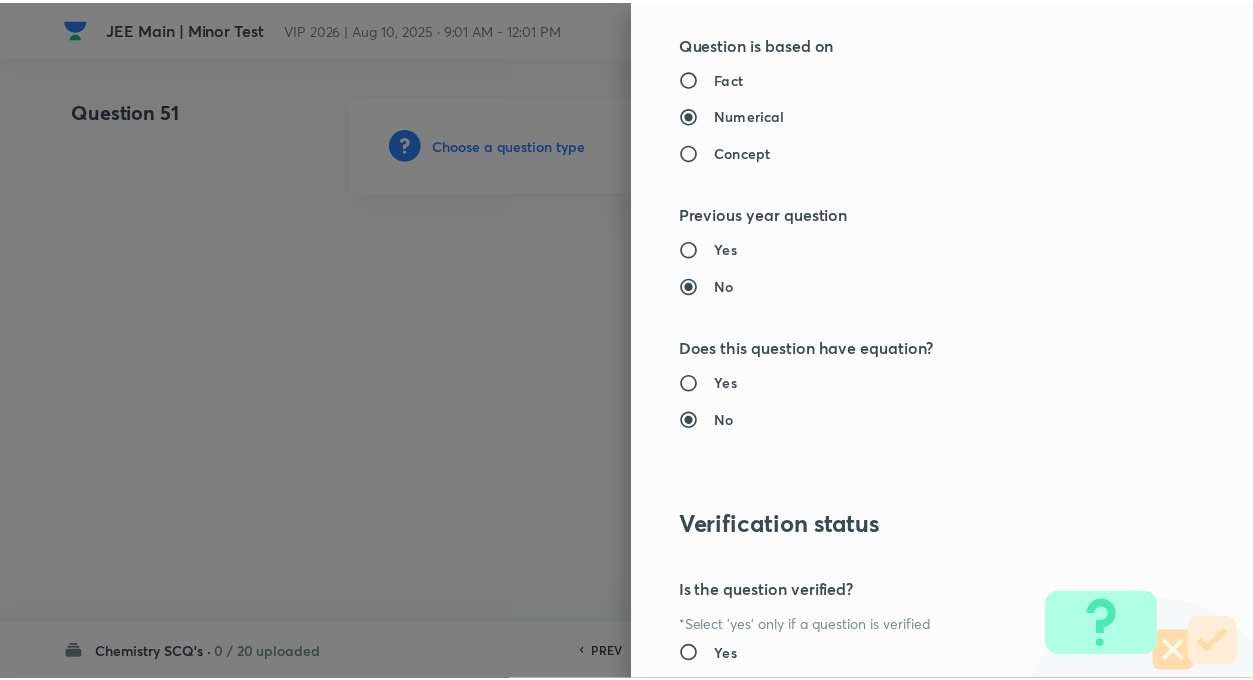scroll, scrollTop: 2046, scrollLeft: 0, axis: vertical 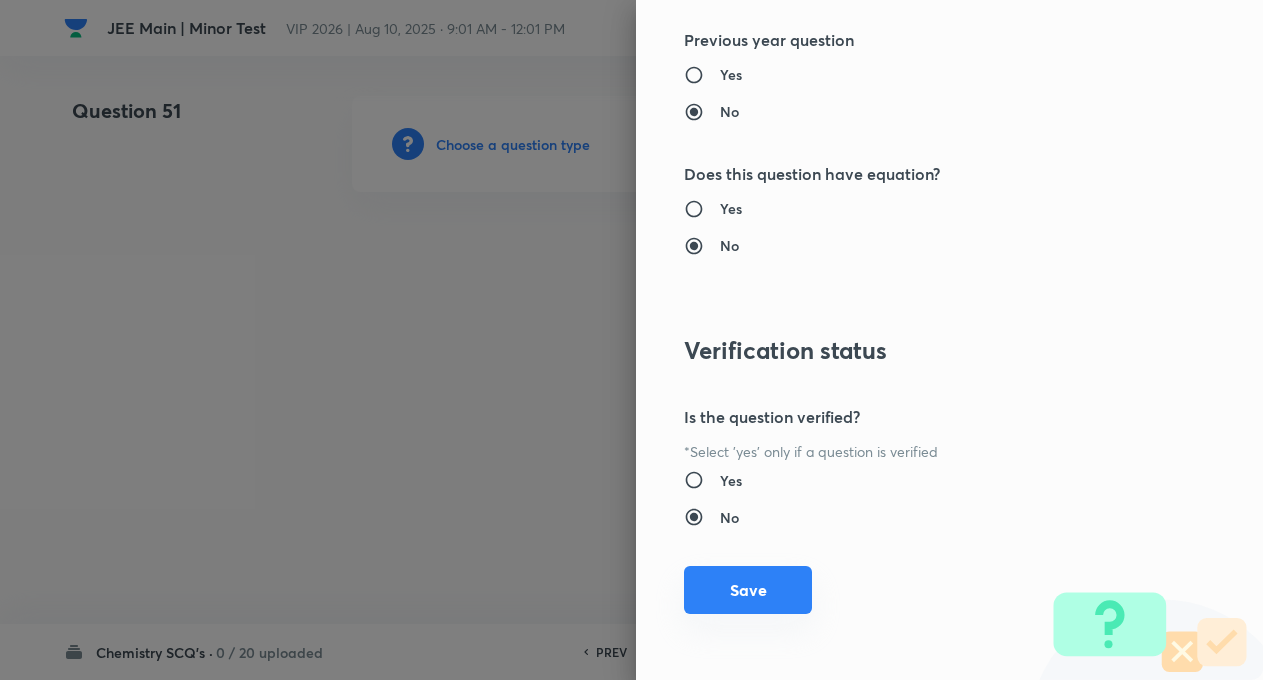 click on "Save" at bounding box center [748, 590] 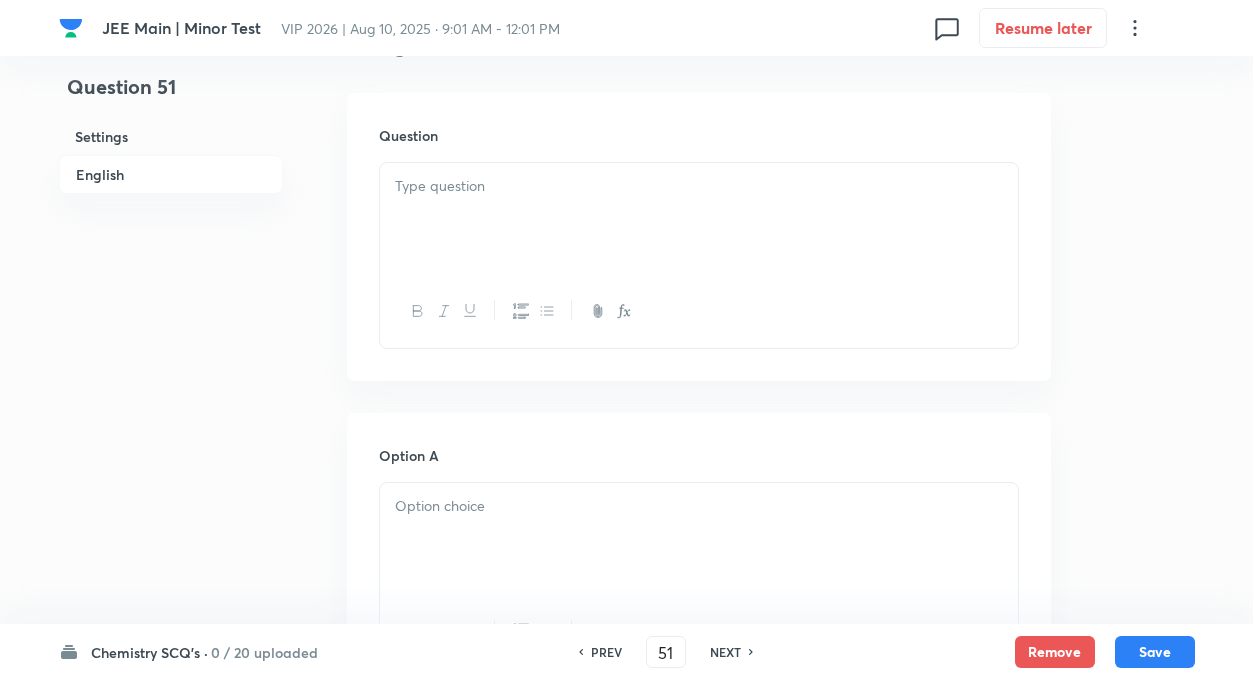 scroll, scrollTop: 600, scrollLeft: 0, axis: vertical 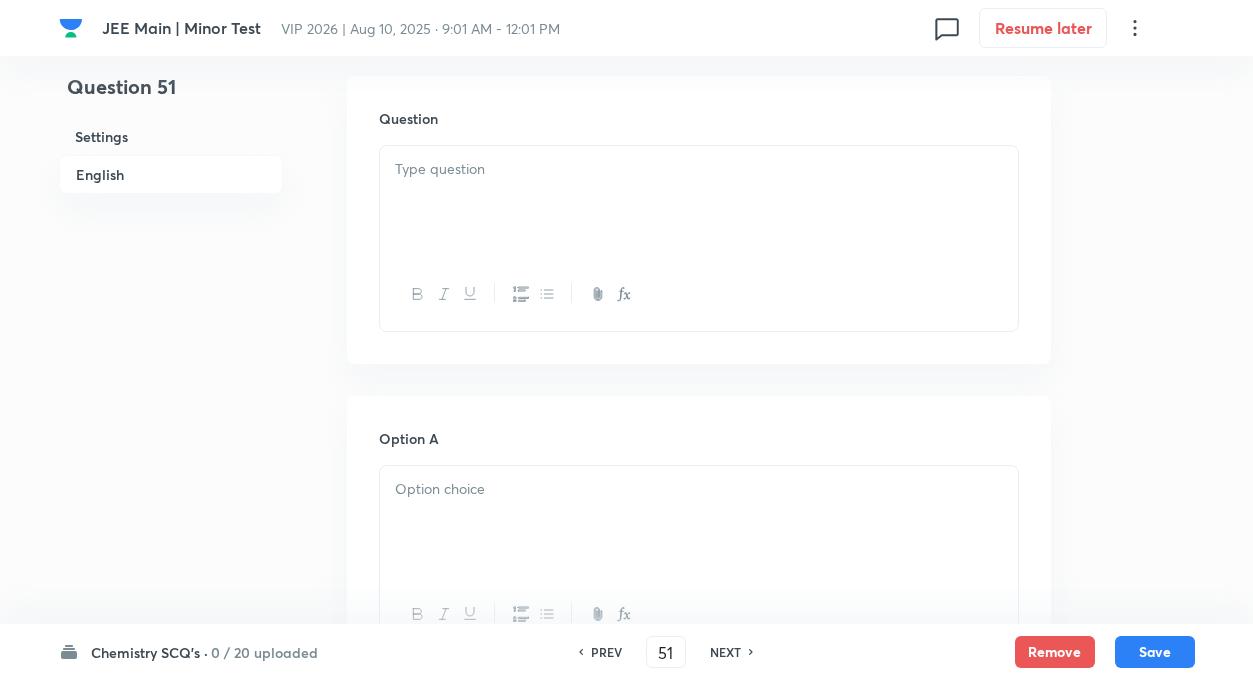 click at bounding box center (699, 202) 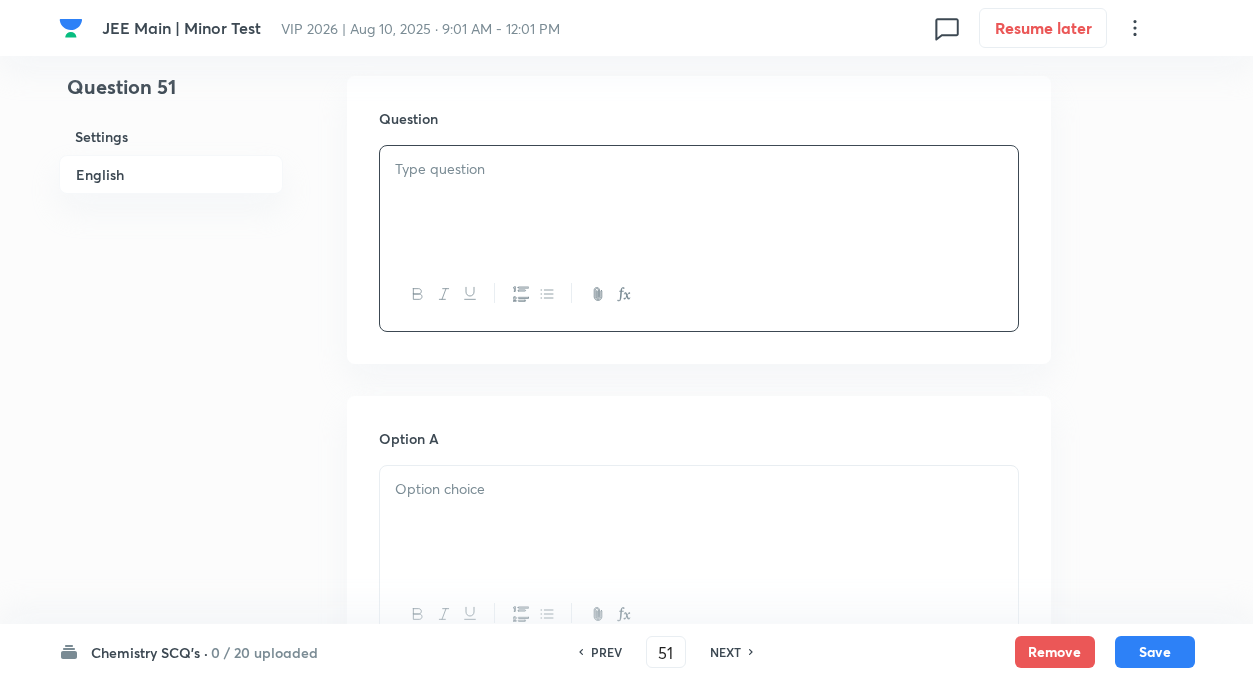 paste 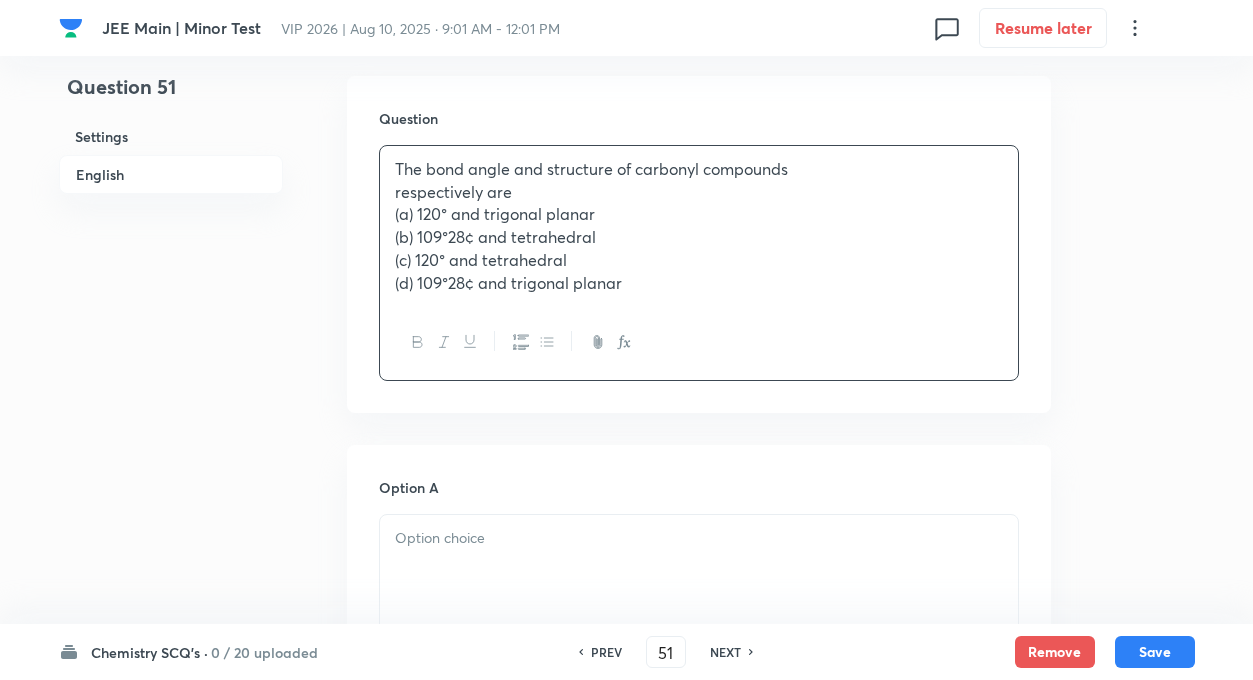 click on "The bond angle and structure of carbonyl compounds respectively are (a) 120° and trigonal planar (b) 109°28¢ and tetrahedral (c) 120° and tetrahedral (d) 109°28¢ and trigonal planar" at bounding box center [699, 226] 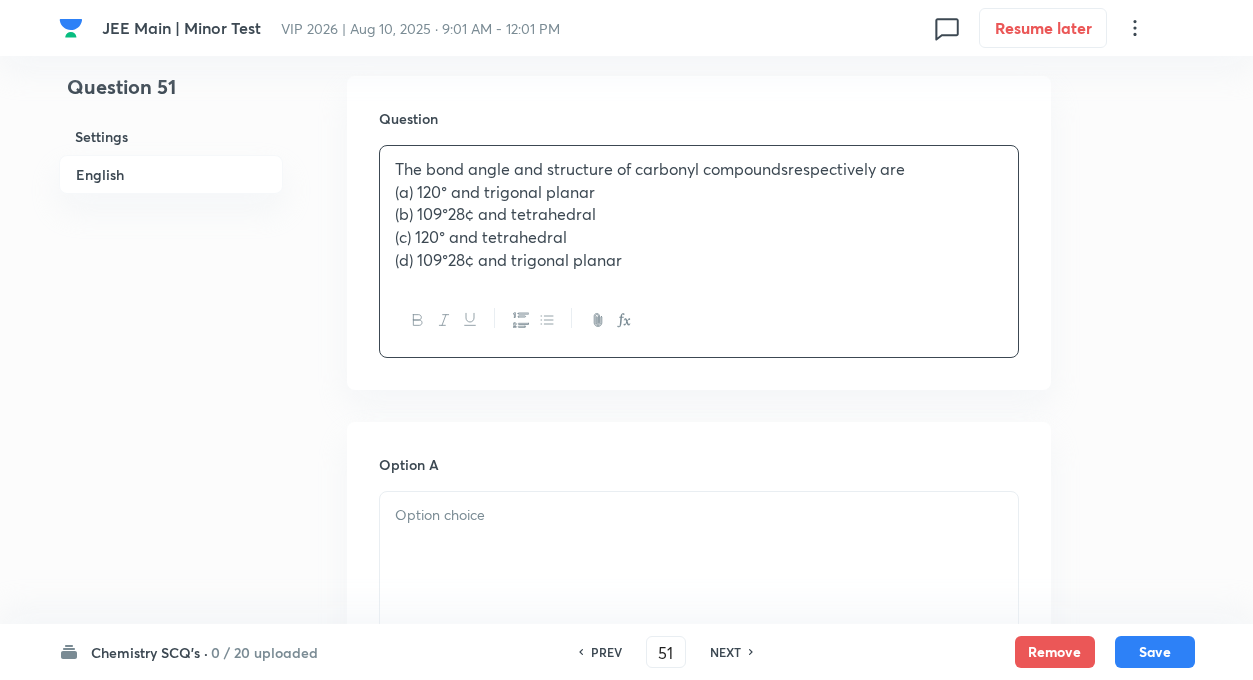 type 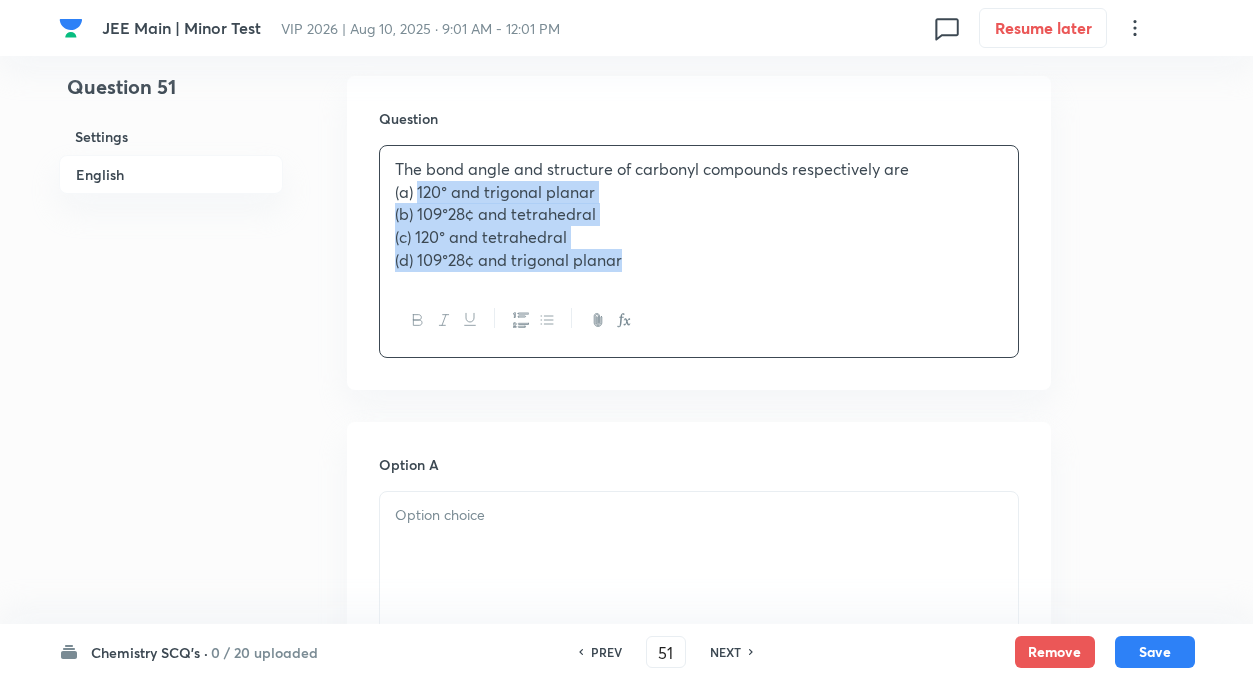 drag, startPoint x: 418, startPoint y: 189, endPoint x: 799, endPoint y: 393, distance: 432.17703 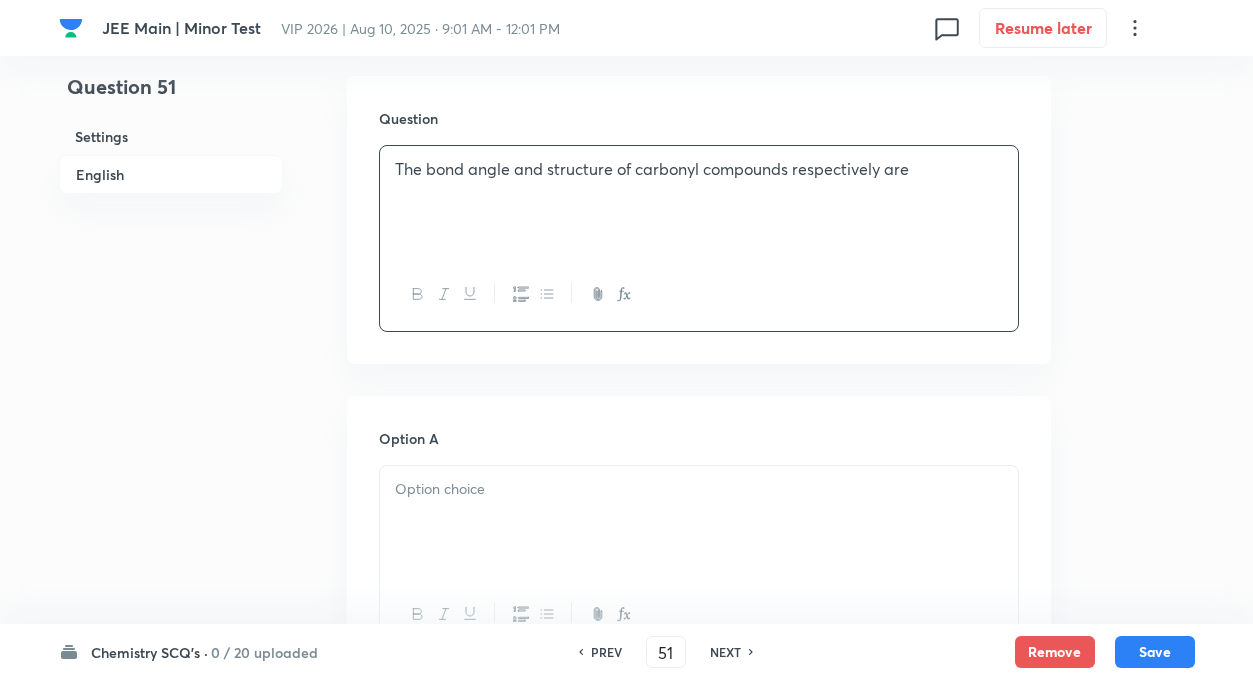 click at bounding box center [699, 522] 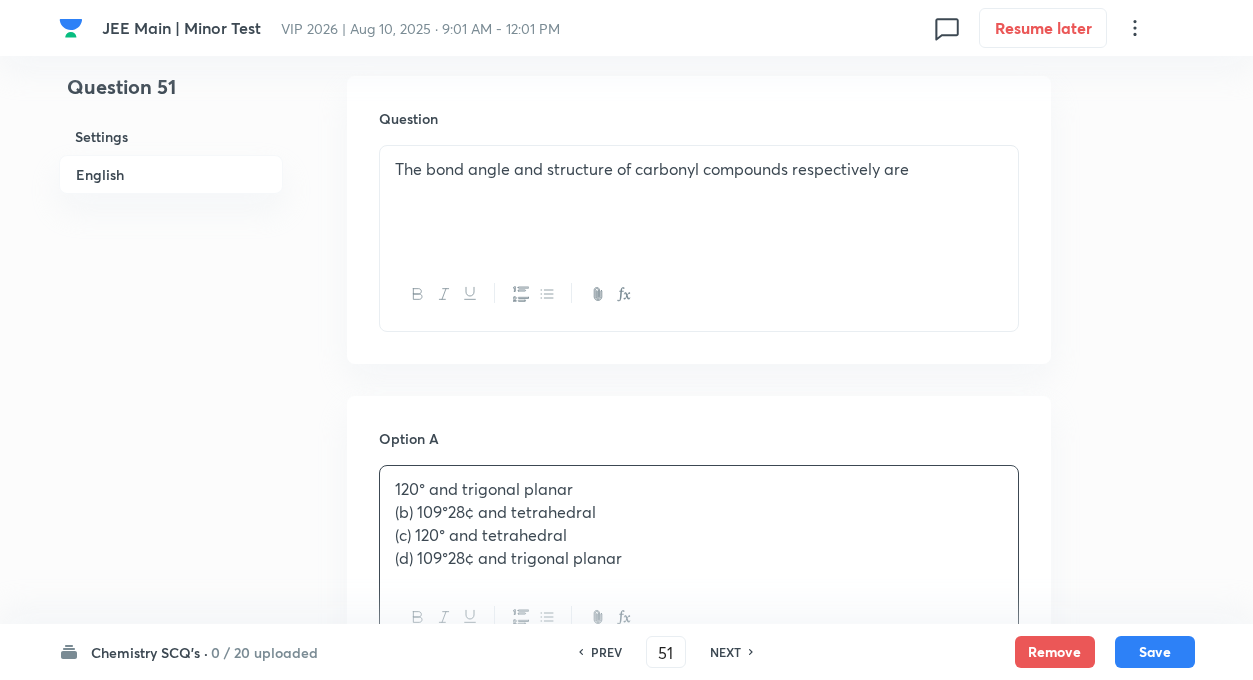 click on "Option A 120° and trigonal planar (b) 109°28¢ and tetrahedral (c) 120° and tetrahedral (d) 109°28¢ and trigonal planar Mark as correct answer Option B Mark as correct answer Option C Mark as correct answer Option D Mark as correct answer" at bounding box center [699, 1018] 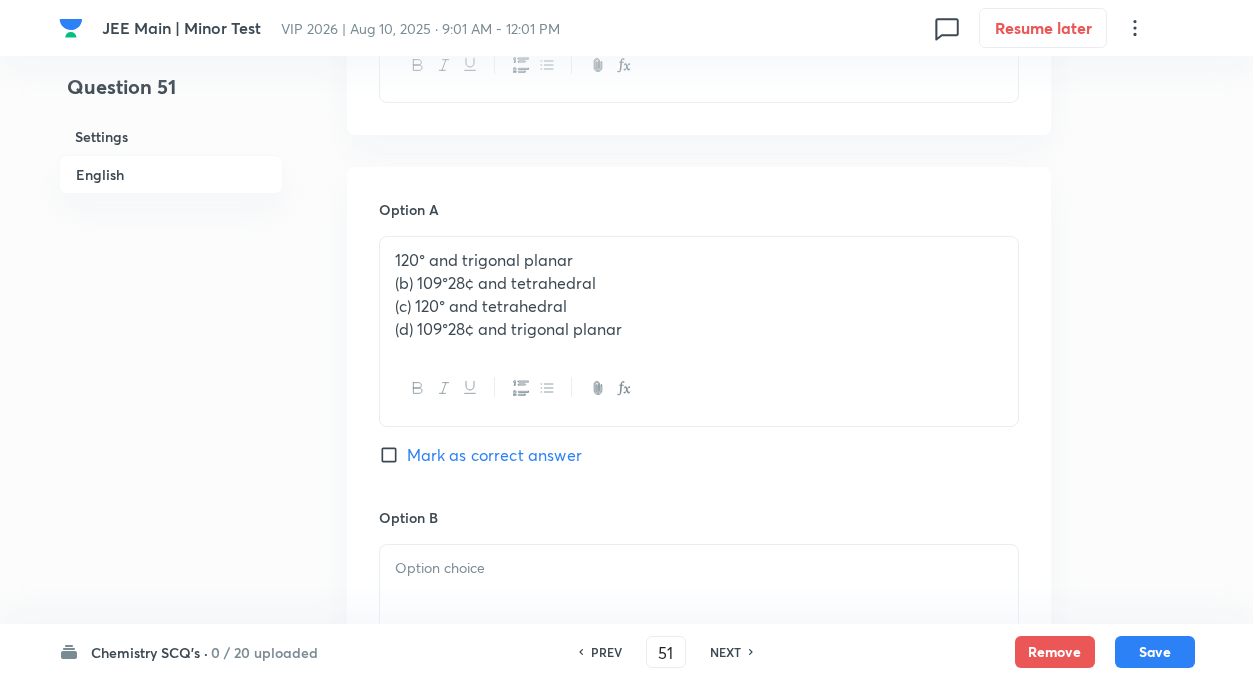 scroll, scrollTop: 920, scrollLeft: 0, axis: vertical 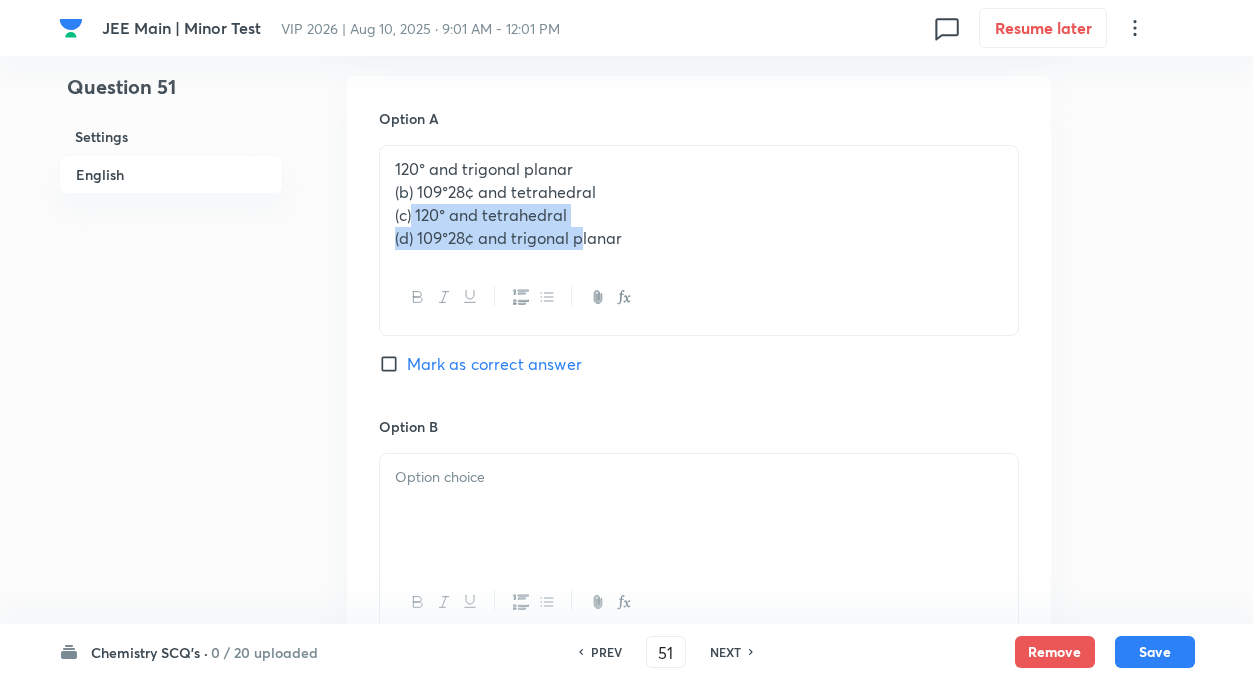 drag, startPoint x: 412, startPoint y: 203, endPoint x: 581, endPoint y: 242, distance: 173.44164 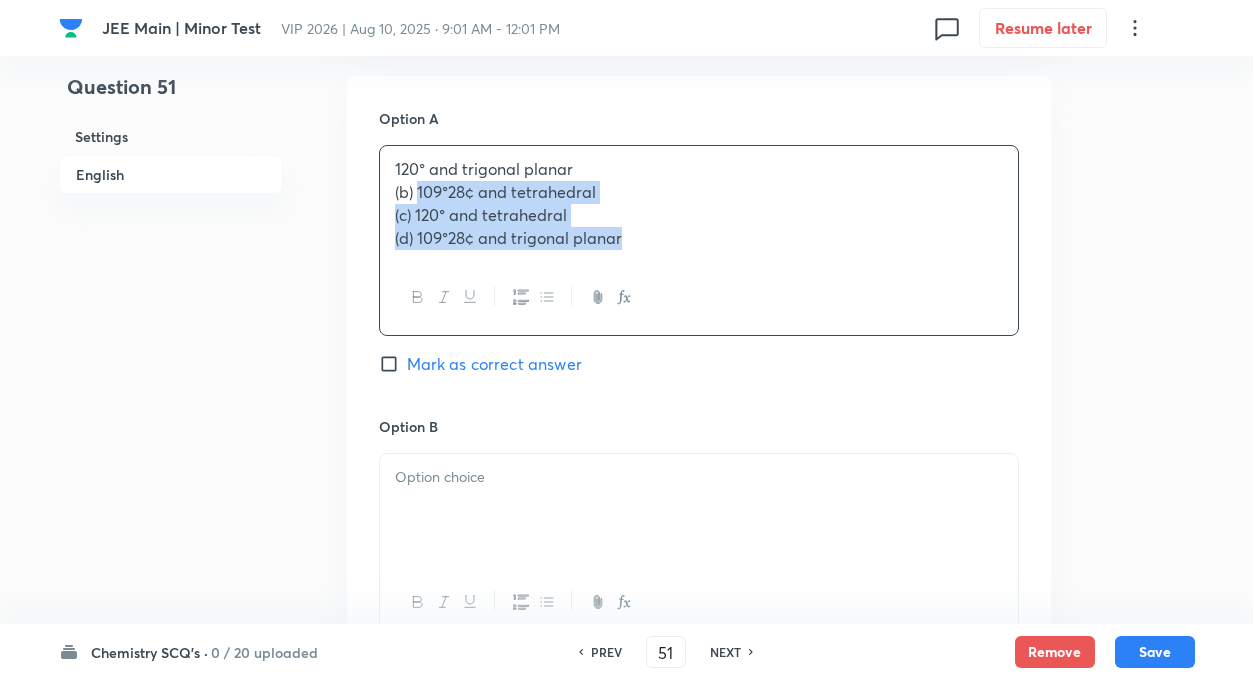 drag, startPoint x: 630, startPoint y: 244, endPoint x: 418, endPoint y: 193, distance: 218.04816 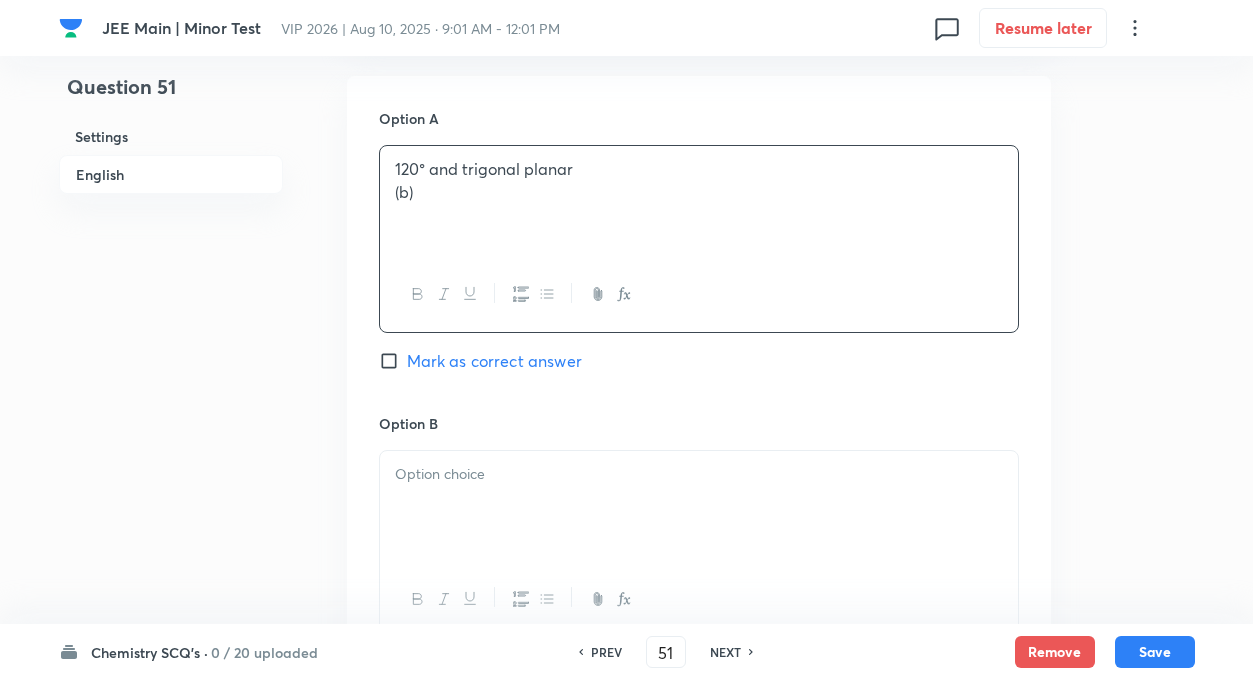 type 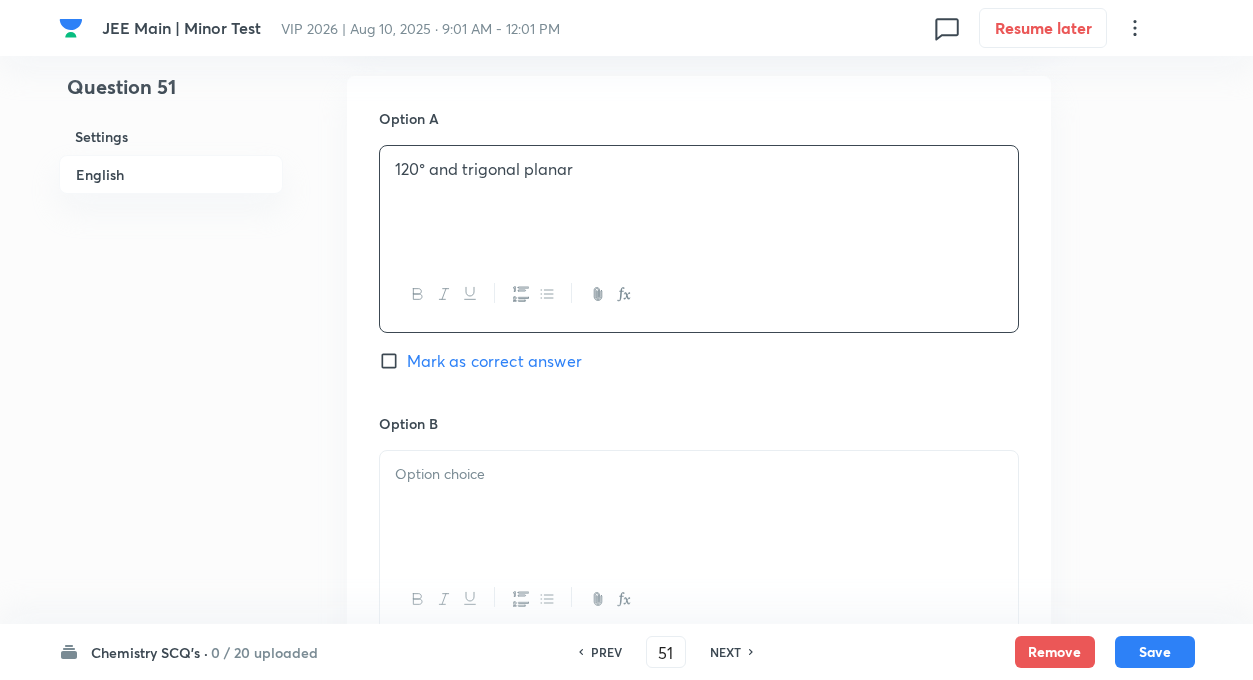 click at bounding box center [699, 543] 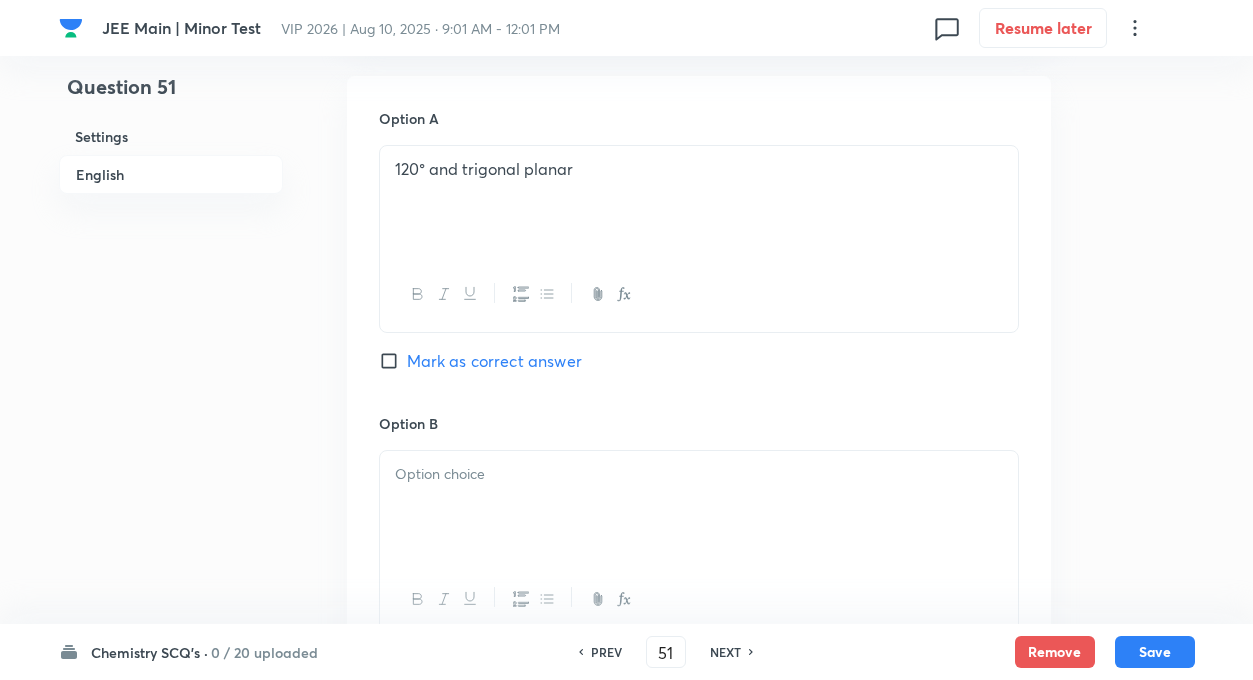 click at bounding box center (699, 507) 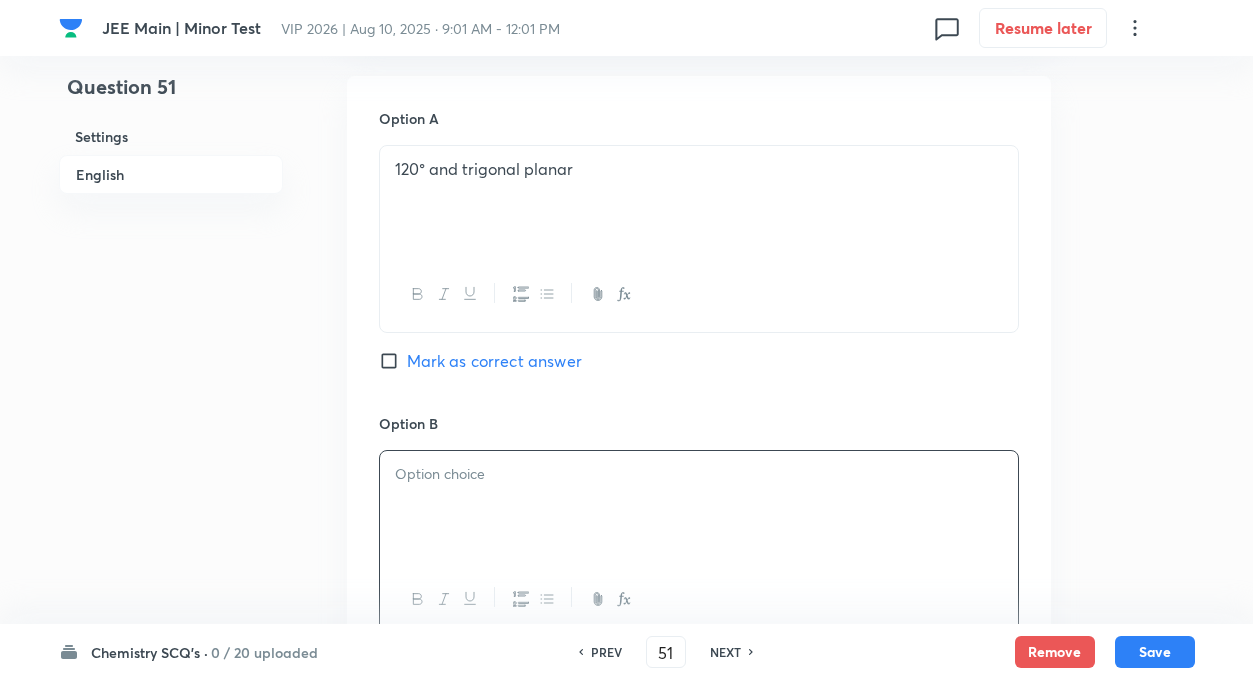 click at bounding box center [699, 507] 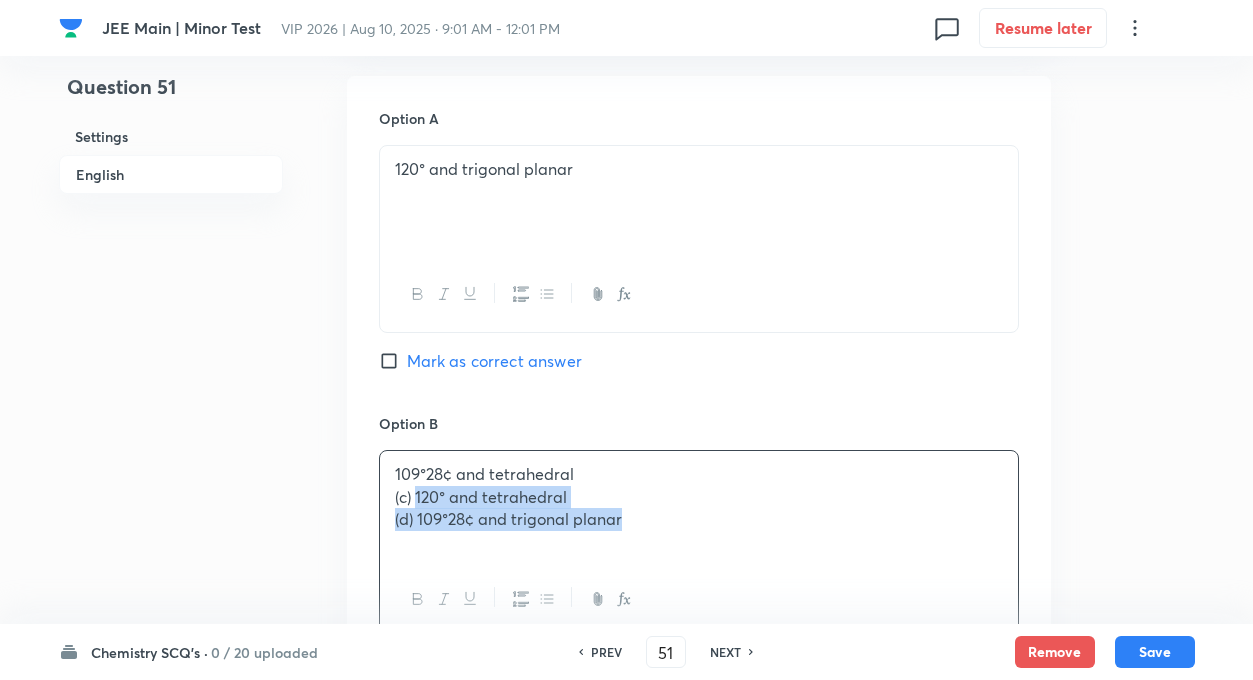 drag, startPoint x: 415, startPoint y: 495, endPoint x: 874, endPoint y: 611, distance: 473.4311 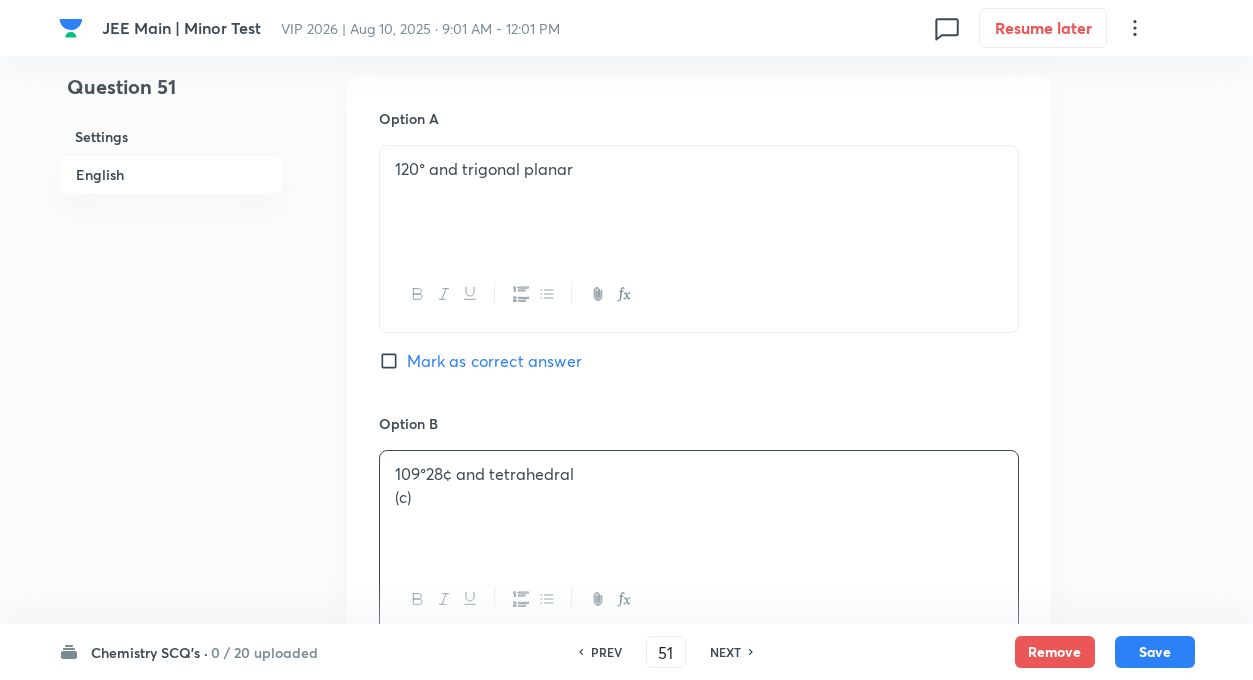 type 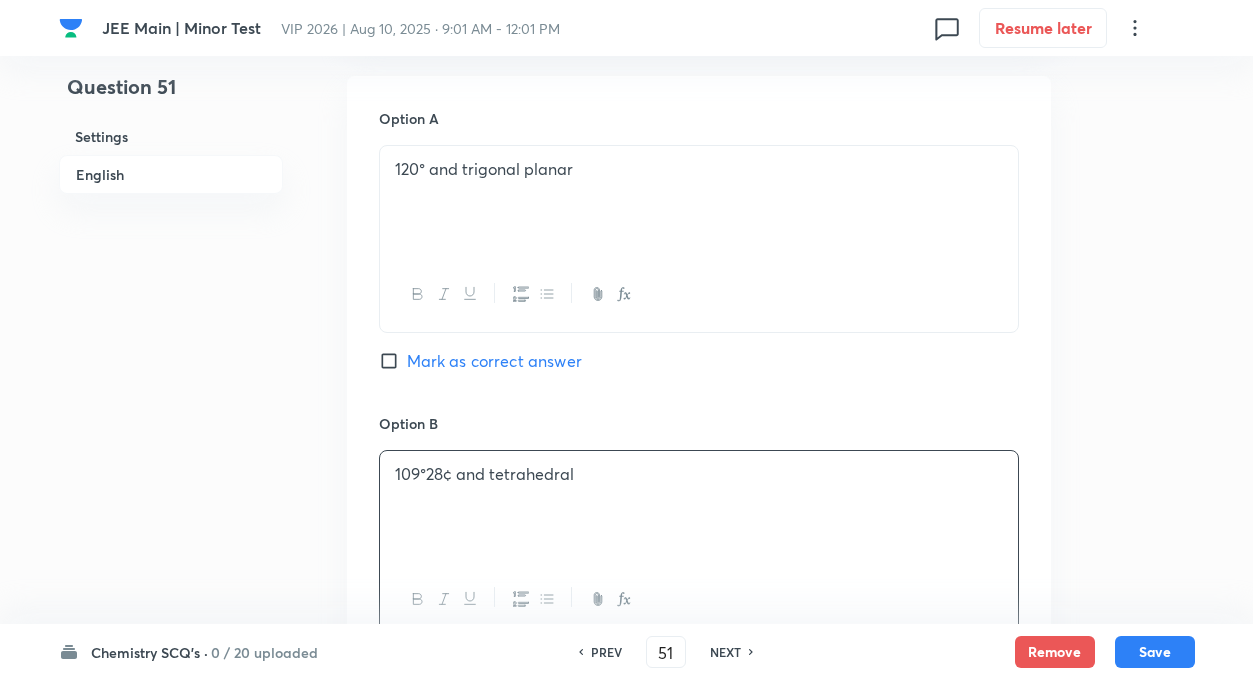click on "Question 51 Settings English" at bounding box center (171, 447) 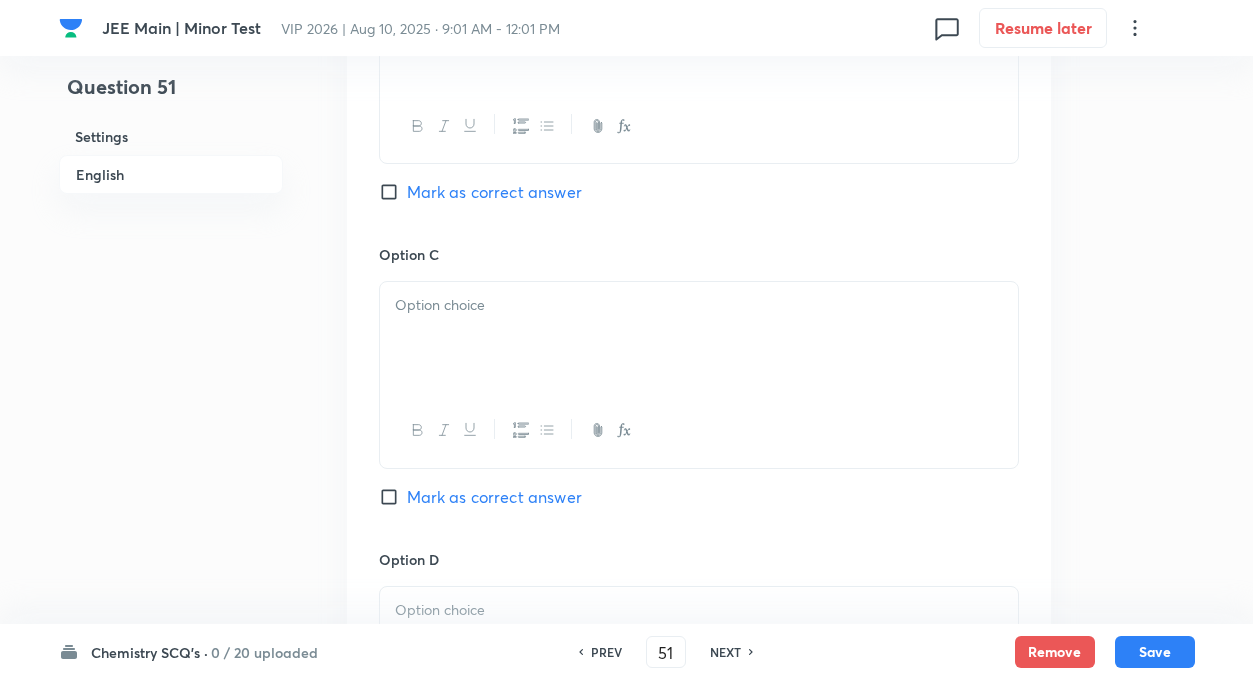 scroll, scrollTop: 1400, scrollLeft: 0, axis: vertical 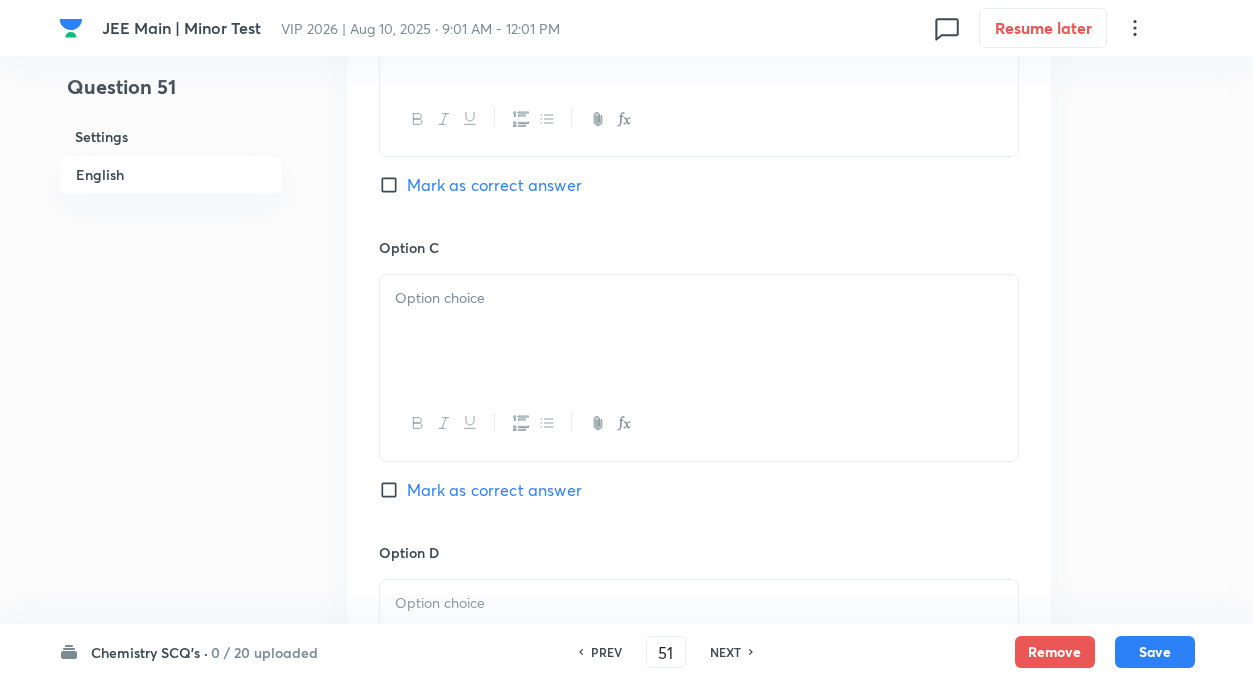 click at bounding box center [699, 298] 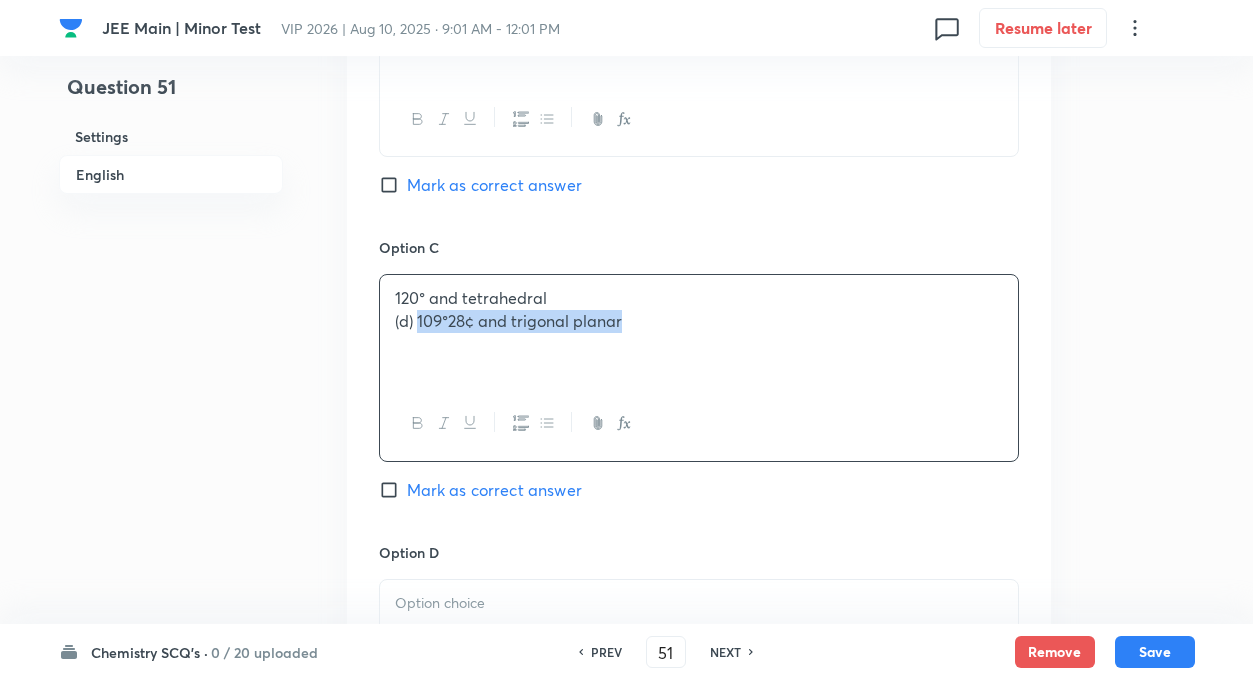drag, startPoint x: 420, startPoint y: 324, endPoint x: 759, endPoint y: 379, distance: 343.43268 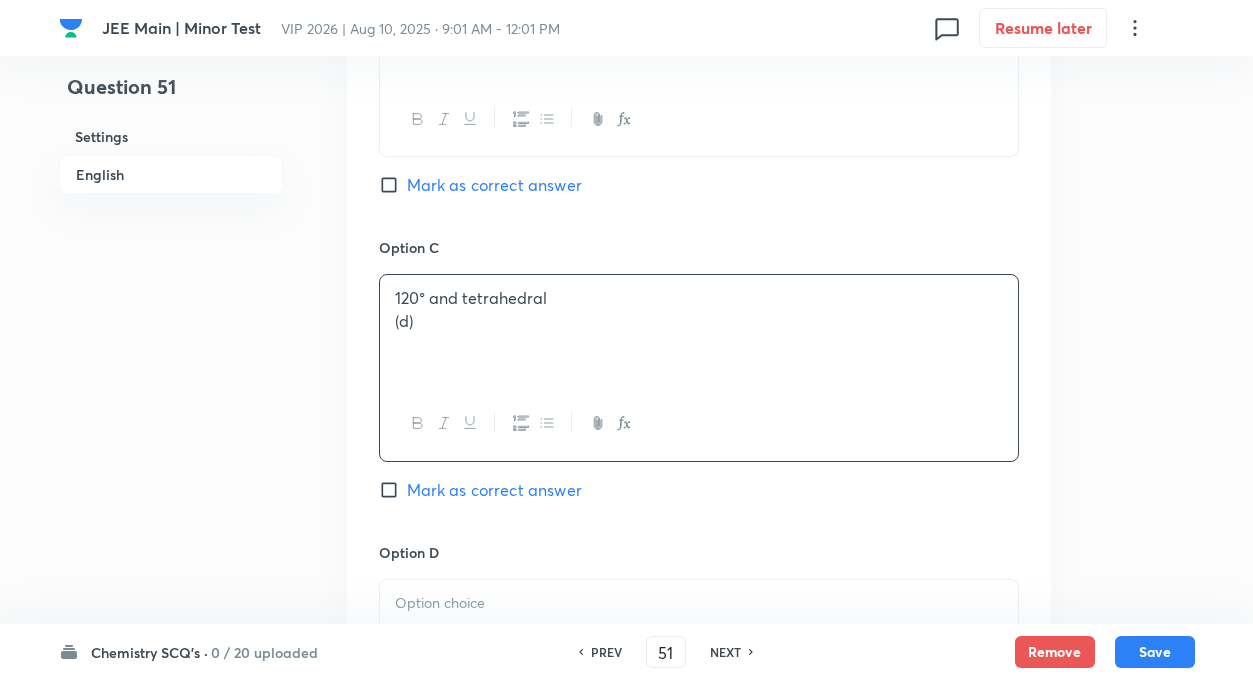 type 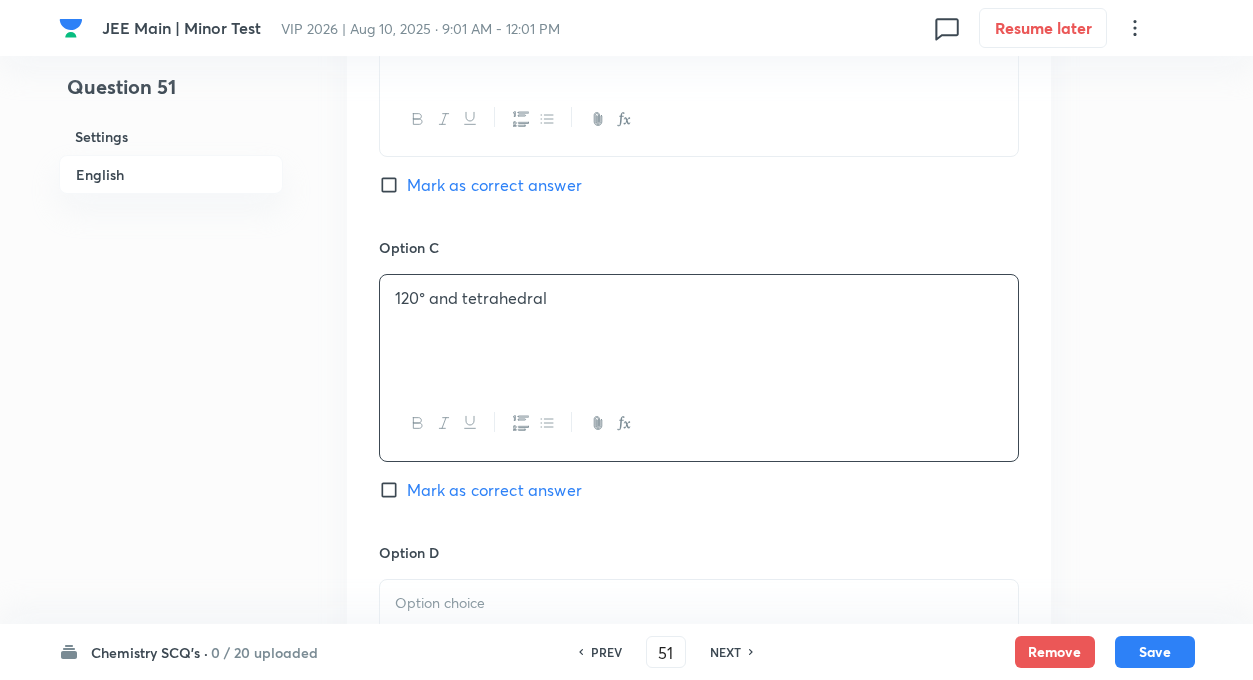 click on "Question 51 Settings English Settings Type Single choice correct 4 options + 4 marks - 1 mark Edit Concept Chemistry Organic Chemistry Aldehydes and Ketones The Addition Of Primary And Secondary Amines Edit Additional details Moderate Numerical Not from PYQ paper No equation Edit In English Question The bond angle and structure of carbonyl compounds respectively are Option A 120° and trigonal planar Mark as correct answer Option B 109°28¢ and tetrahedral Mark as correct answer Option C 120° and tetrahedral Mark as correct answer Option D Mark as correct answer Solution" at bounding box center (627, -33) 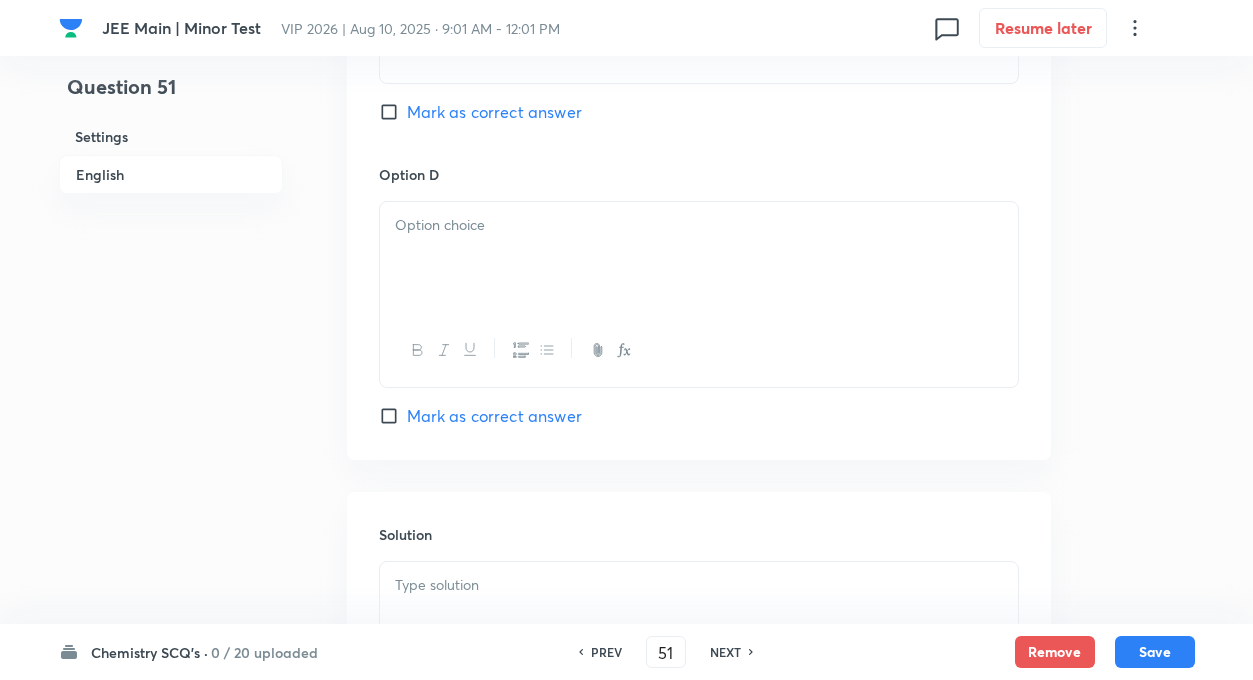 scroll, scrollTop: 1880, scrollLeft: 0, axis: vertical 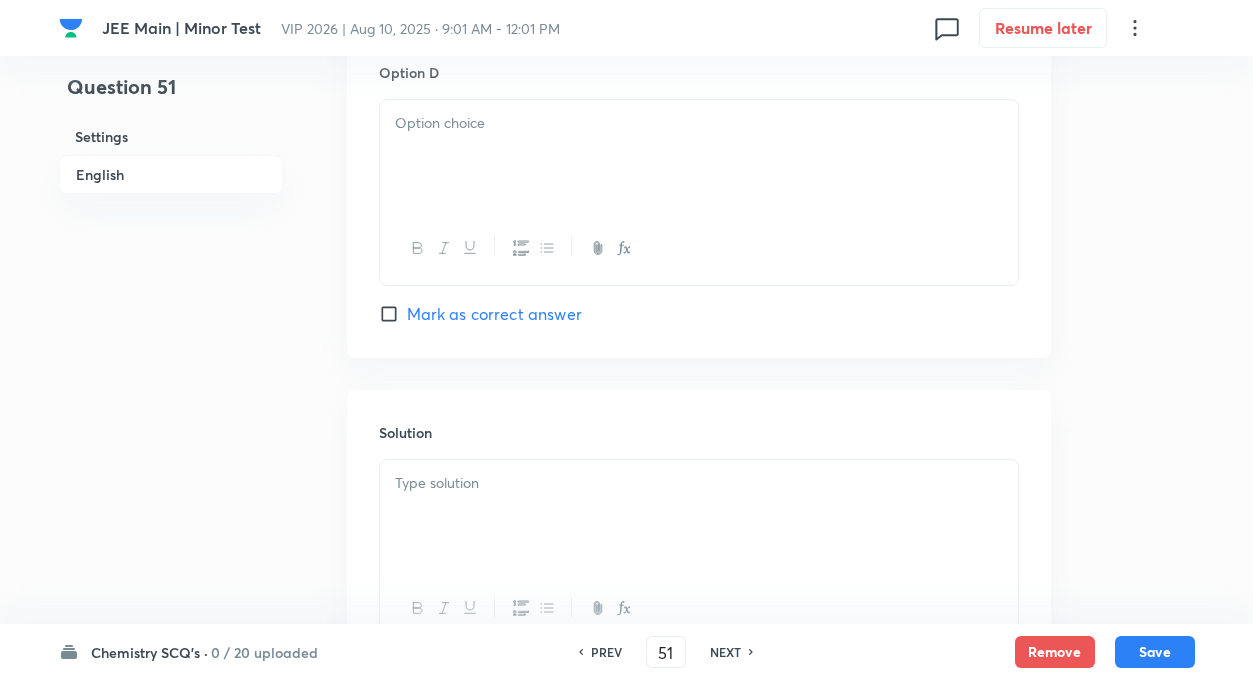 click at bounding box center [699, 156] 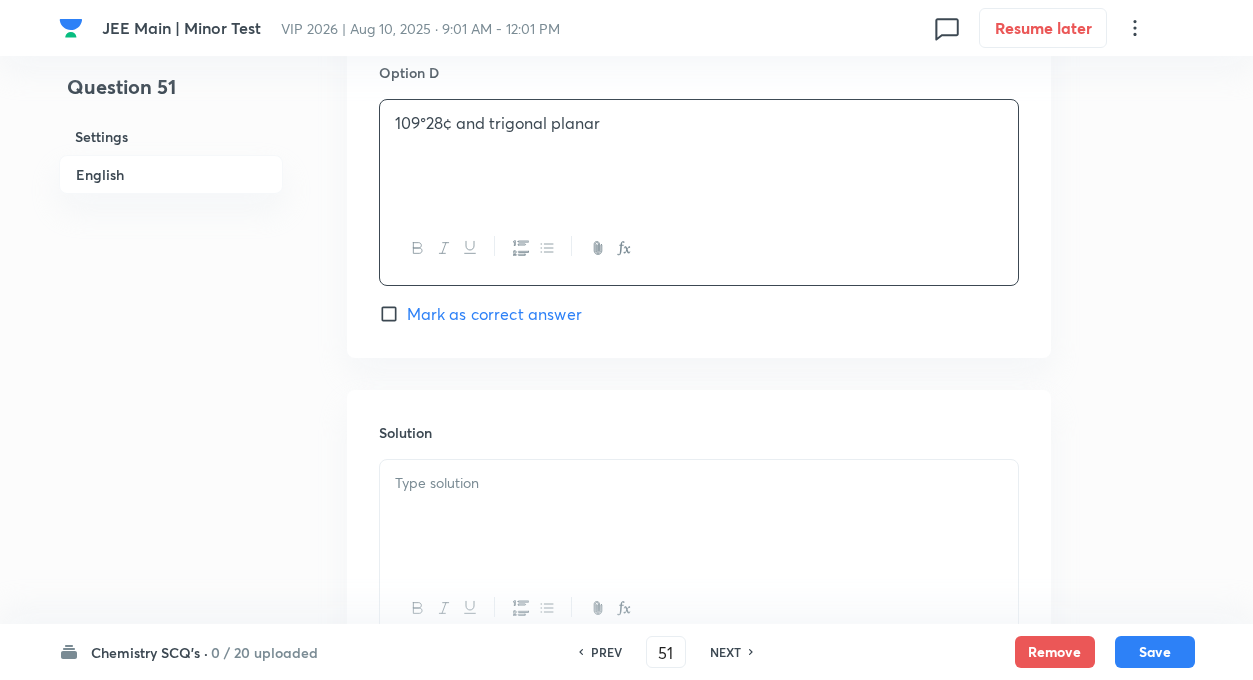 click on "Question 51 Settings English Settings Type Single choice correct 4 options + 4 marks - 1 mark Edit Concept Chemistry Organic Chemistry Aldehydes and Ketones The Addition Of Primary And Secondary Amines Edit Additional details Moderate Numerical Not from PYQ paper No equation Edit In English Question The bond angle and structure of carbonyl compounds respectively are Option A 120° and trigonal planar Mark as correct answer Option B 109°28¢ and tetrahedral Mark as correct answer Option C 120° and tetrahedral Mark as correct answer Option D 109°28¢ and trigonal planar  Mark as correct answer Solution" at bounding box center (627, -513) 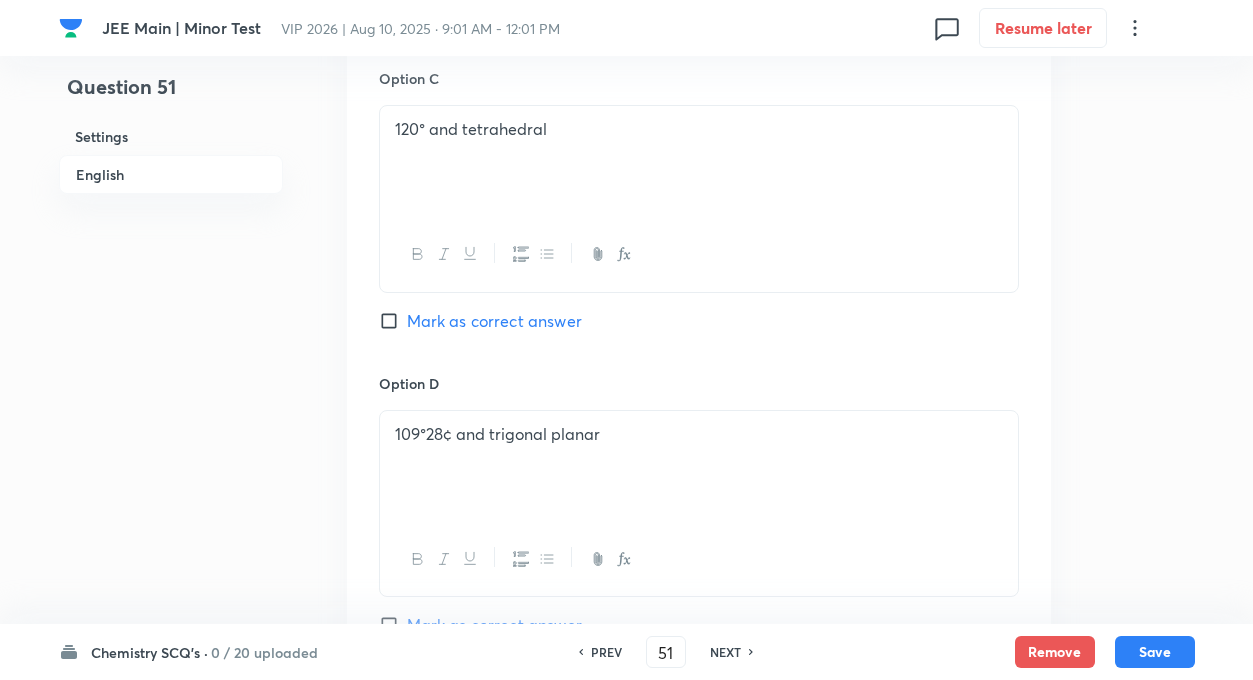 scroll, scrollTop: 1560, scrollLeft: 0, axis: vertical 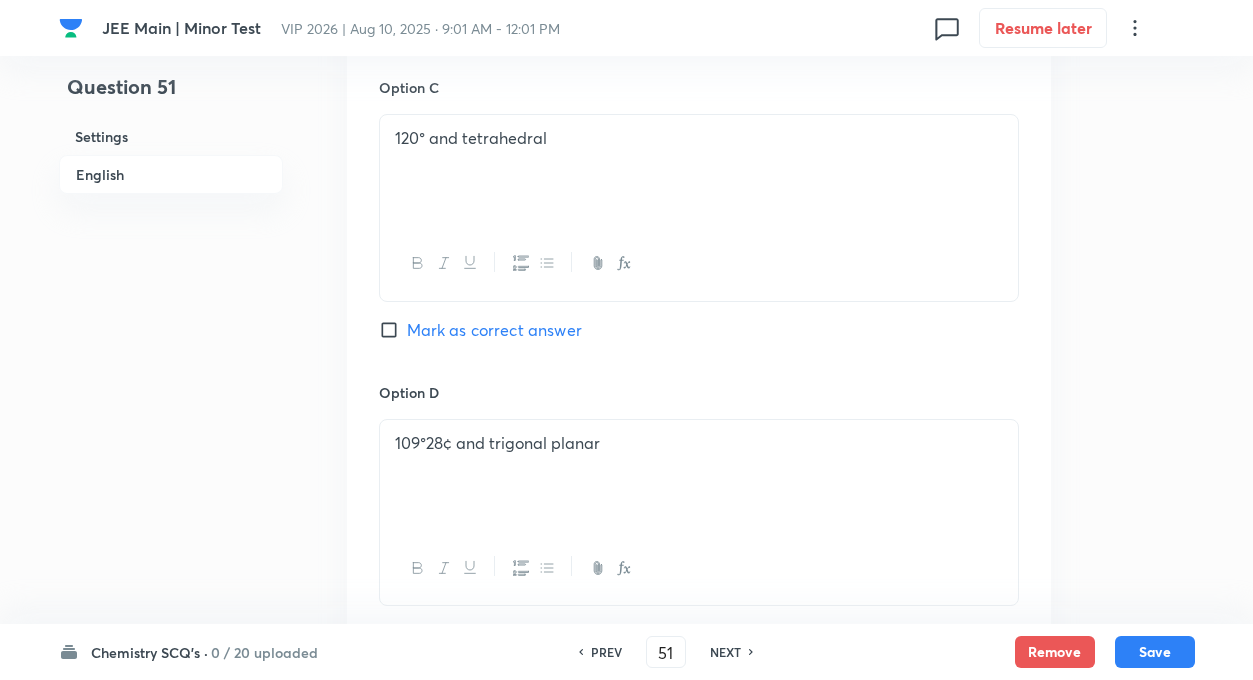 click on "109°28¢ and trigonal planar" at bounding box center (699, 443) 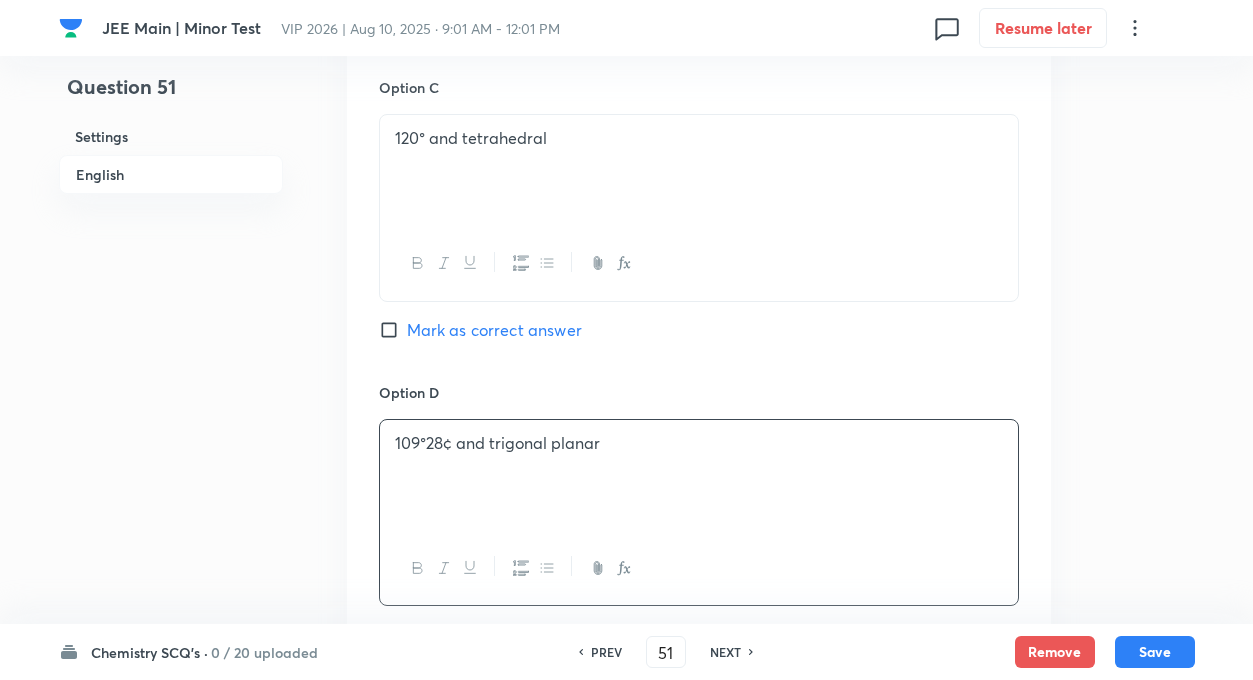 type 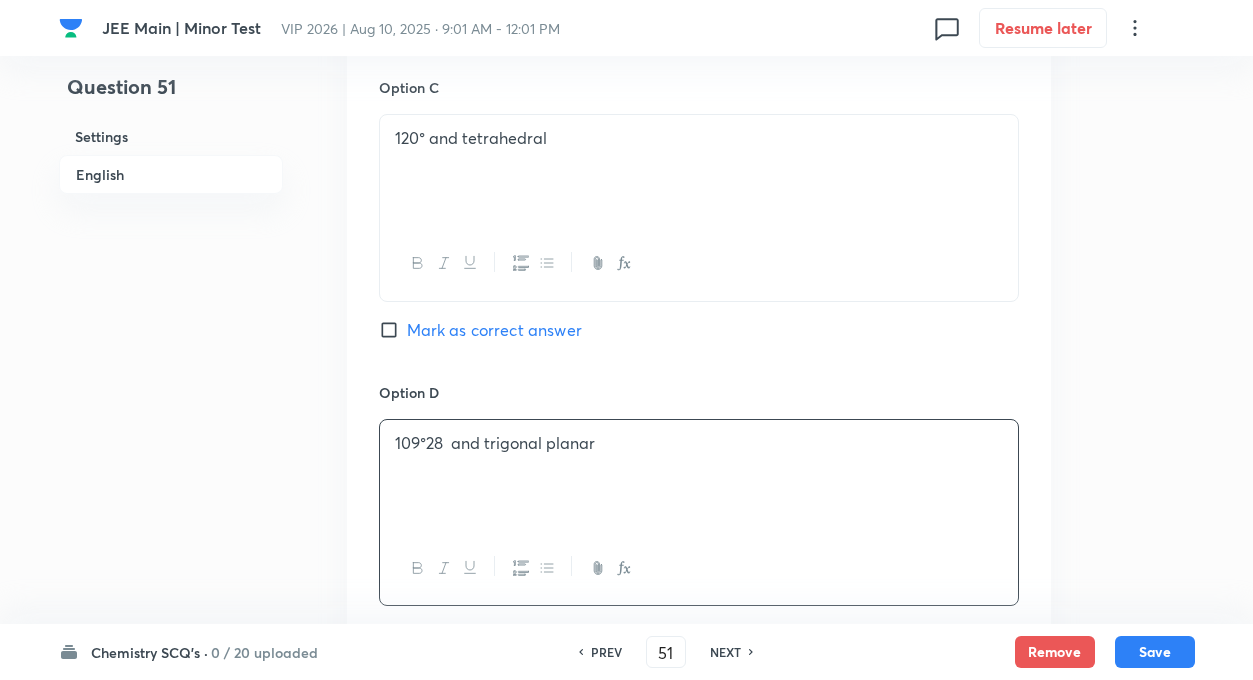 click on "Question 51 Settings English Settings Type Single choice correct 4 options + 4 marks - 1 mark Edit Concept Chemistry Organic Chemistry Aldehydes and Ketones The Addition Of Primary And Secondary Amines Edit Additional details Moderate Numerical Not from PYQ paper No equation Edit In English Question The bond angle and structure of carbonyl compounds respectively are Option A 120° and trigonal planar Mark as correct answer Option B 109°28¢ and tetrahedral Mark as correct answer Option C 120° and tetrahedral Mark as correct answer Option D 109°28  and trigonal planar  Mark as correct answer Solution" at bounding box center [627, -193] 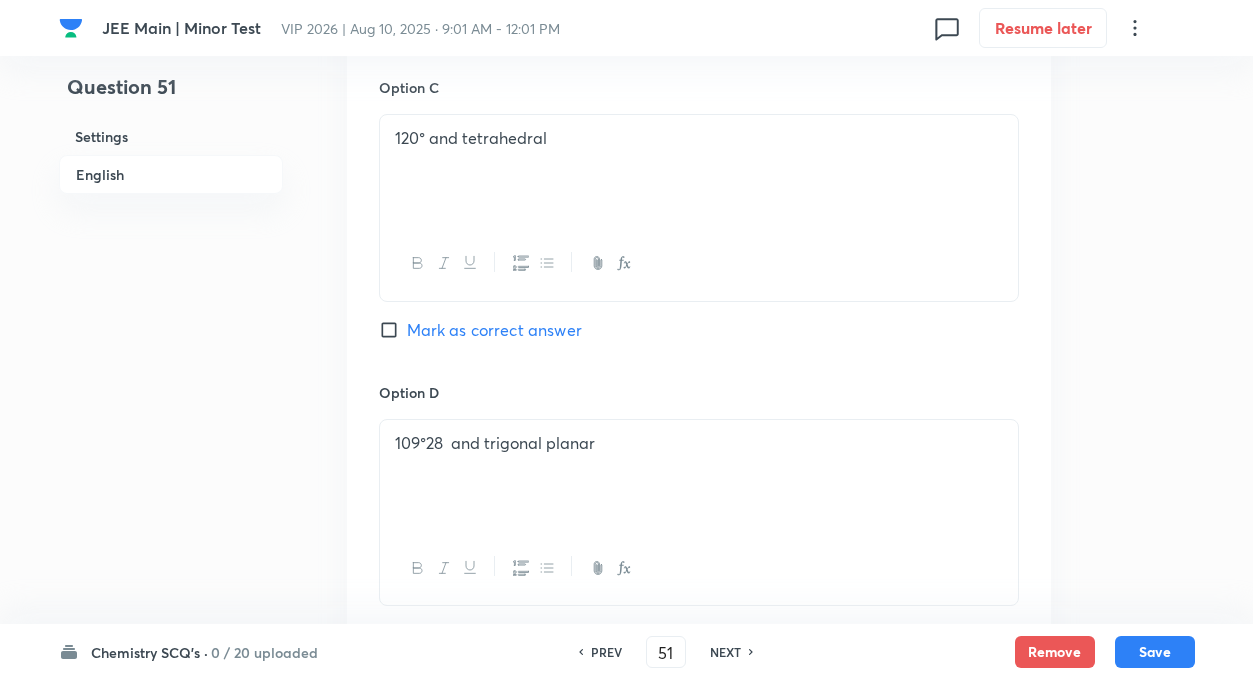 click on "109°28  and trigonal planar" at bounding box center (699, 443) 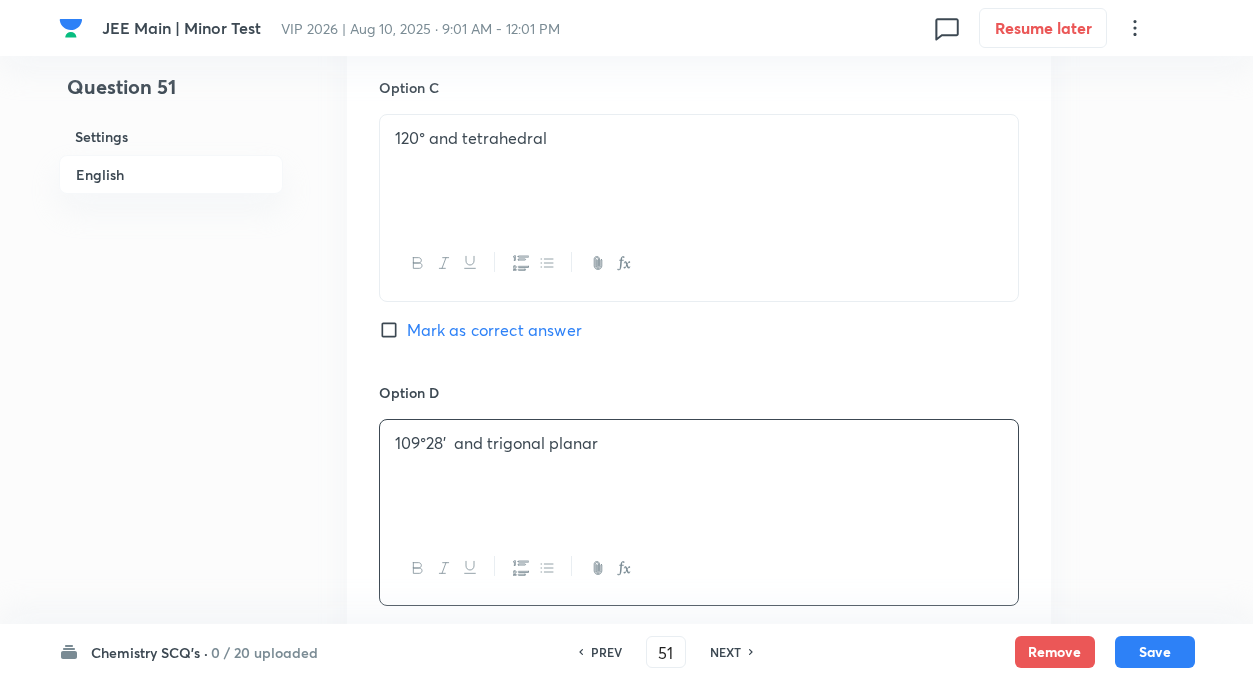 click on "Question 51 Settings English Settings Type Single choice correct 4 options + 4 marks - 1 mark Edit Concept Chemistry Organic Chemistry Aldehydes and Ketones The Addition Of Primary And Secondary Amines Edit Additional details Moderate Numerical Not from PYQ paper No equation Edit In English Question The bond angle and structure of carbonyl compounds respectively are Option A 120° and trigonal planar Mark as correct answer Option B 109°28¢ and tetrahedral Mark as correct answer Option C 120° and tetrahedral Mark as correct answer Option D 109°28'  and trigonal planar  Mark as correct answer Solution" at bounding box center [627, -193] 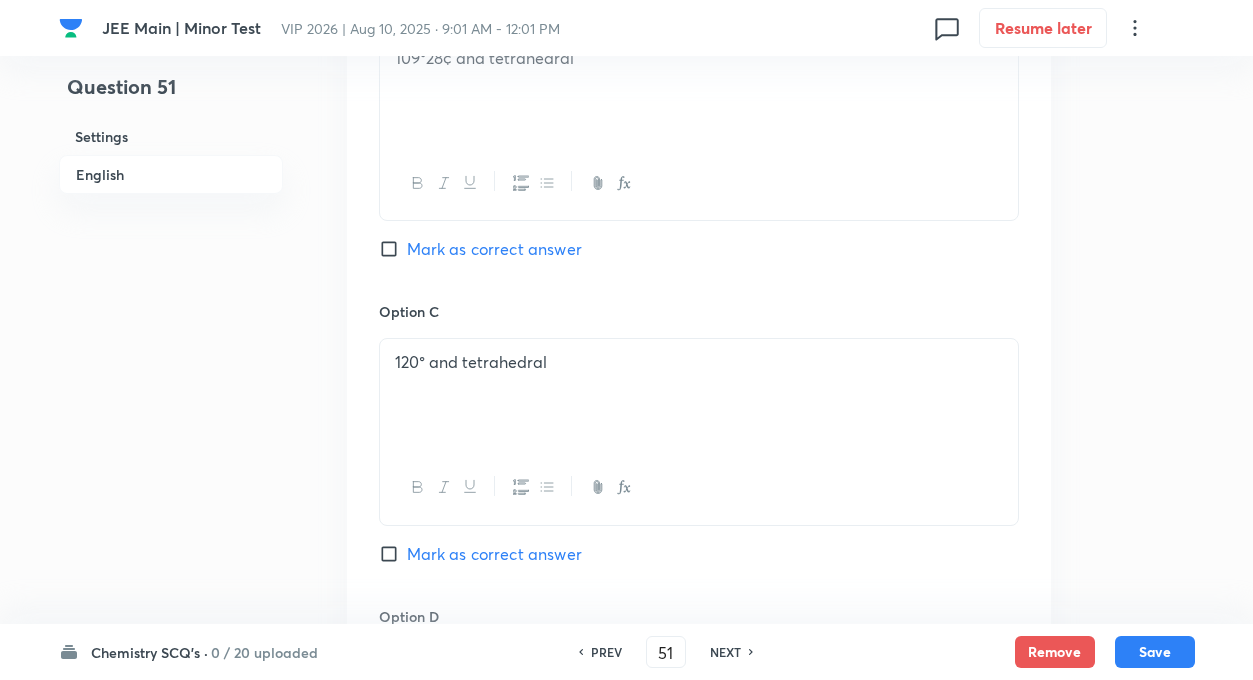 scroll, scrollTop: 1280, scrollLeft: 0, axis: vertical 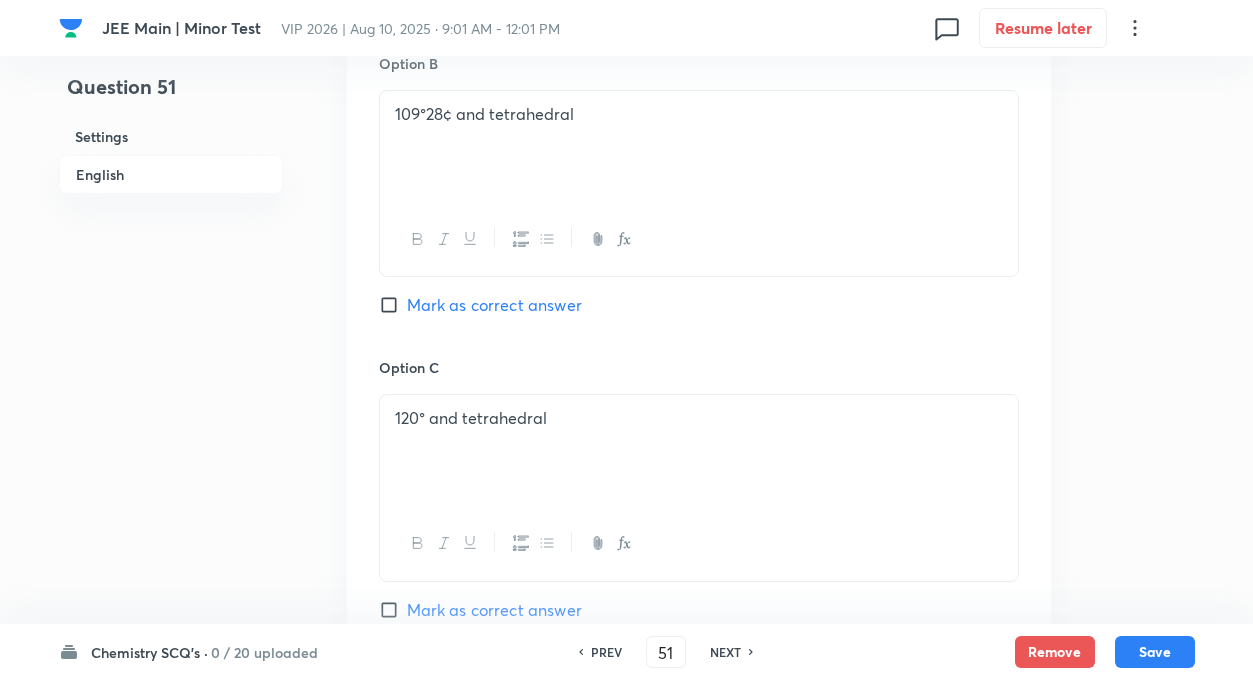 click on "109°28¢ and tetrahedral" at bounding box center [699, 114] 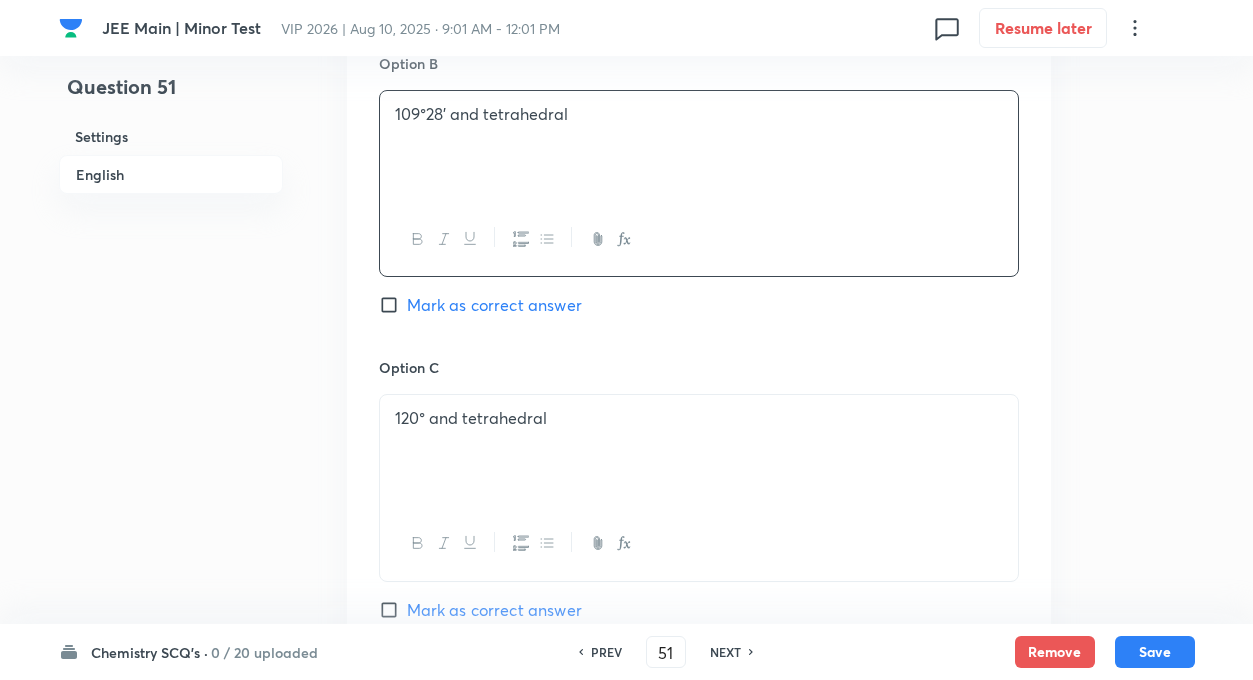 click on "Question 51 Settings English Settings Type Single choice correct 4 options + 4 marks - 1 mark Edit Concept Chemistry Organic Chemistry Aldehydes and Ketones The Addition Of Primary And Secondary Amines Edit Additional details Moderate Numerical Not from PYQ paper No equation Edit In English Question The bond angle and structure of carbonyl compounds respectively are Option A 120° and trigonal planar Mark as correct answer Option B 109°28' and tetrahedral Mark as correct answer Option C 120° and tetrahedral Mark as correct answer Option D 109°28'  and trigonal planar  Mark as correct answer Solution" at bounding box center (627, 87) 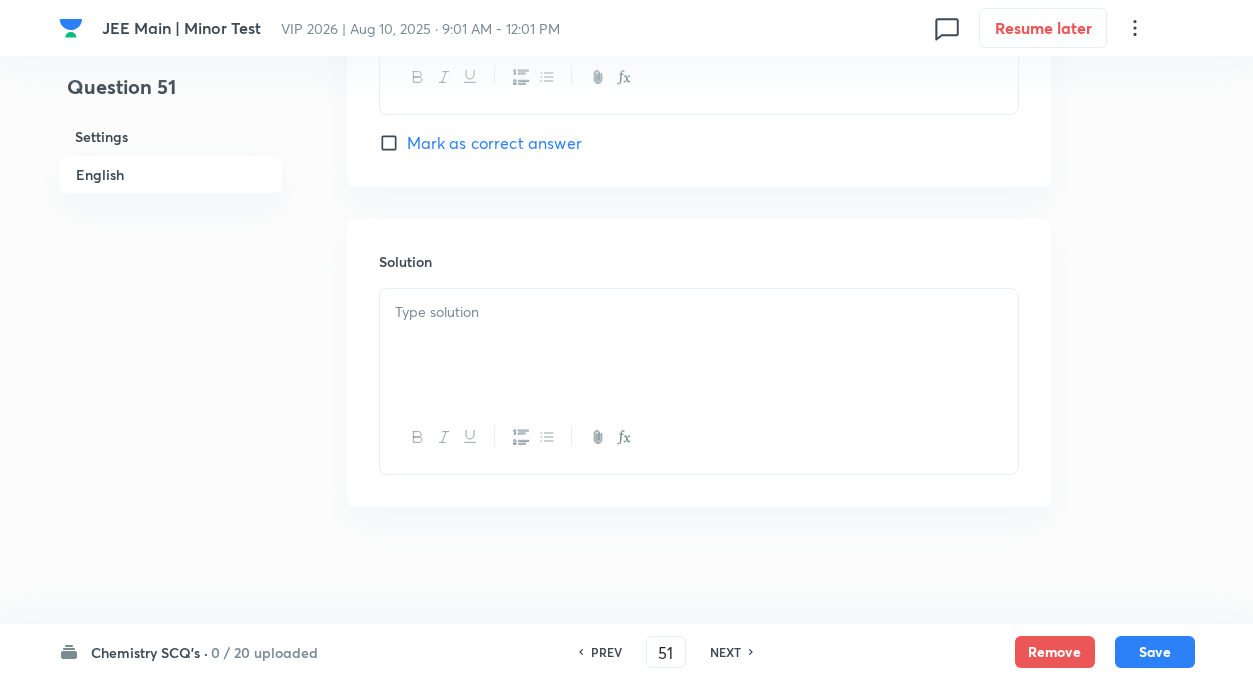 scroll, scrollTop: 2054, scrollLeft: 0, axis: vertical 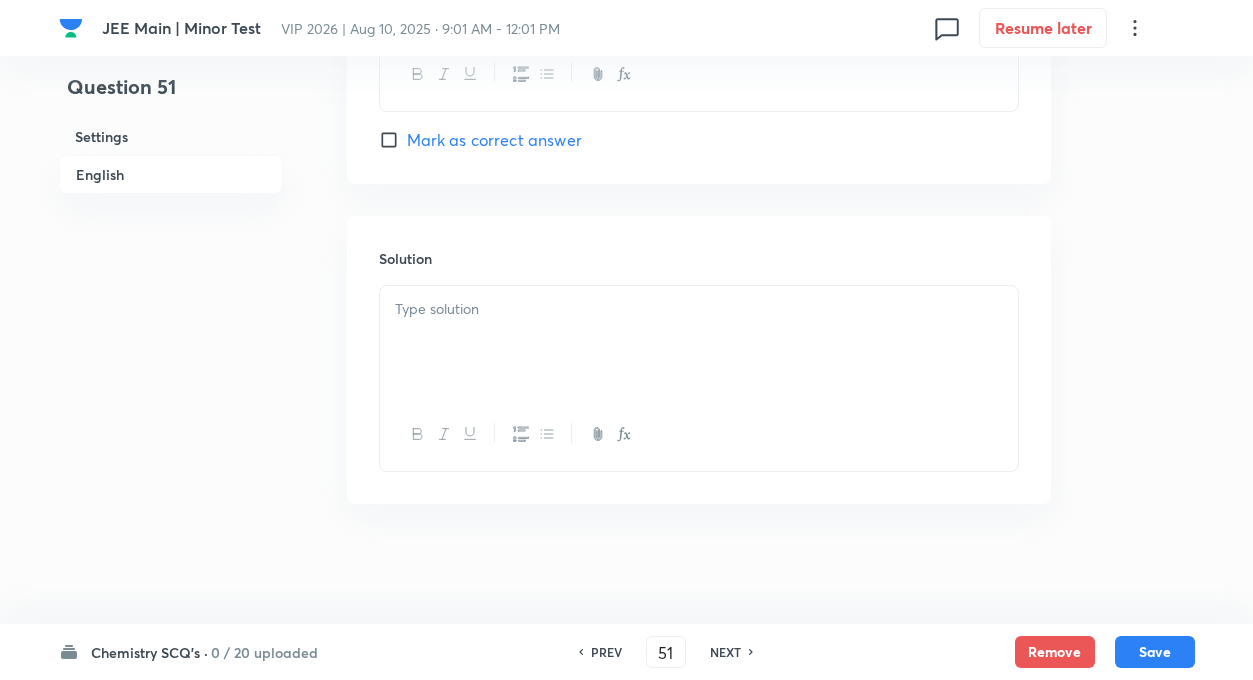 click at bounding box center (699, 342) 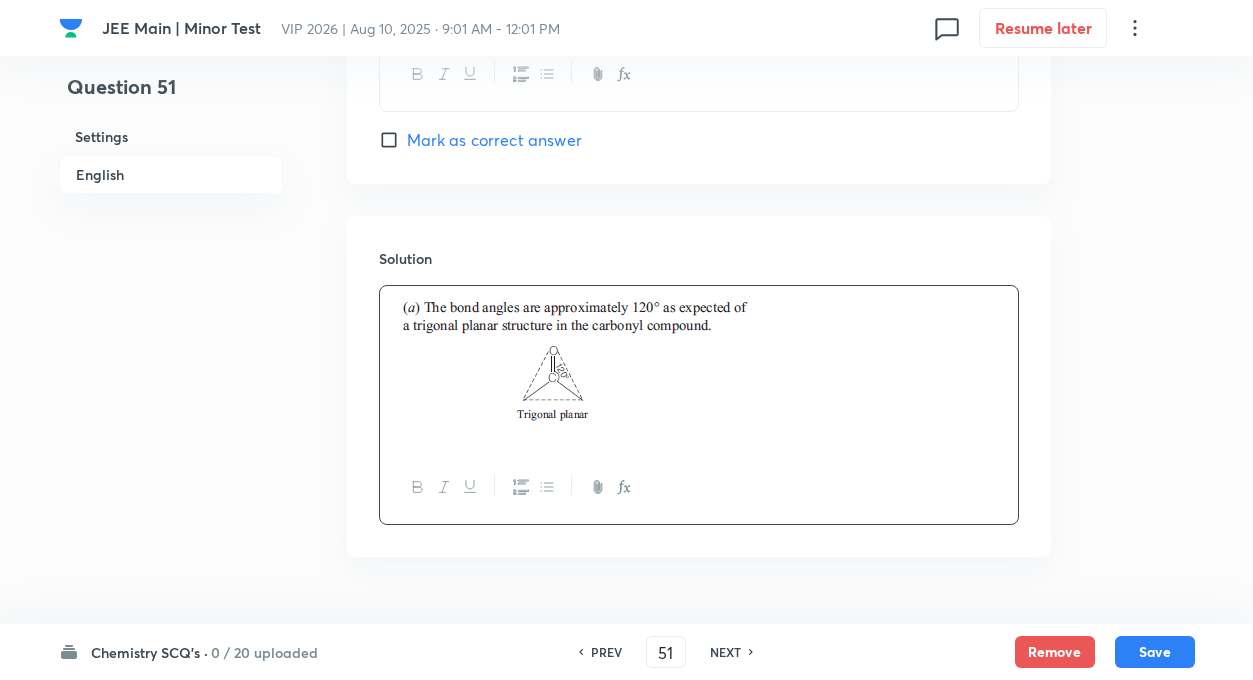 click on "Question 51 Settings English Settings Type Single choice correct 4 options + 4 marks - 1 mark Edit Concept Chemistry Organic Chemistry Aldehydes and Ketones The Addition Of Primary And Secondary Amines Edit Additional details Moderate Numerical Not from PYQ paper No equation Edit In English Question The bond angle and structure of carbonyl compounds respectively are Option A 120° and trigonal planar Mark as correct answer Option B 109°28' and tetrahedral Mark as correct answer Option C 120° and tetrahedral Mark as correct answer Option D 109°28'  and trigonal planar  Mark as correct answer Solution" at bounding box center (627, -661) 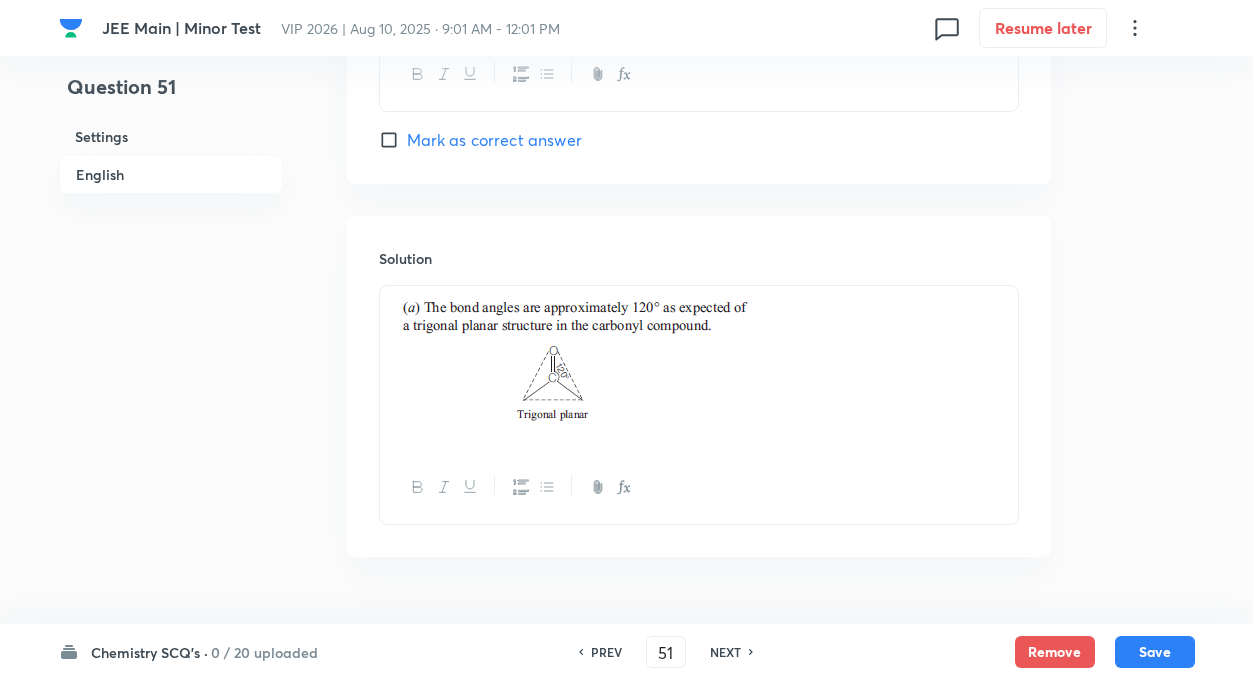 click on "Question 51 Settings English Settings Type Single choice correct 4 options + 4 marks - 1 mark Edit Concept Chemistry Organic Chemistry Aldehydes and Ketones The Addition Of Primary And Secondary Amines Edit Additional details Moderate Numerical Not from PYQ paper No equation Edit In English Question The bond angle and structure of carbonyl compounds respectively are Option A 120° and trigonal planar Mark as correct answer Option B 109°28' and tetrahedral Mark as correct answer Option C 120° and tetrahedral Mark as correct answer Option D 109°28'  and trigonal planar  Mark as correct answer Solution" at bounding box center (627, -661) 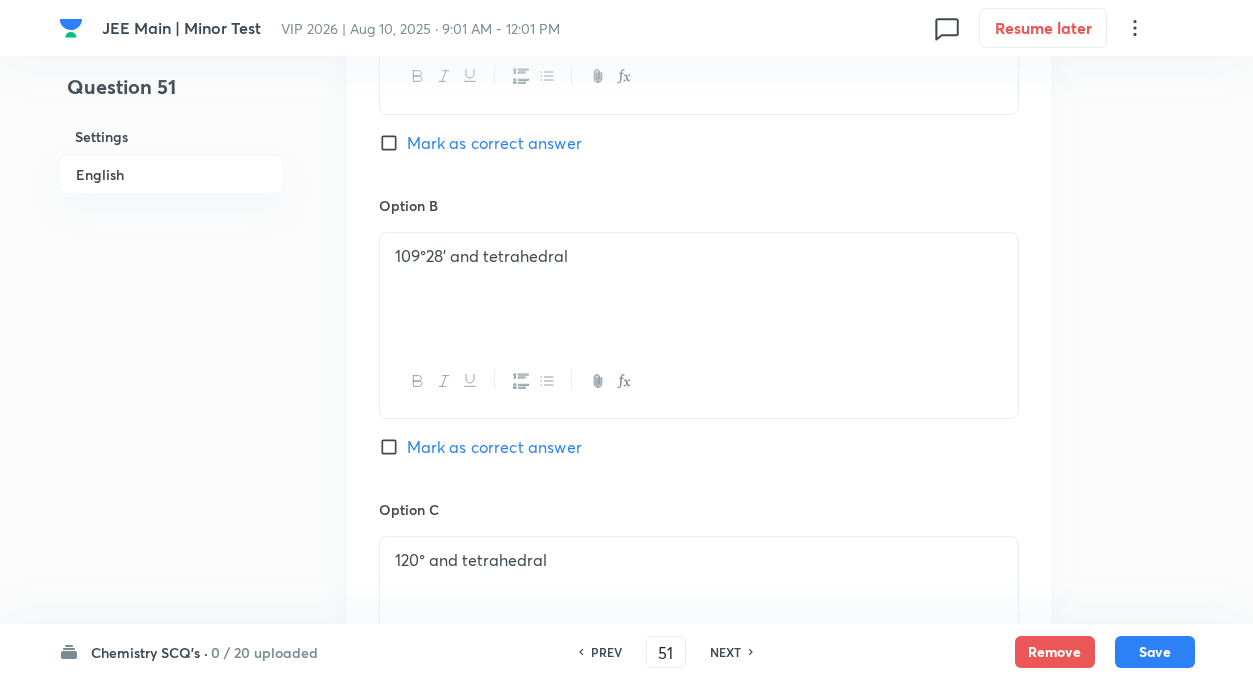 scroll, scrollTop: 1054, scrollLeft: 0, axis: vertical 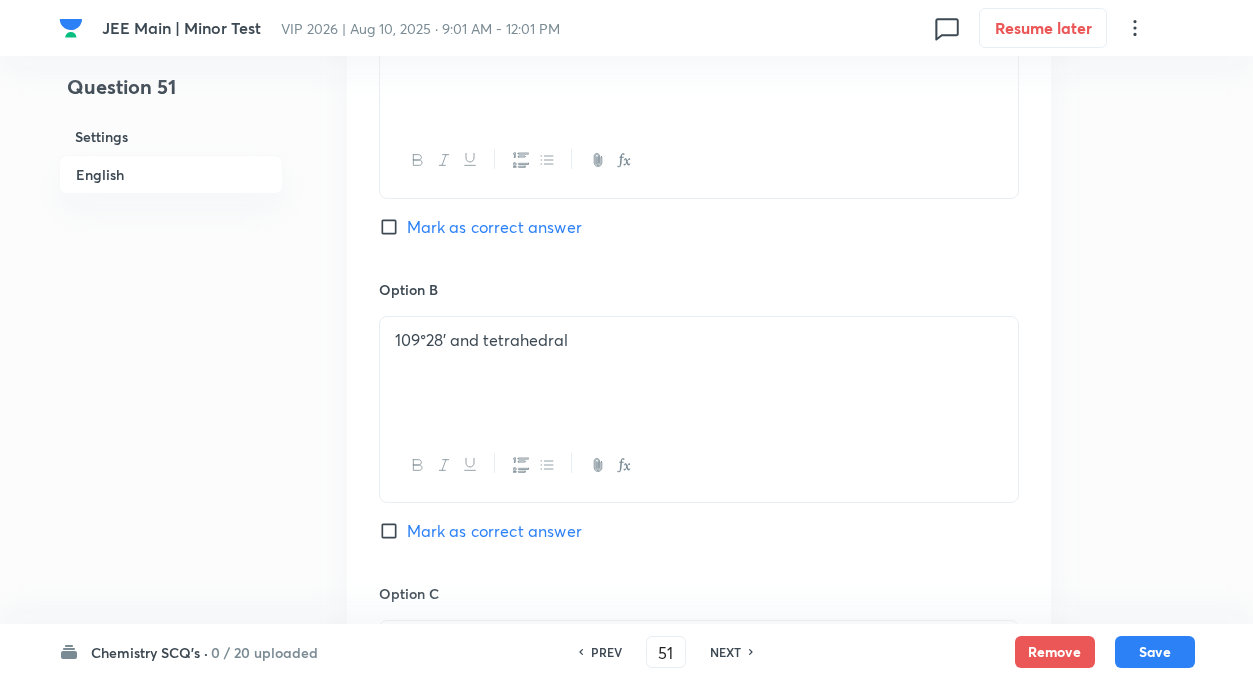 click on "Mark as correct answer" at bounding box center [393, 227] 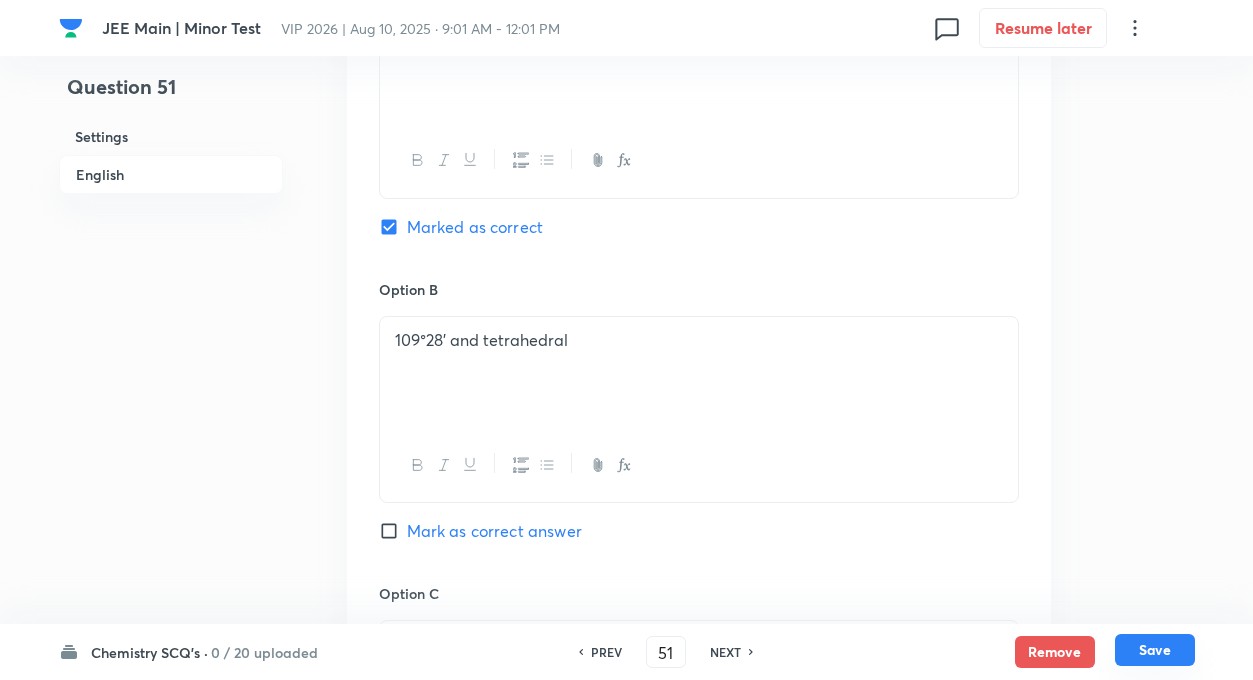 click on "Save" at bounding box center [1155, 650] 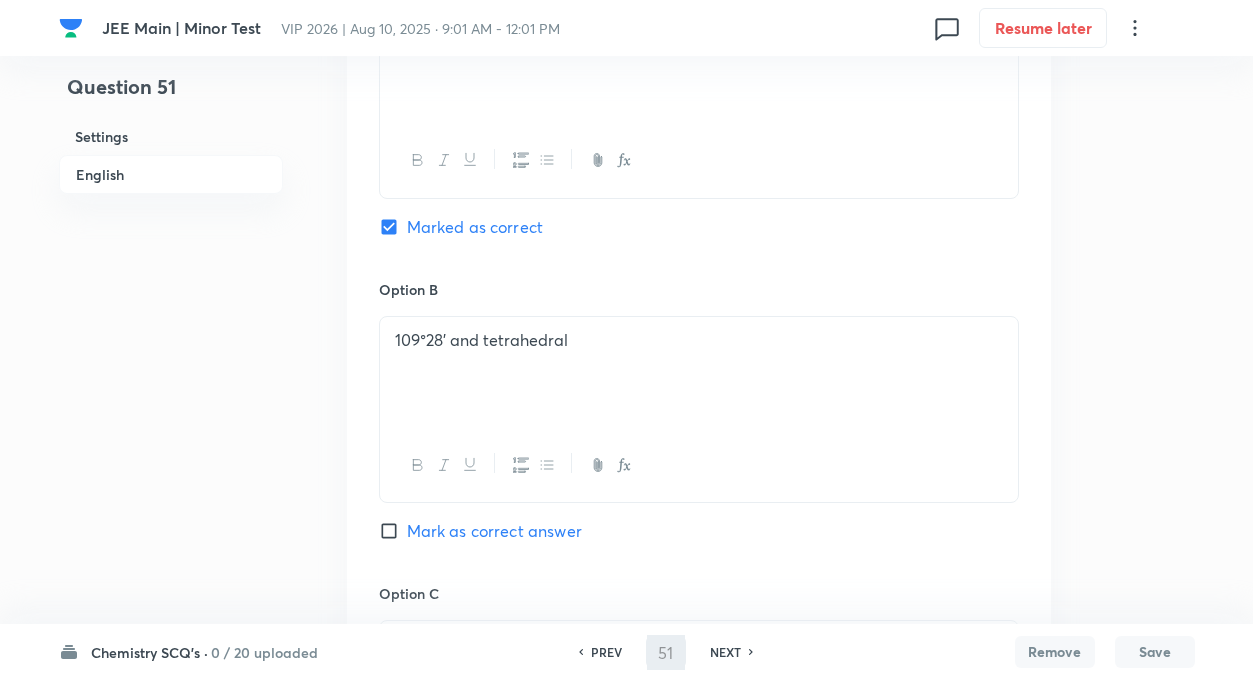 type on "52" 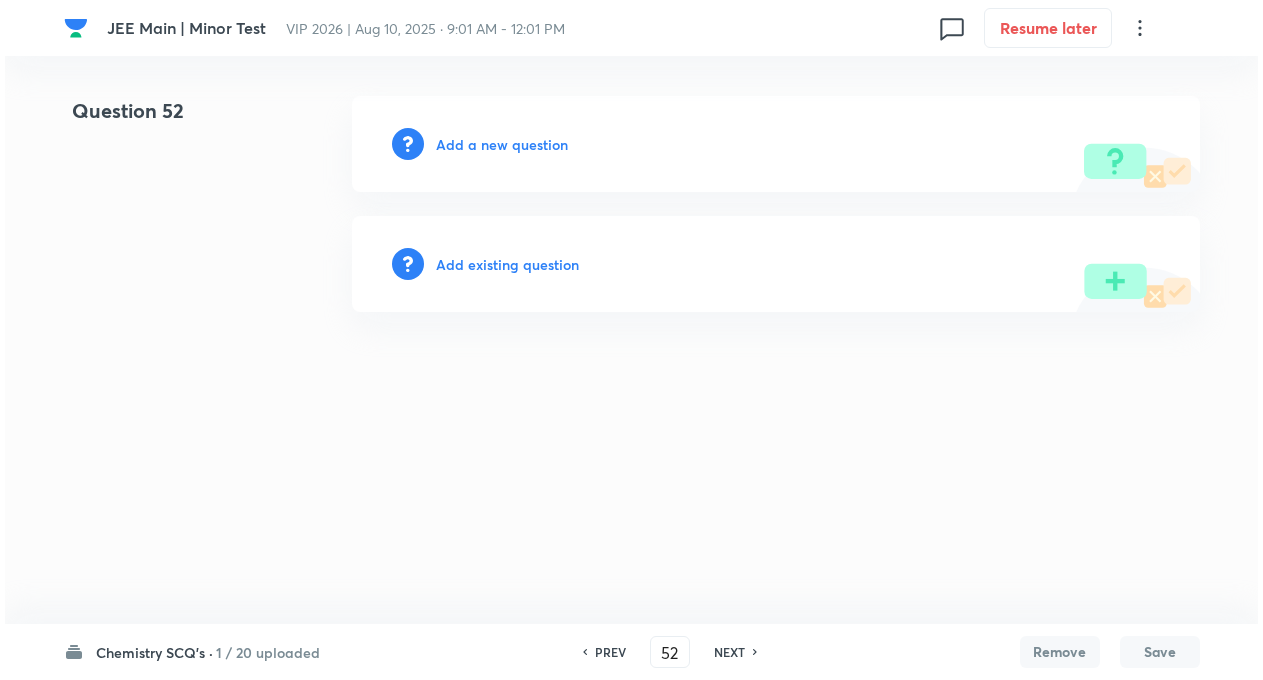 scroll, scrollTop: 0, scrollLeft: 0, axis: both 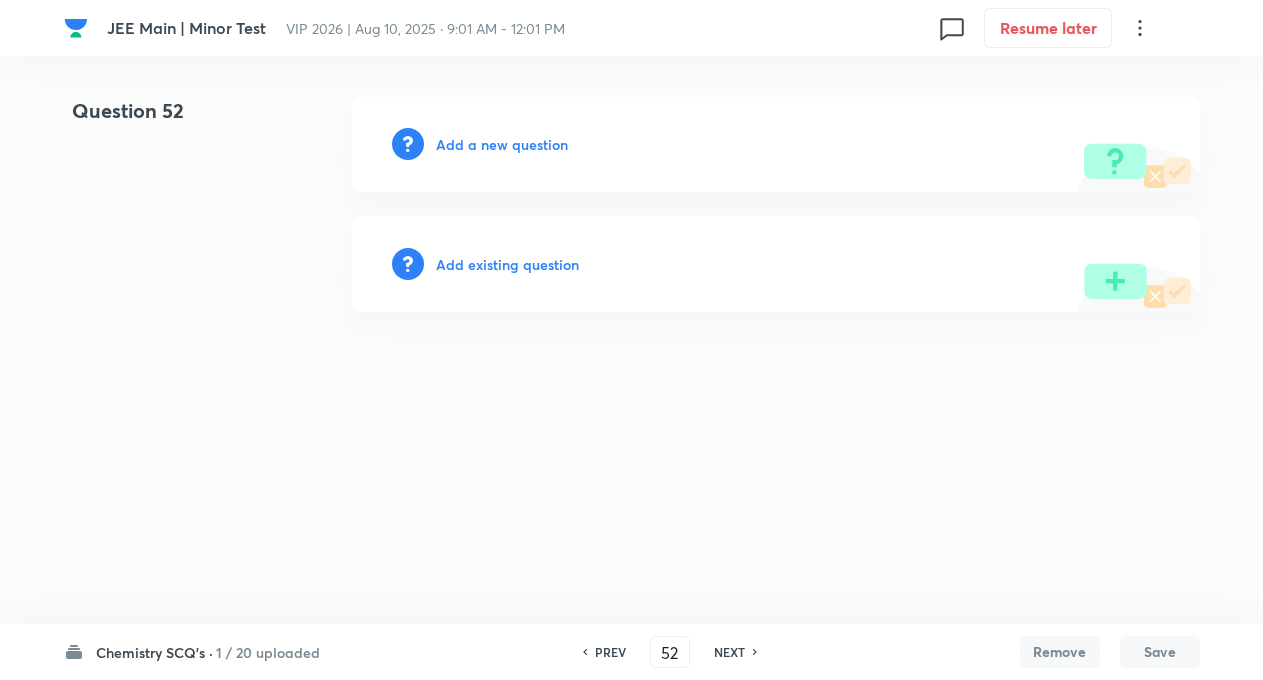 click on "Add existing question" at bounding box center (507, 264) 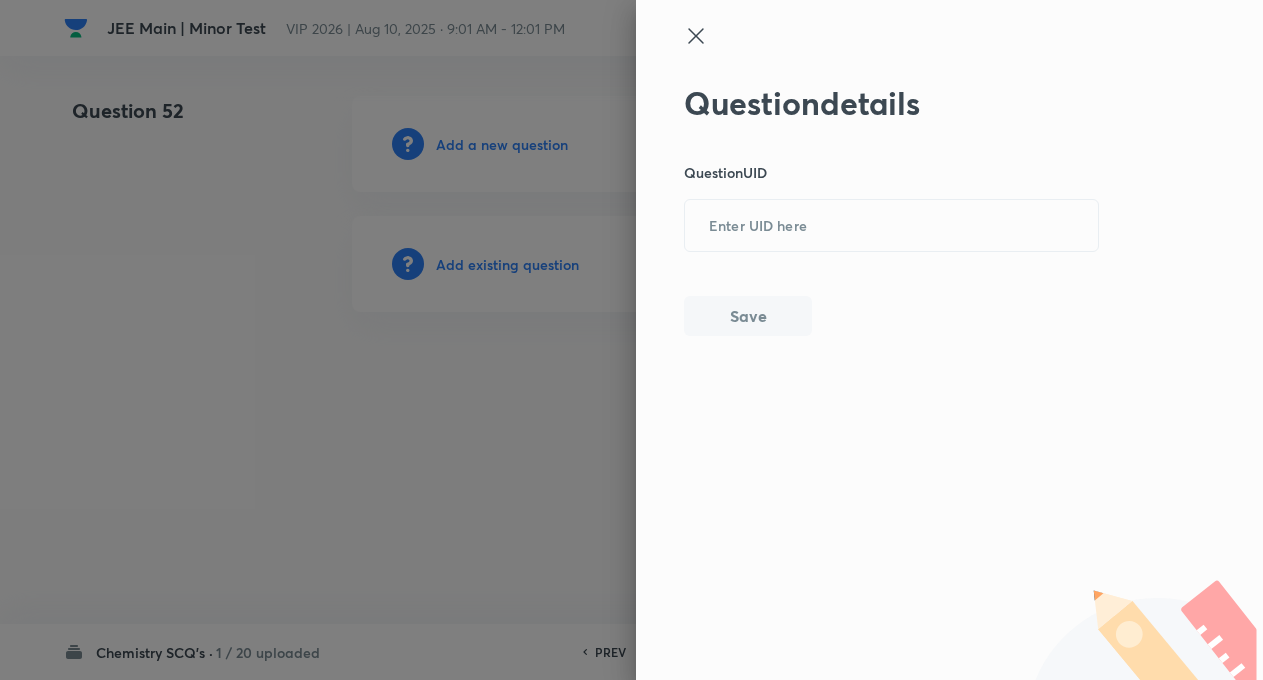 click at bounding box center [631, 340] 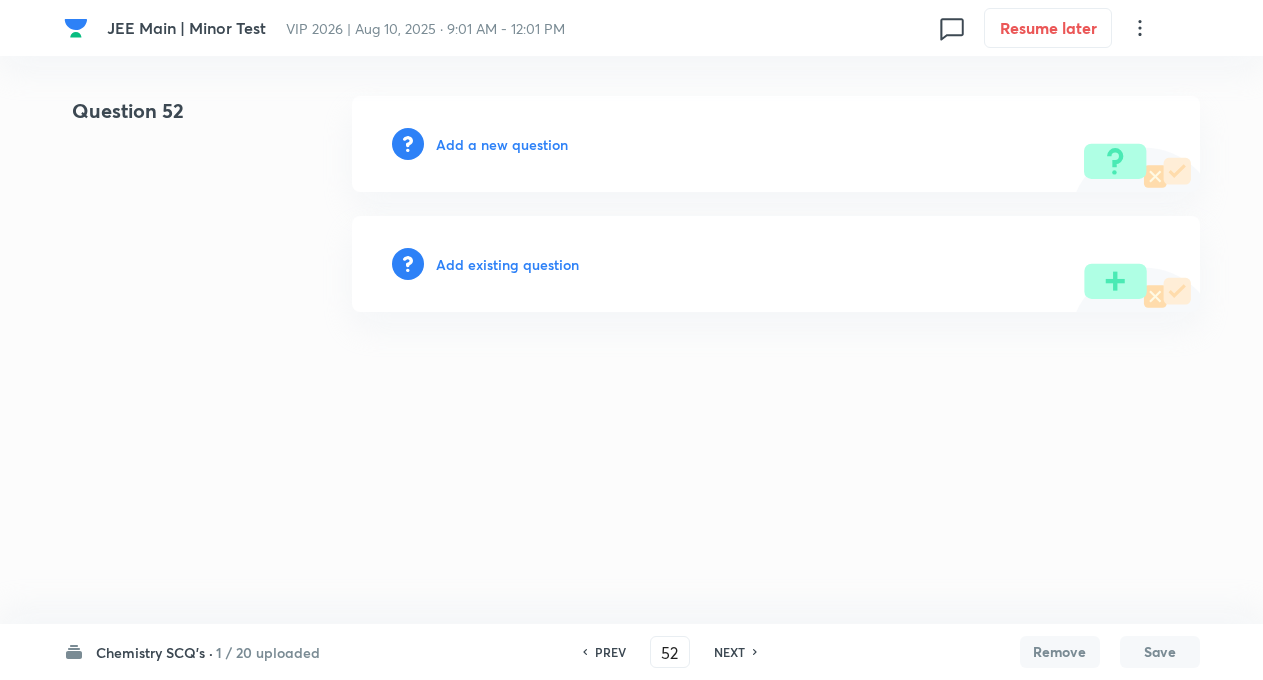 click on "Add a new question" at bounding box center (502, 144) 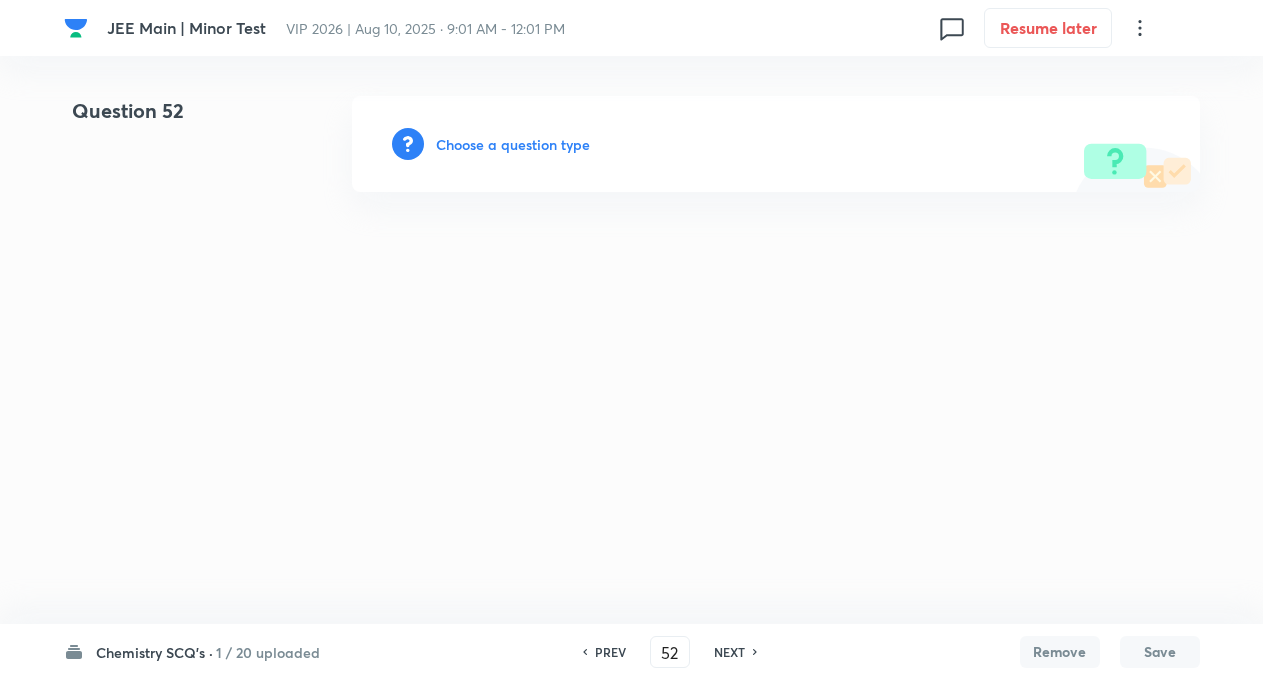 click on "Choose a question type" at bounding box center [513, 144] 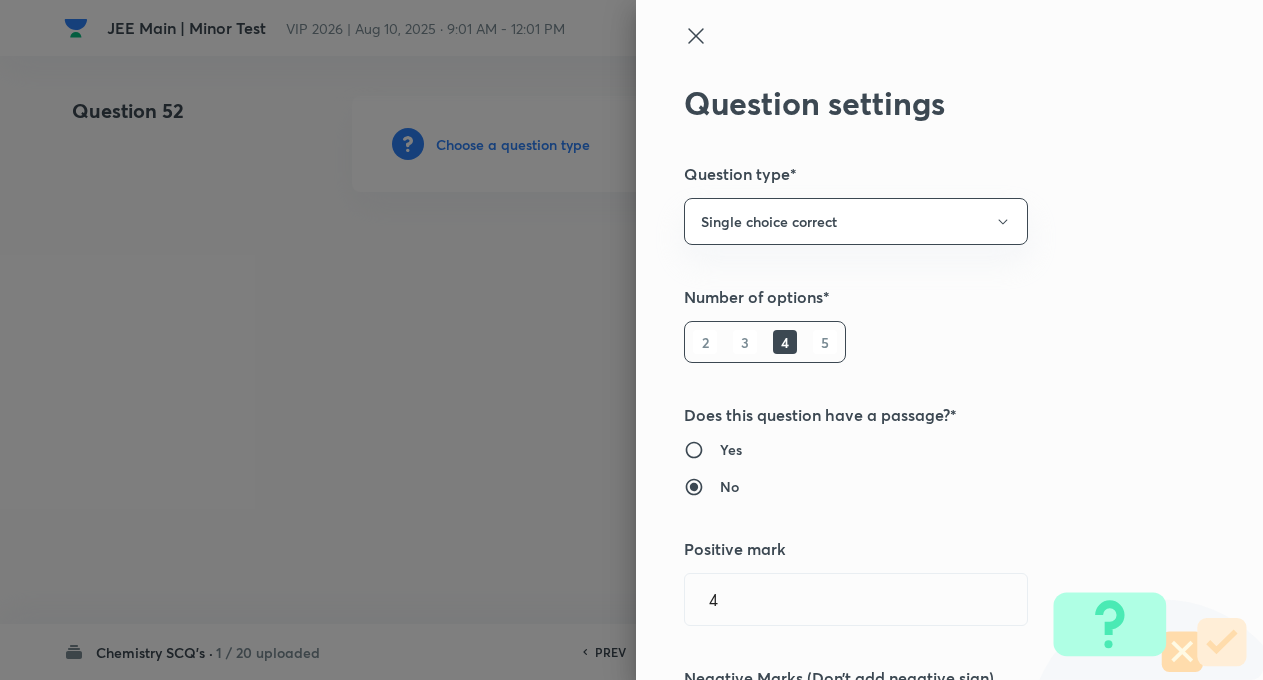 type 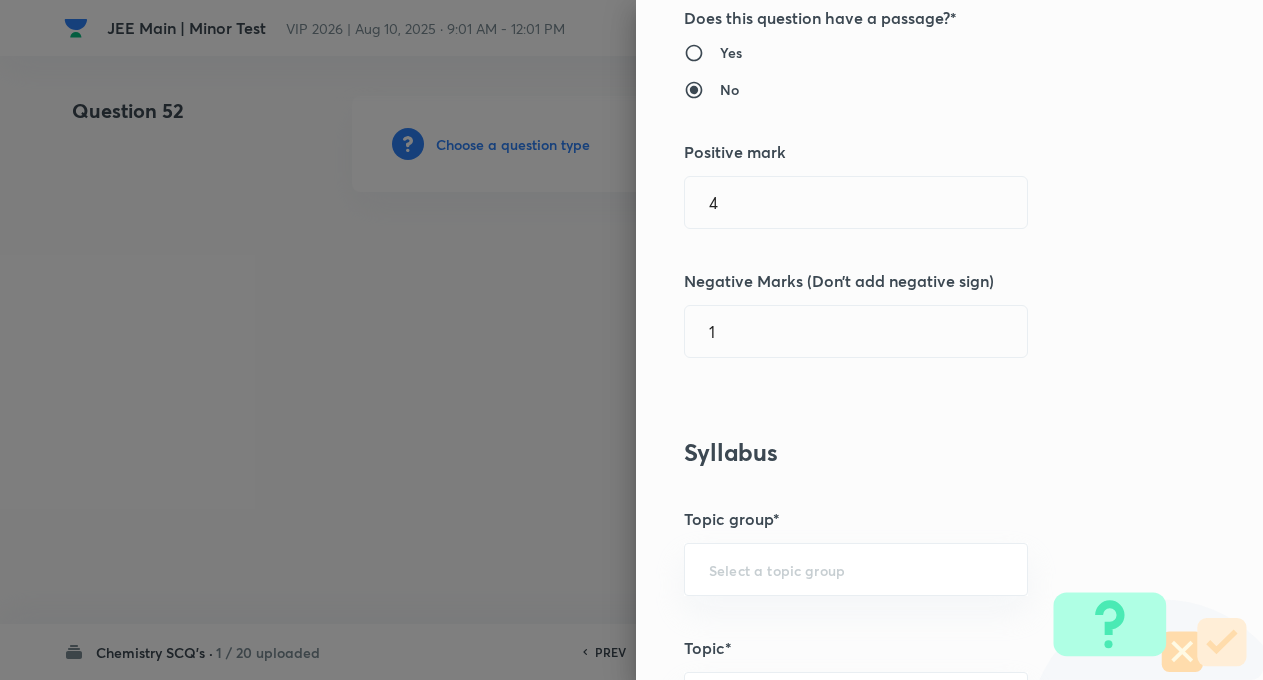 scroll, scrollTop: 400, scrollLeft: 0, axis: vertical 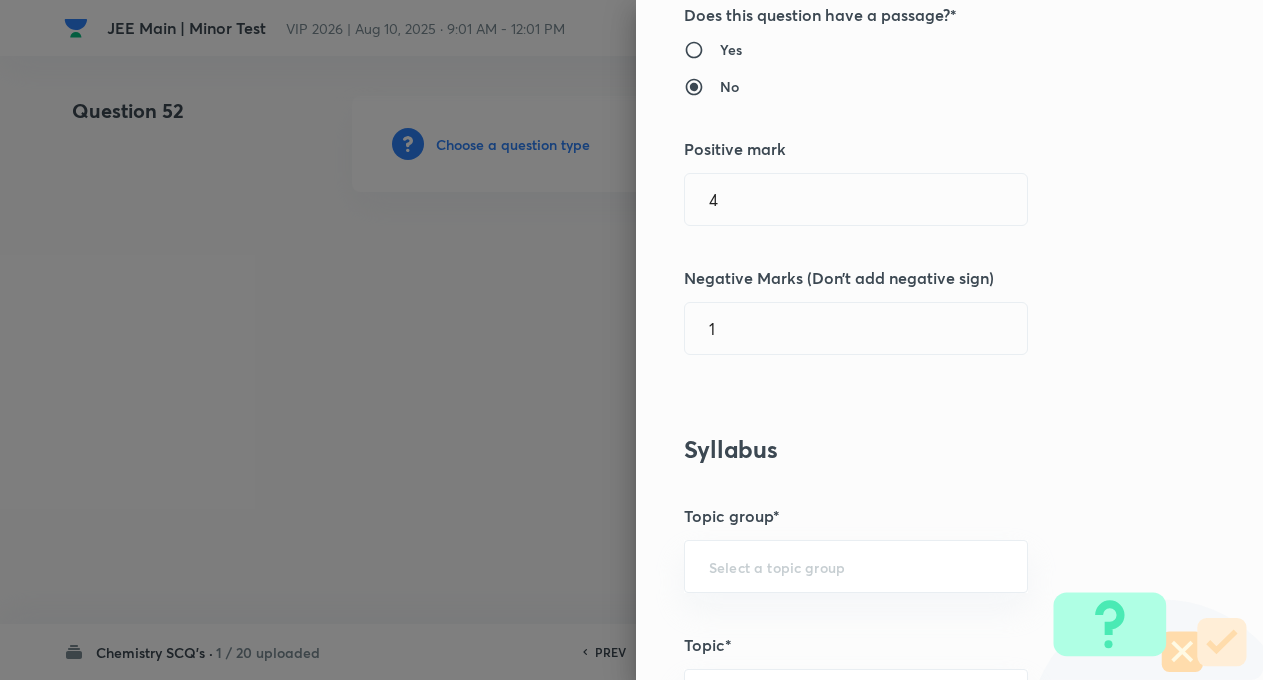 click on "Question settings Question type* Single choice correct Number of options* 2 3 4 5 Does this question have a passage?* Yes No Positive mark 4 ​ Negative Marks (Don’t add negative sign) 1 ​ Syllabus Topic group* ​ Topic* ​ Concept* ​ Sub-concept* ​ Concept-field ​ Additional details Question Difficulty Very easy Easy Moderate Hard Very hard Question is based on Fact Numerical Concept Previous year question Yes No Does this question have equation? Yes No Verification status Is the question verified? *Select 'yes' only if a question is verified Yes No Save" at bounding box center (949, 340) 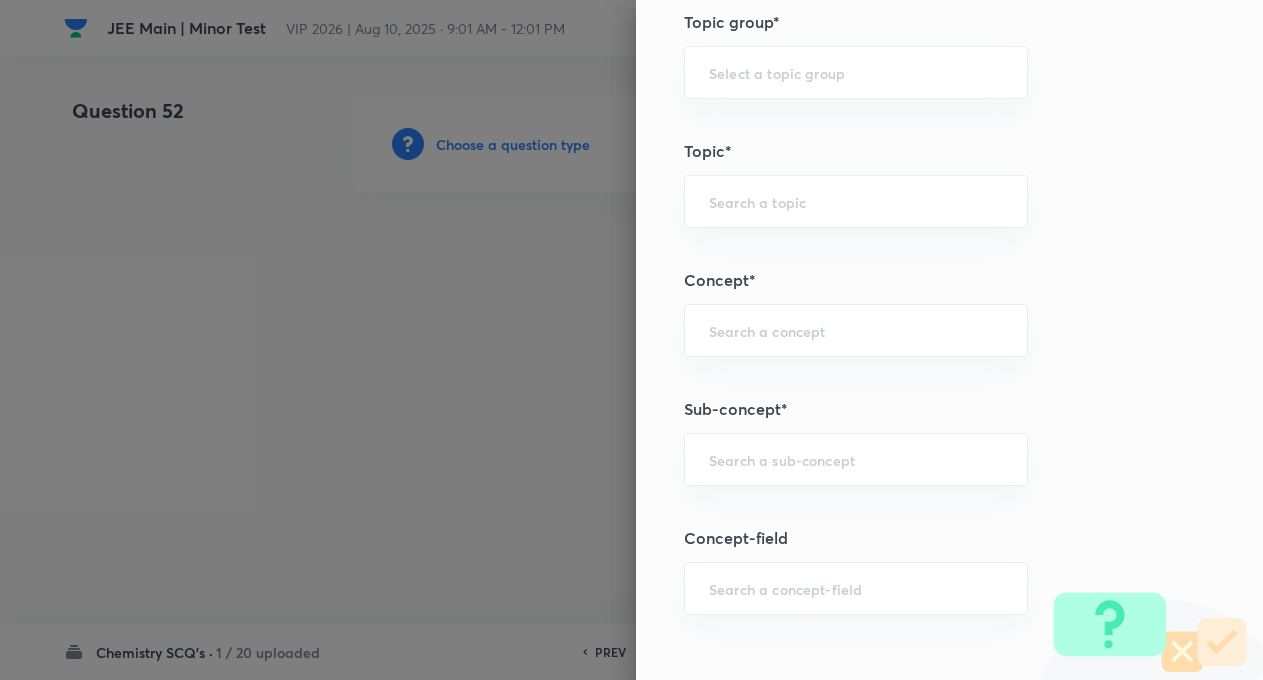 scroll, scrollTop: 1080, scrollLeft: 0, axis: vertical 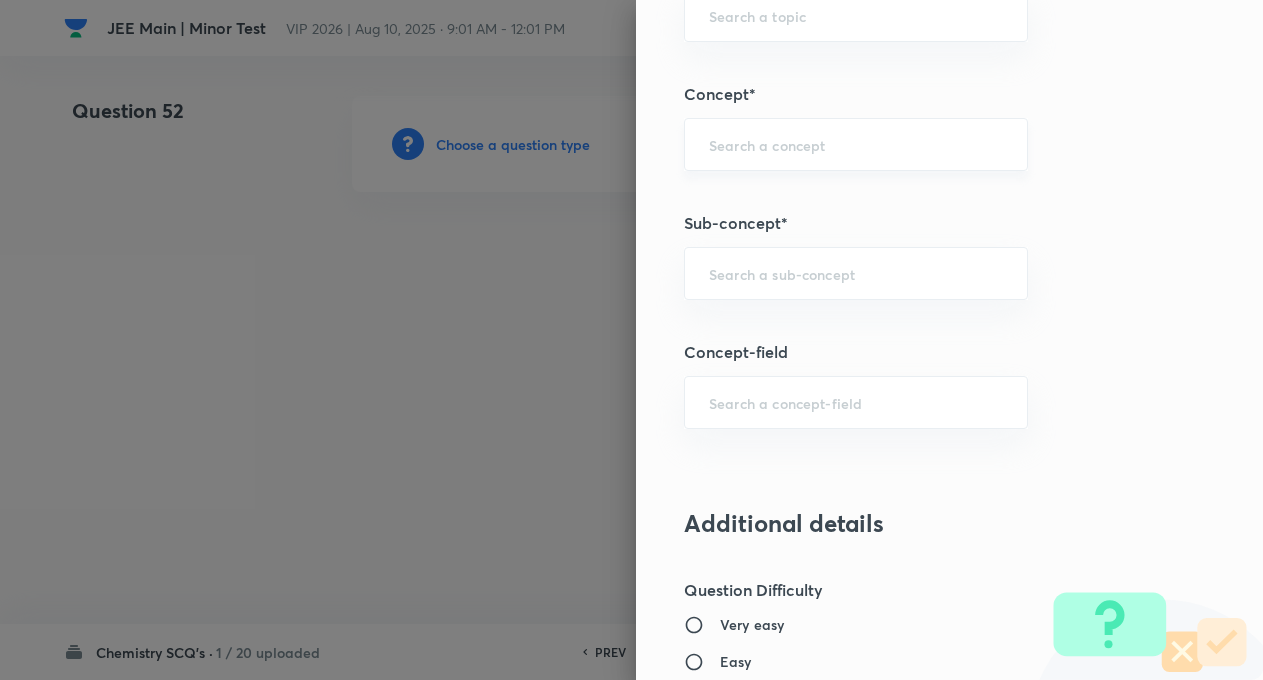 click on "​" at bounding box center [856, 144] 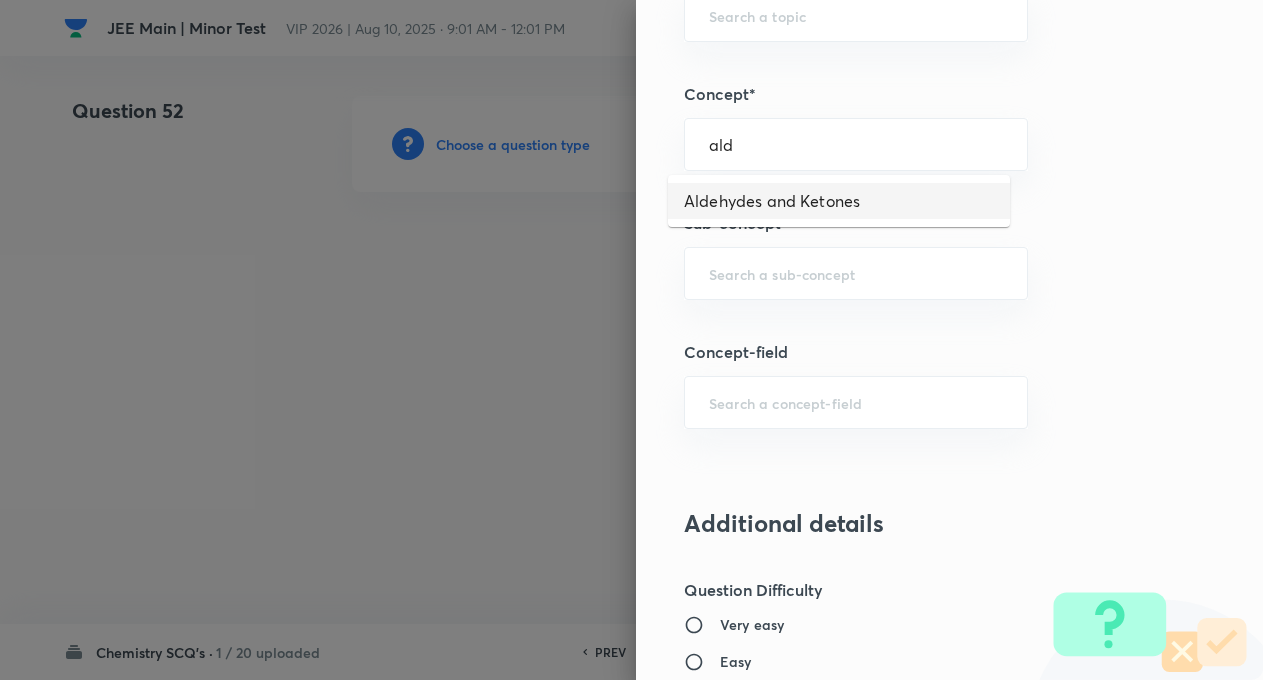 click on "Aldehydes and Ketones" at bounding box center (839, 201) 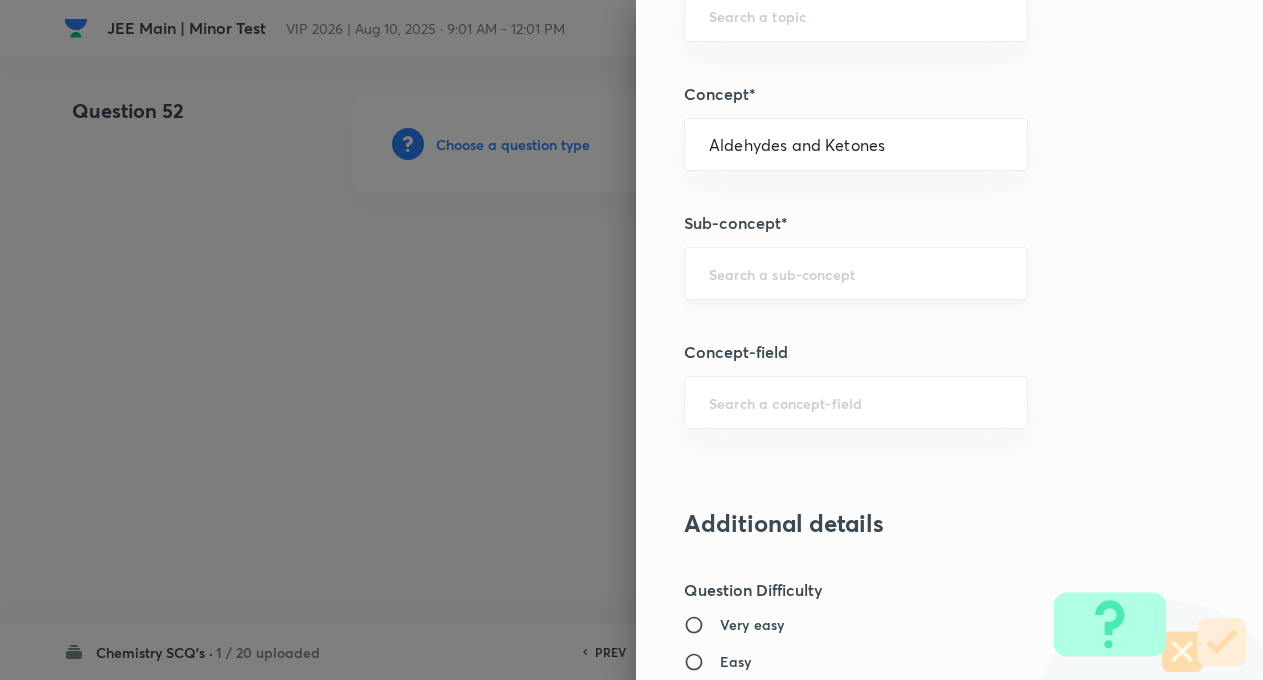 type on "Chemistry" 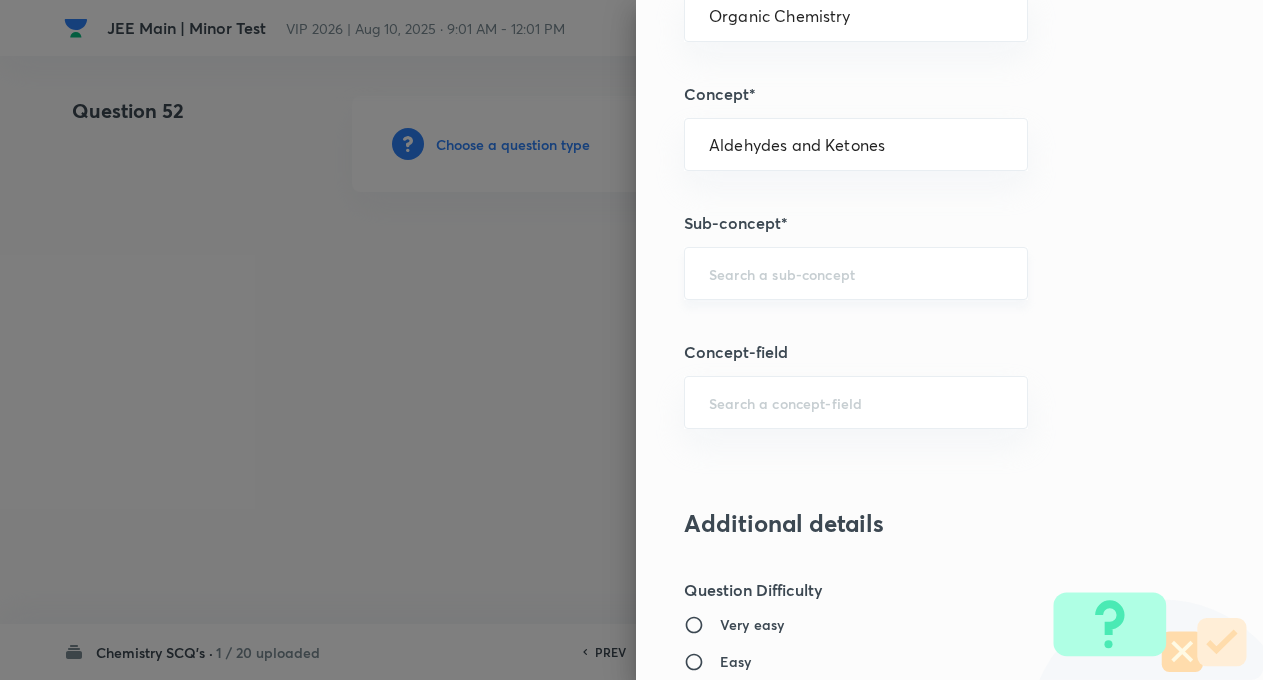 click on "​" at bounding box center [856, 273] 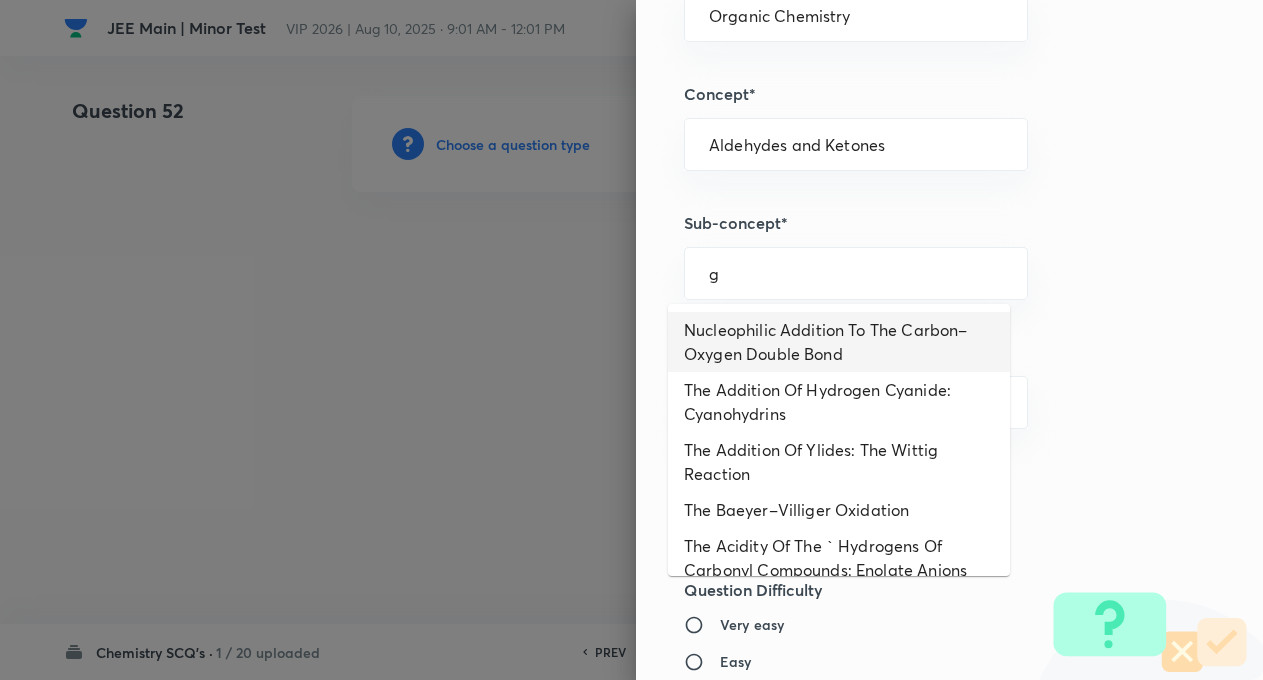 click on "Nucleophilic Addition To The Carbon–Oxygen  Double Bond" at bounding box center [839, 342] 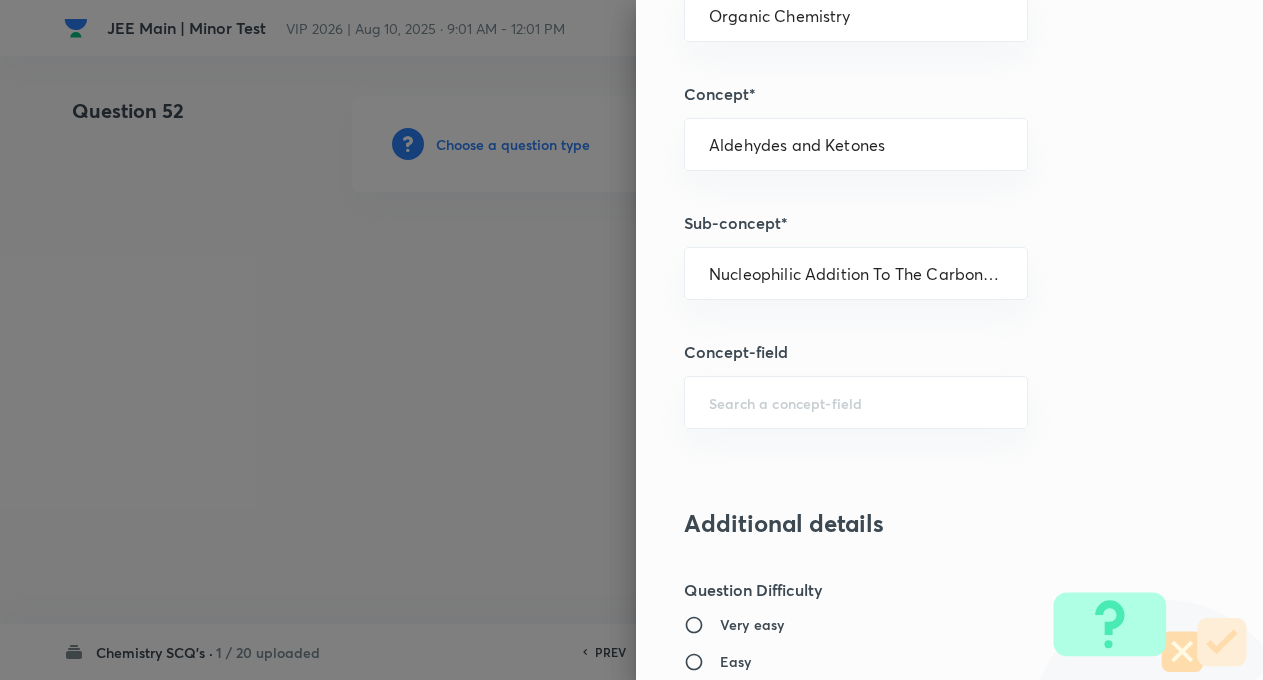 click on "Question settings Question type* Single choice correct Number of options* 2 3 4 5 Does this question have a passage?* Yes No Positive mark 4 ​ Negative Marks (Don’t add negative sign) 1 ​ Syllabus Topic group* Chemistry ​ Topic* Organic Chemistry ​ Concept* Aldehydes and Ketones ​ Sub-concept* Nucleophilic Addition To The Carbon–Oxygen  Double Bond ​ Concept-field ​ Additional details Question Difficulty Very easy Easy Moderate Hard Very hard Question is based on Fact Numerical Concept Previous year question Yes No Does this question have equation? Yes No Verification status Is the question verified? *Select 'yes' only if a question is verified Yes No Save" at bounding box center [949, 340] 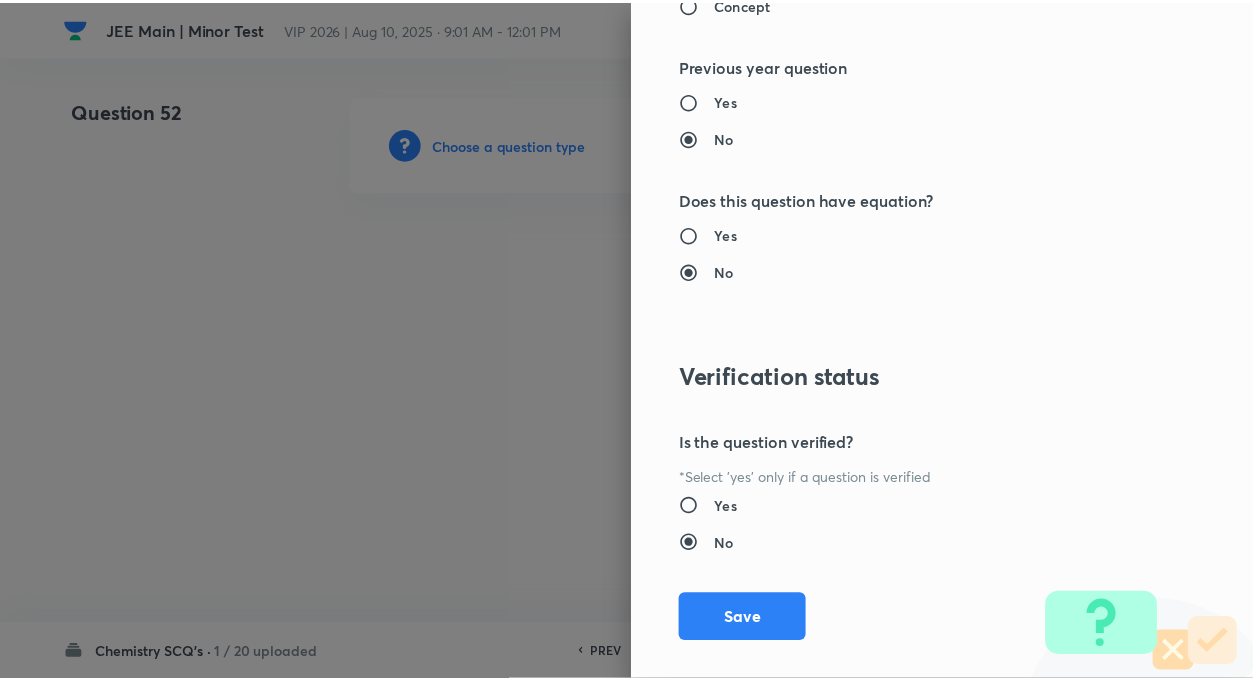 scroll, scrollTop: 2046, scrollLeft: 0, axis: vertical 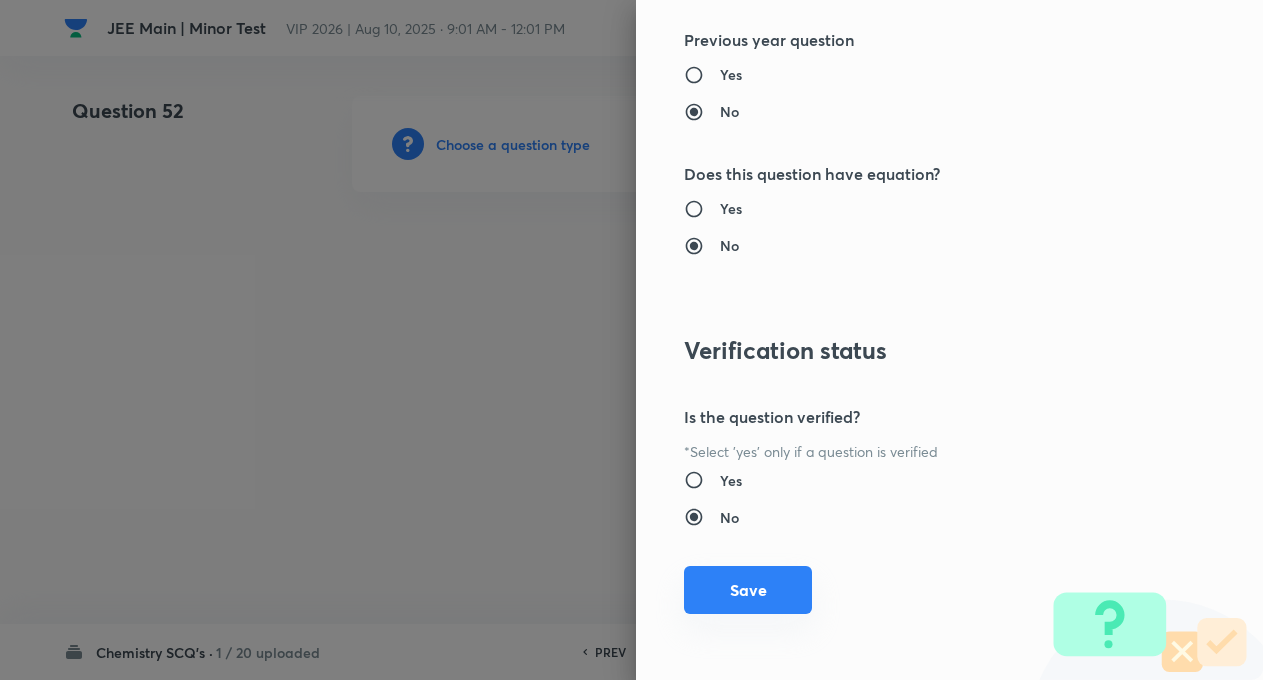 click on "Save" at bounding box center [748, 590] 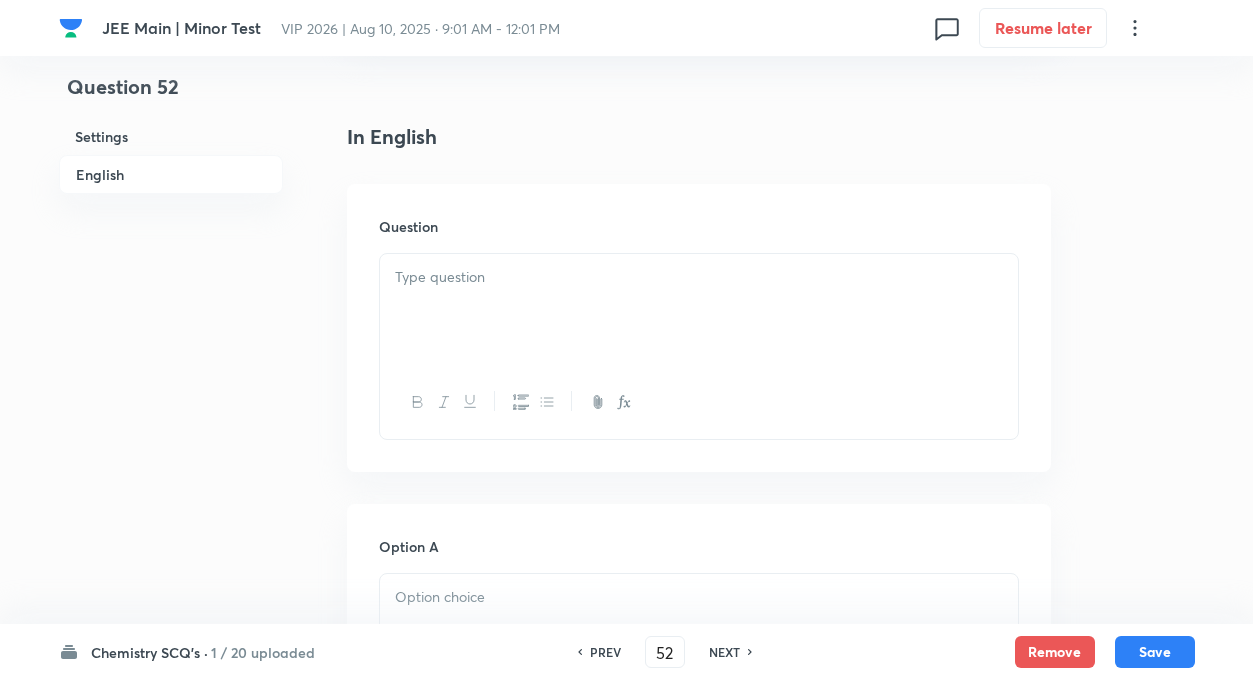 scroll, scrollTop: 520, scrollLeft: 0, axis: vertical 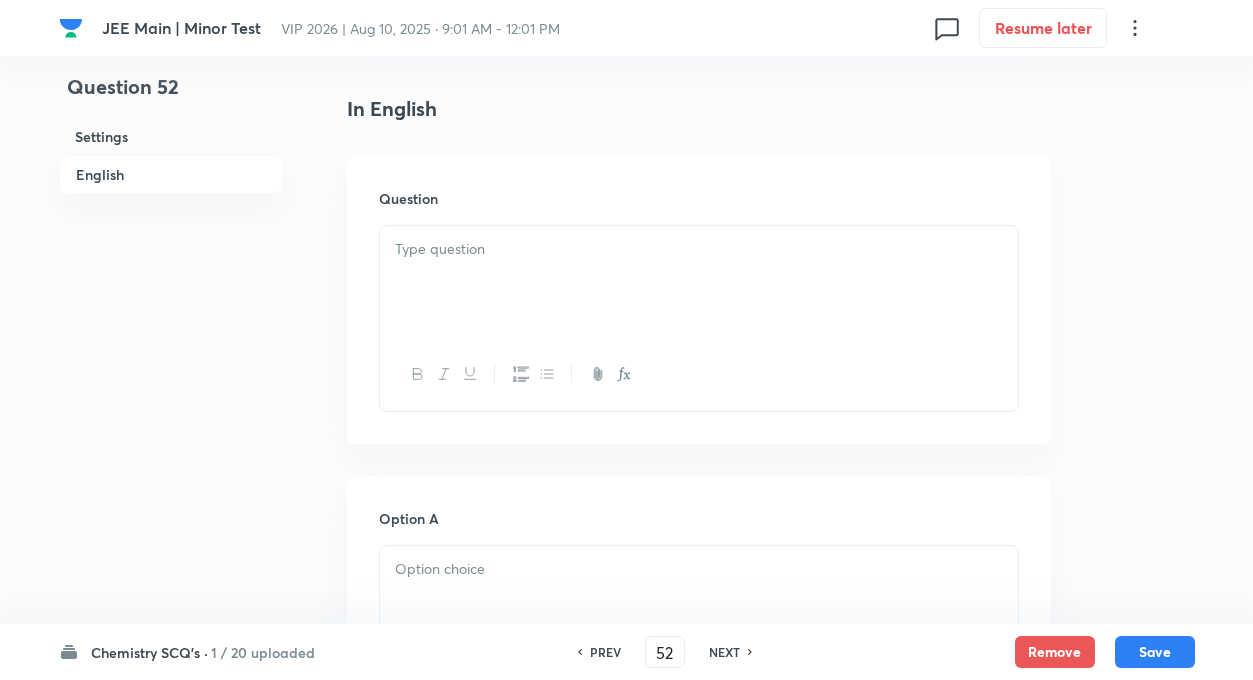 click at bounding box center [699, 249] 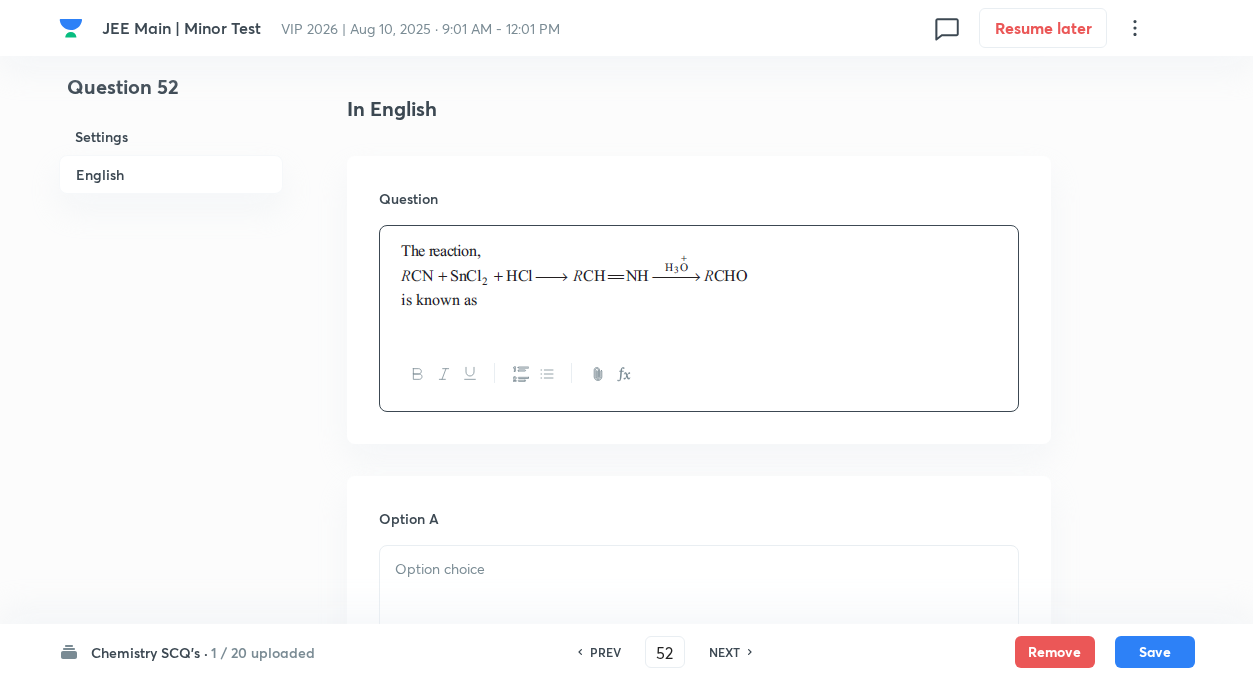 click on "Question 52 Settings English Settings Type Single choice correct 4 options + 4 marks - 1 mark Edit Concept Chemistry Organic Chemistry Aldehydes and Ketones Nucleophilic Addition To The Carbon–Oxygen  Double Bond Edit Additional details Moderate Numerical Not from PYQ paper No equation Edit In English Question Option A Mark as correct answer Option B Mark as correct answer Option C Mark as correct answer Option D Mark as correct answer Solution" at bounding box center (627, 847) 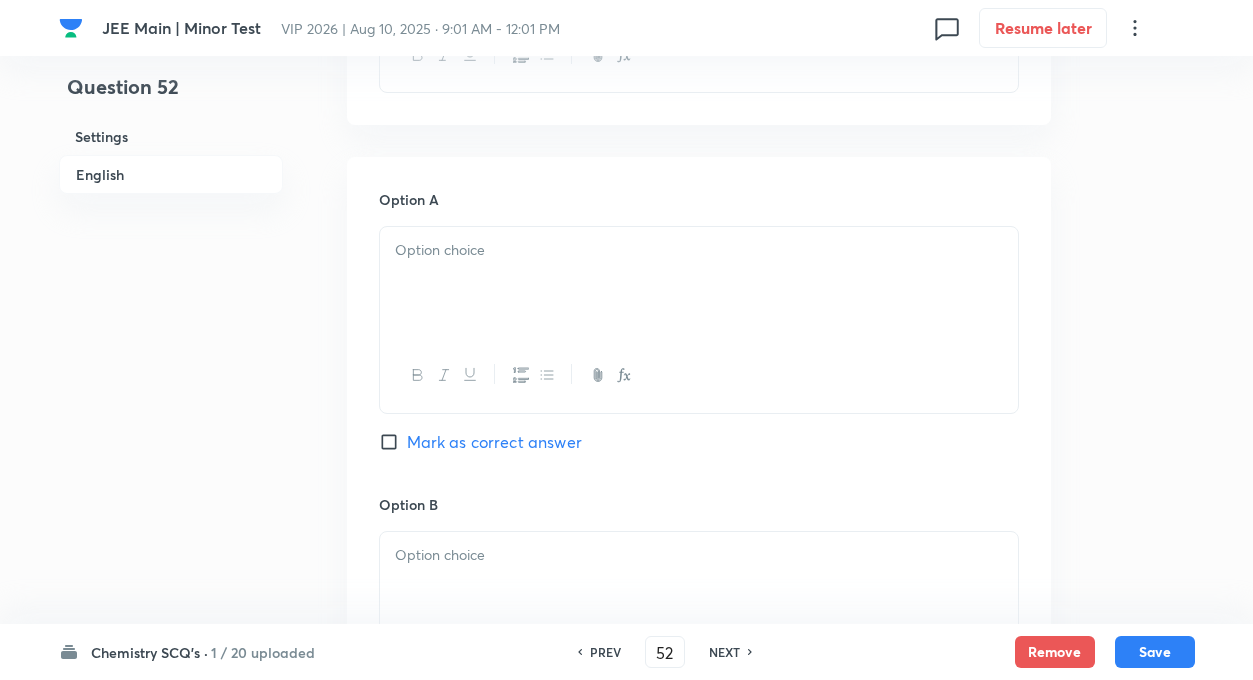 scroll, scrollTop: 840, scrollLeft: 0, axis: vertical 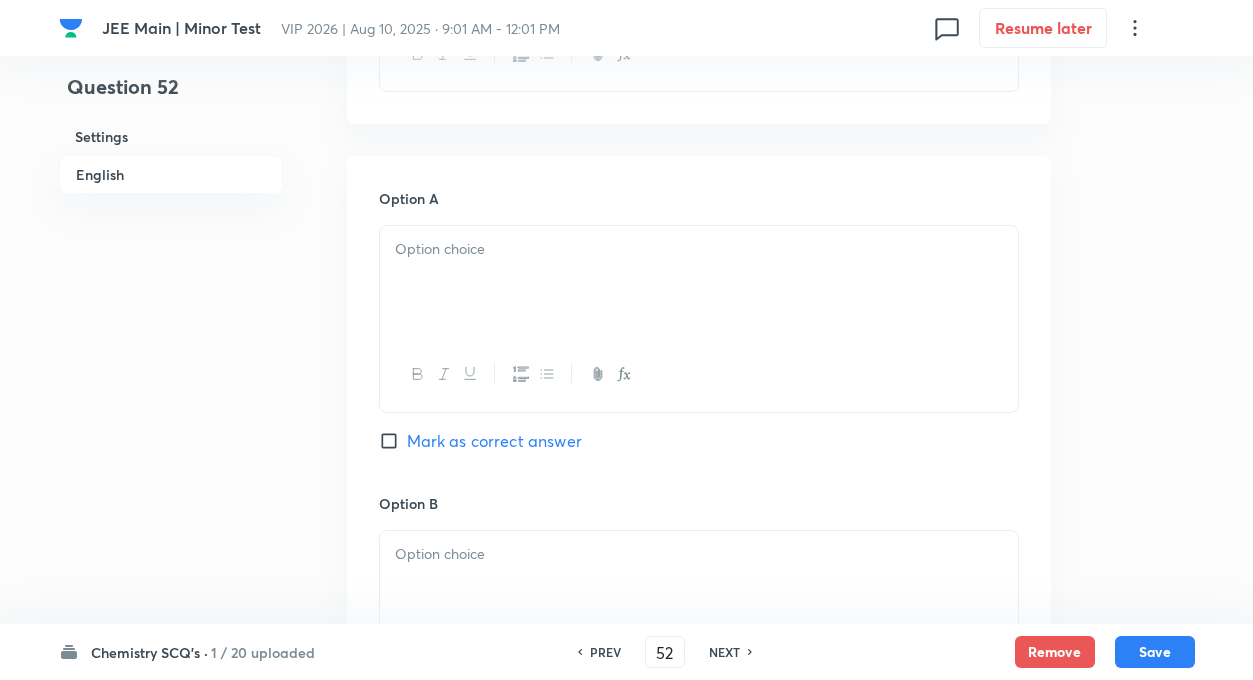 drag, startPoint x: 428, startPoint y: 219, endPoint x: 424, endPoint y: 256, distance: 37.215588 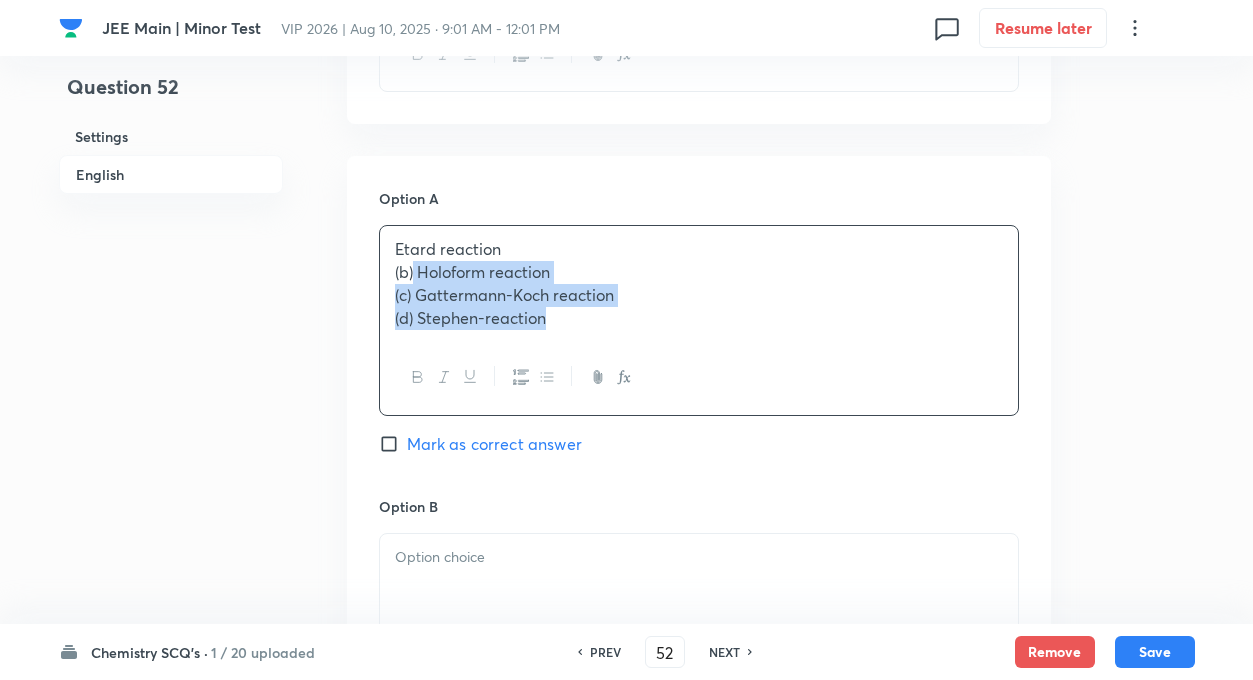 drag, startPoint x: 415, startPoint y: 267, endPoint x: 552, endPoint y: 353, distance: 161.75598 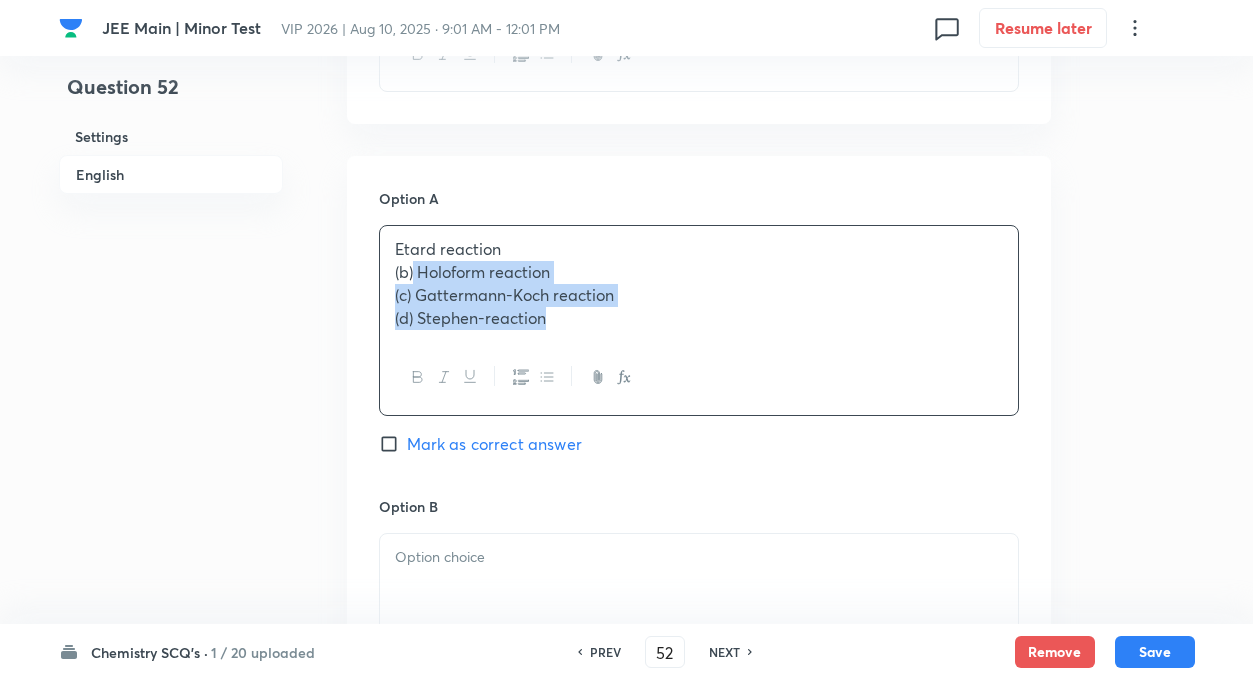 drag, startPoint x: 414, startPoint y: 269, endPoint x: 634, endPoint y: 375, distance: 244.20483 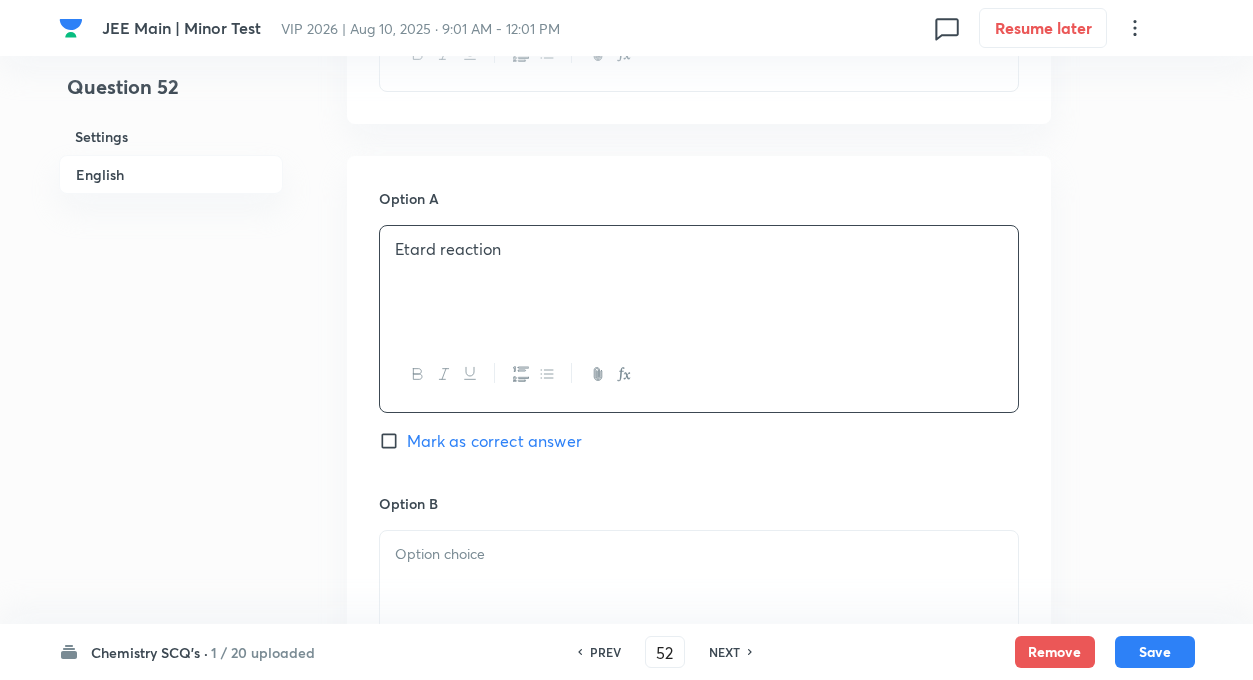 click at bounding box center [699, 587] 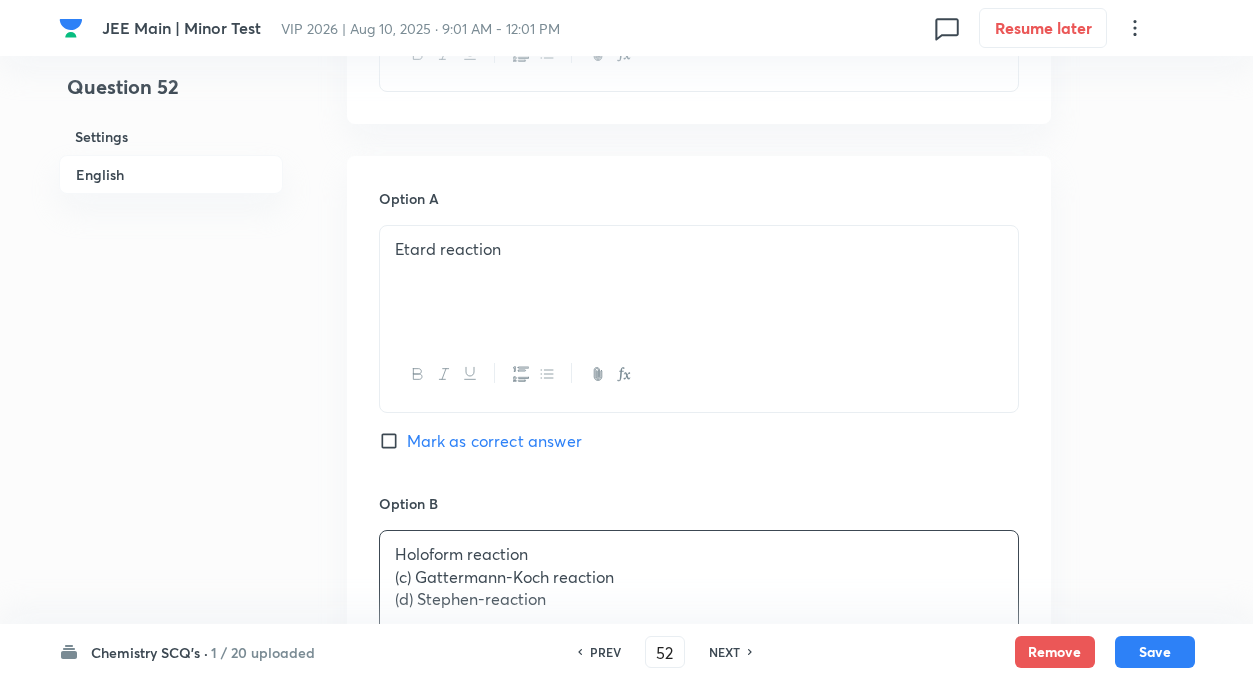 click on "Question 52 Settings English" at bounding box center (171, 527) 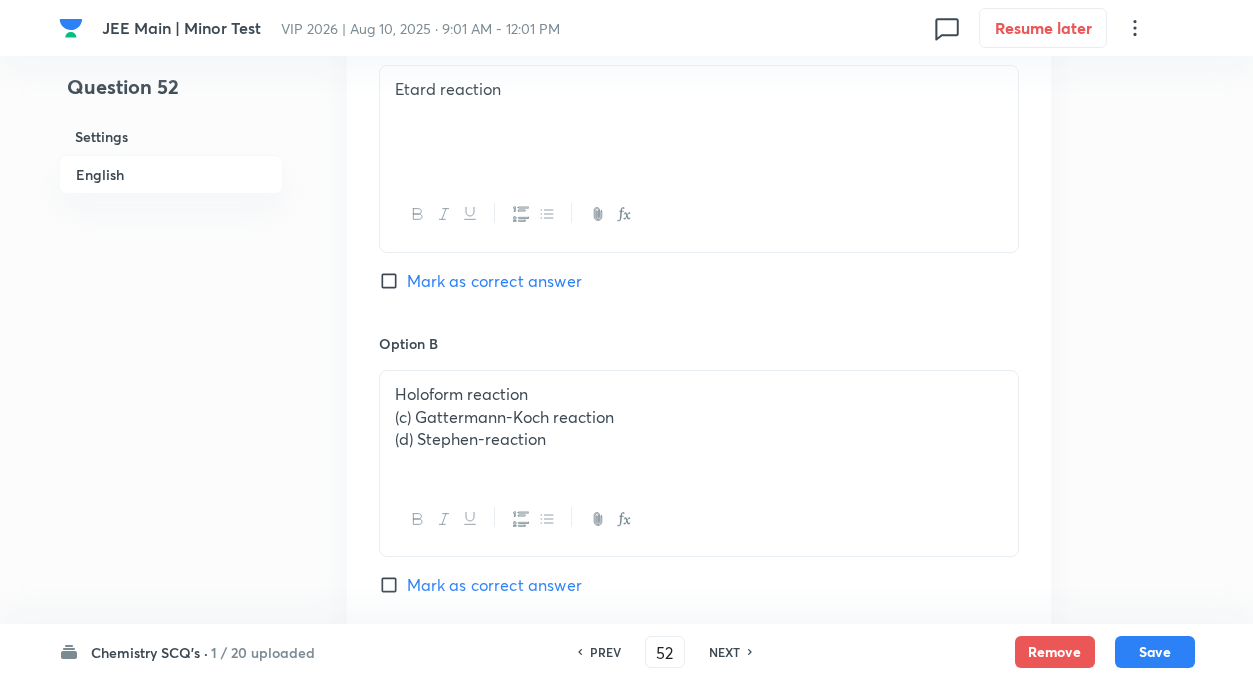 click on "Question 52 Settings English" at bounding box center [171, 367] 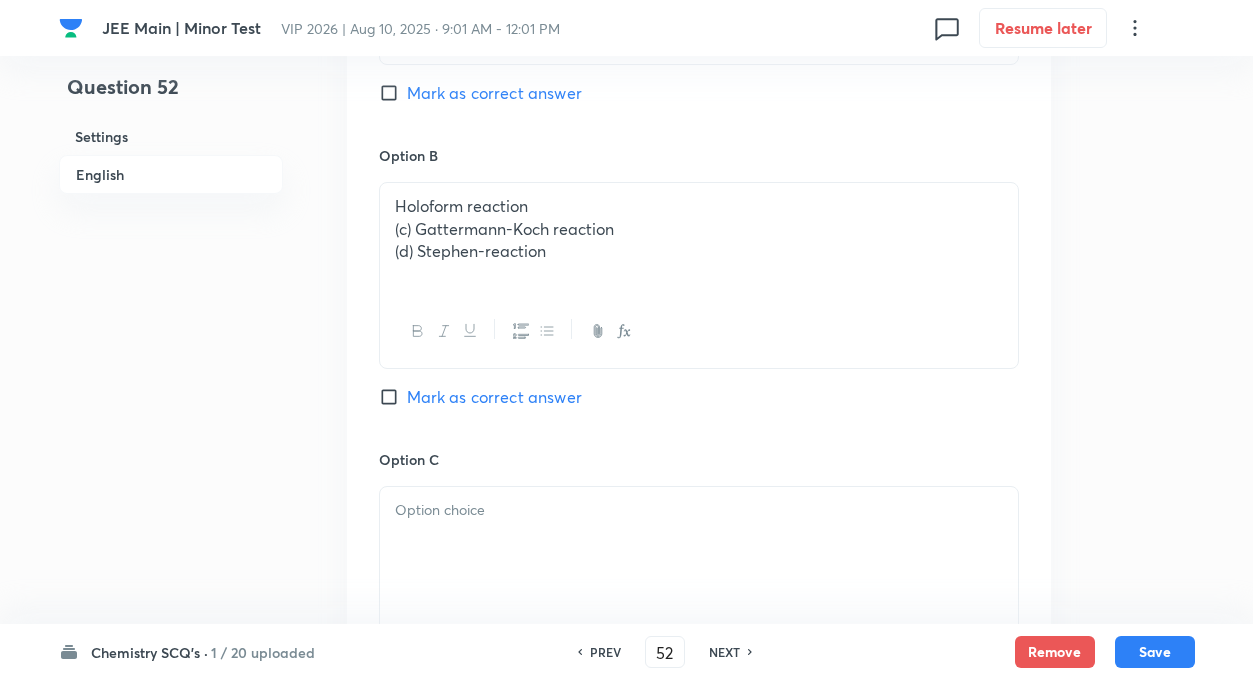 scroll, scrollTop: 1240, scrollLeft: 0, axis: vertical 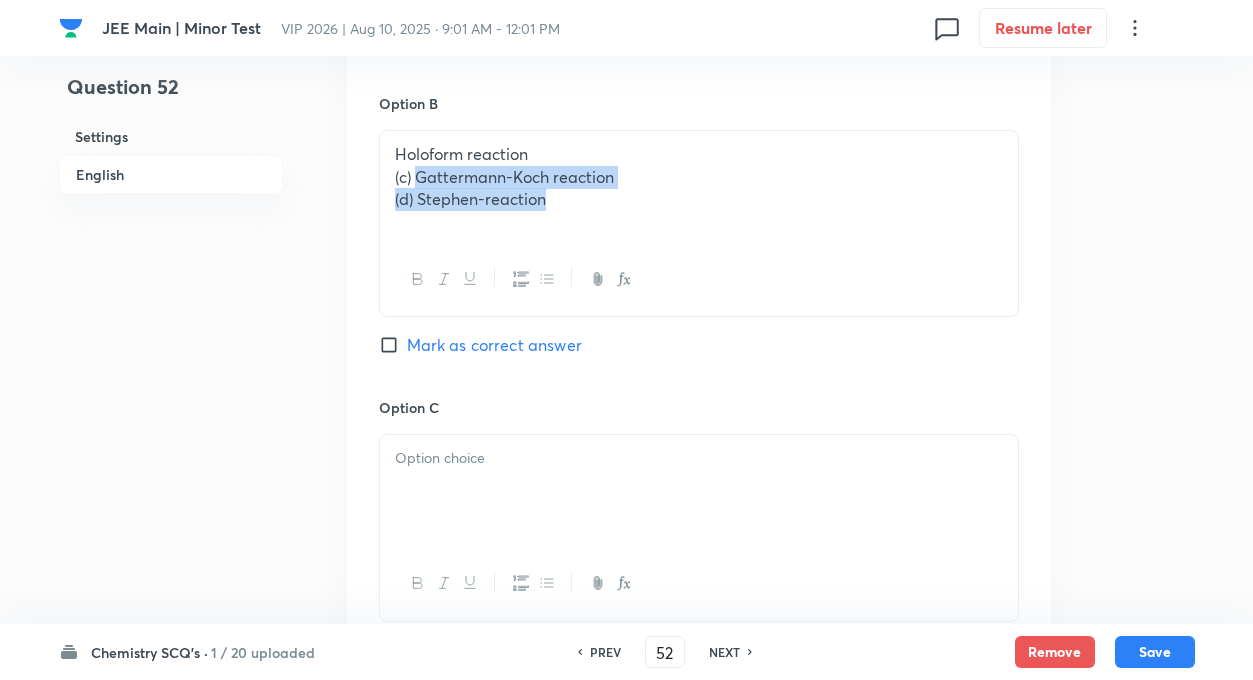 drag, startPoint x: 414, startPoint y: 174, endPoint x: 709, endPoint y: 273, distance: 311.16876 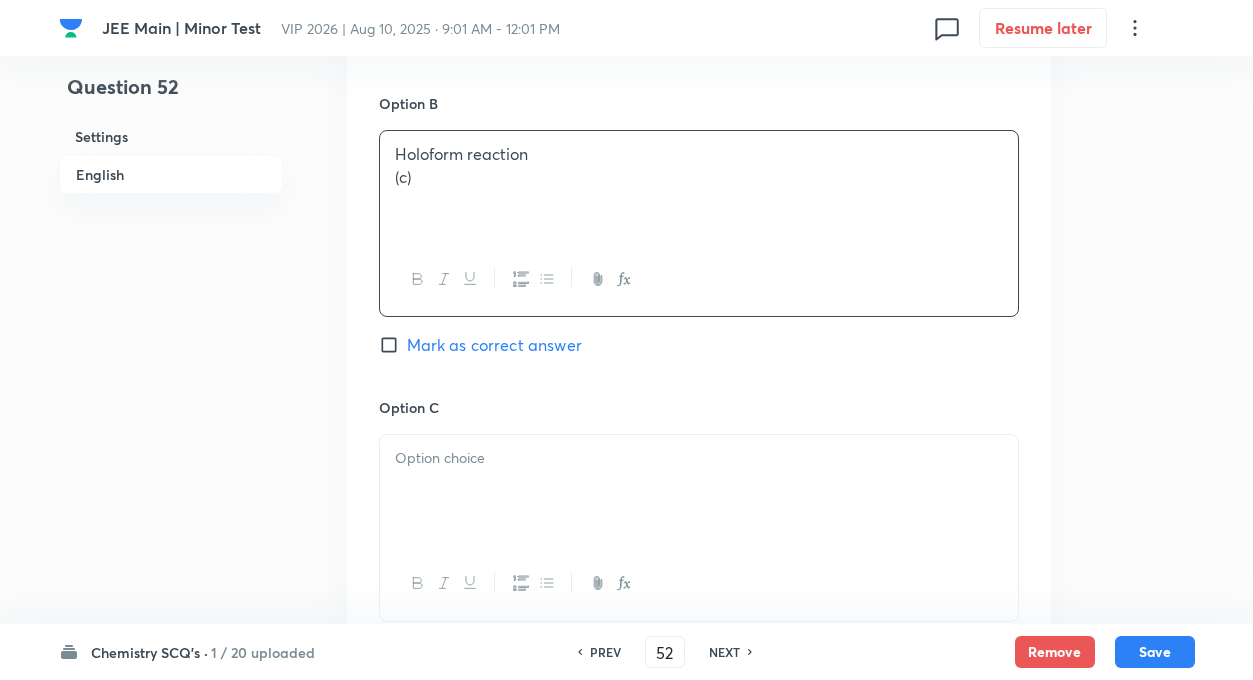 type 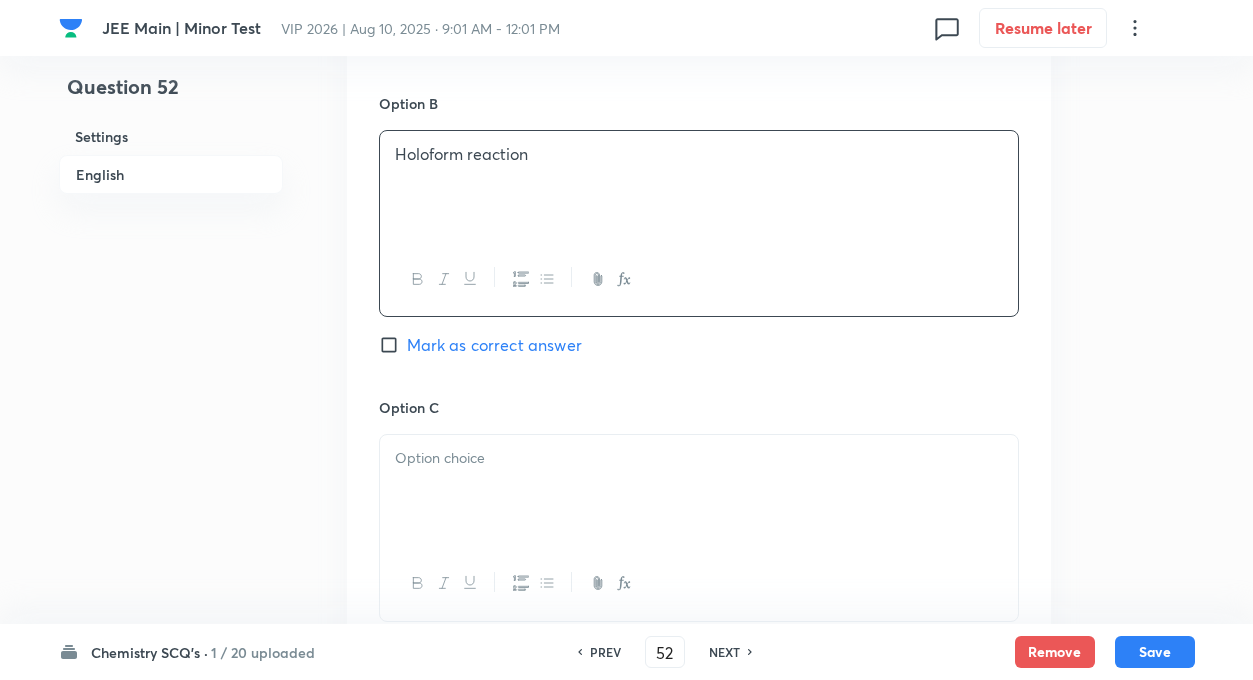 click on "Question 52 Settings English Settings Type Single choice correct 4 options + 4 marks - 1 mark Edit Concept Chemistry Organic Chemistry Aldehydes and Ketones Nucleophilic Addition To The Carbon–Oxygen  Double Bond Edit Additional details Moderate Numerical Not from PYQ paper No equation Edit In English Question Option A  Etard reaction Mark as correct answer Option B Holoform reaction Mark as correct answer Option C Mark as correct answer Option D Mark as correct answer Solution" at bounding box center [627, 127] 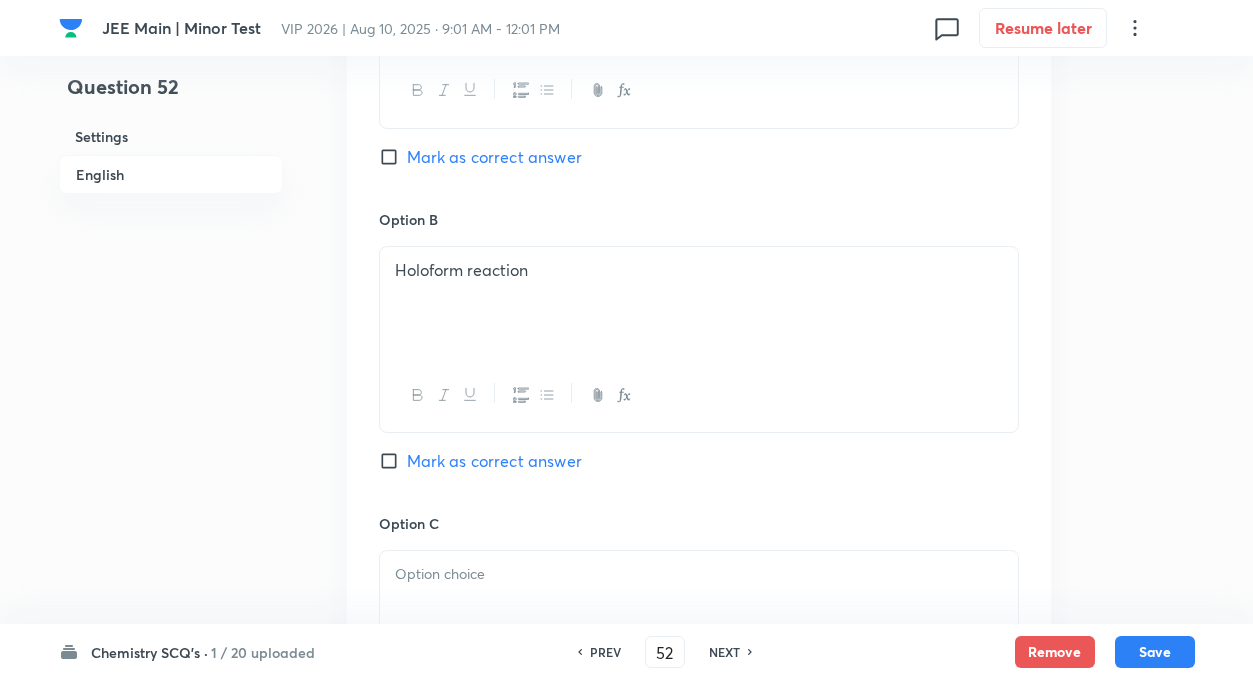 scroll, scrollTop: 1120, scrollLeft: 0, axis: vertical 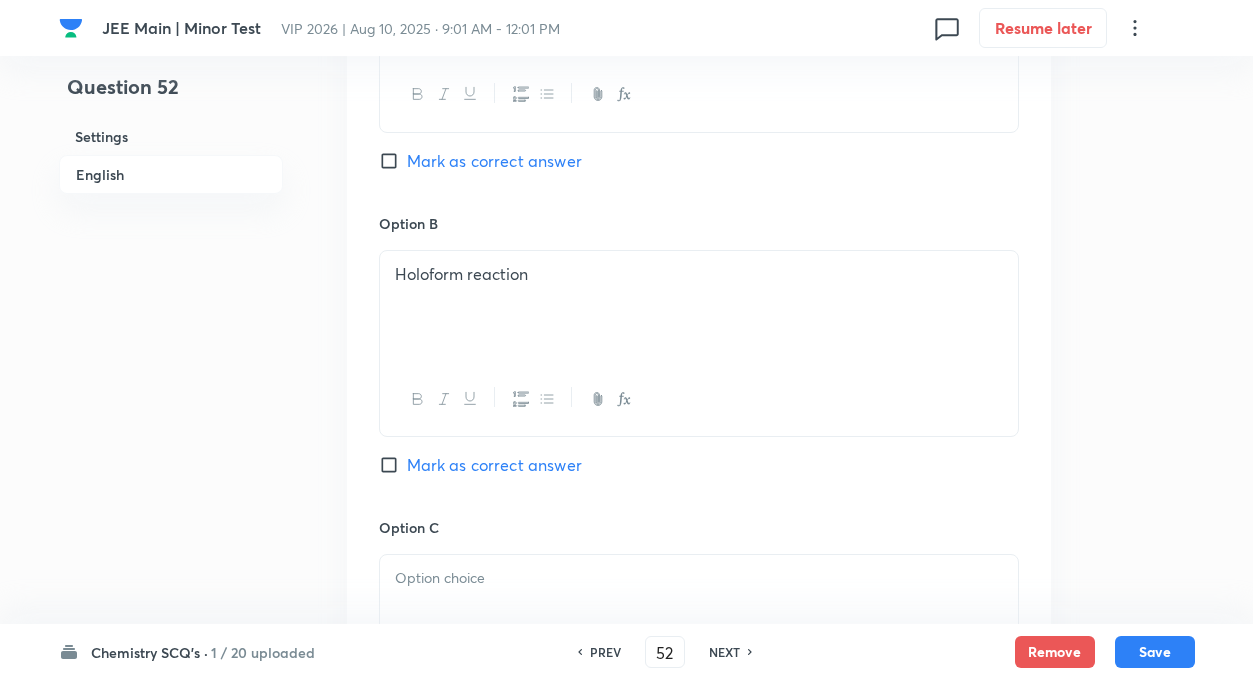 click on "Mark as correct answer" at bounding box center (393, 161) 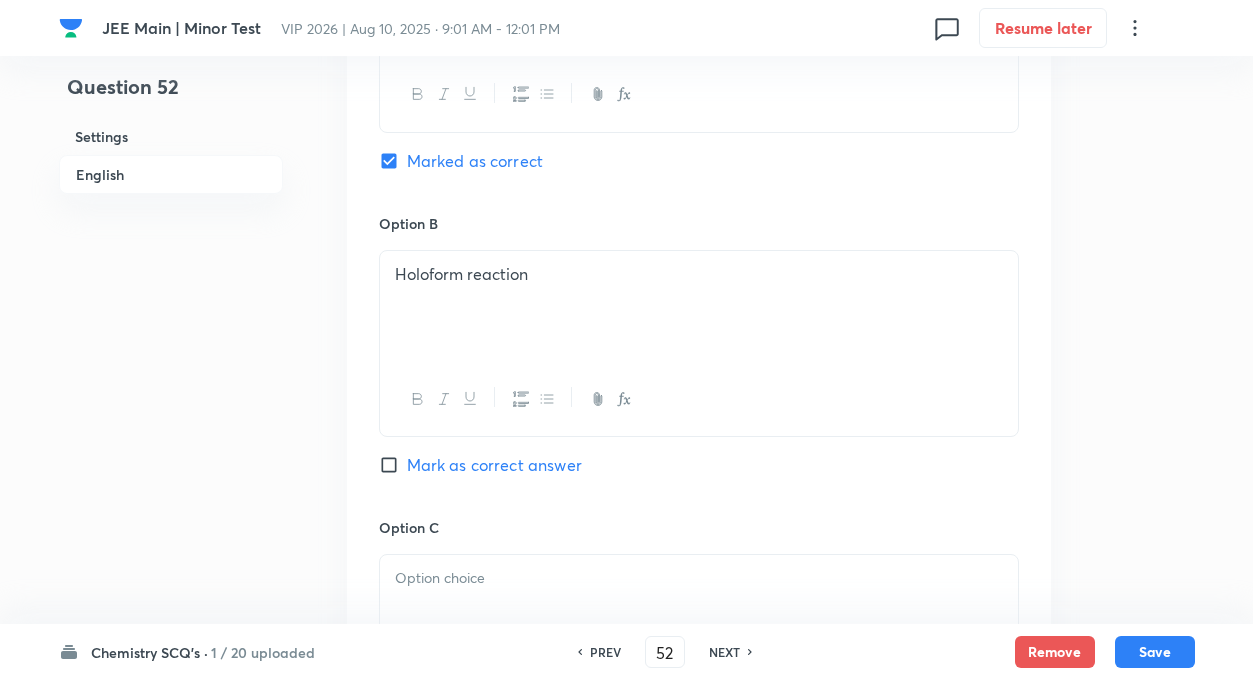 click on "Option A  Etard reaction Marked as correct Option B Holoform reaction Mark as correct answer Option C Mark as correct answer Option D Mark as correct answer" at bounding box center [699, 497] 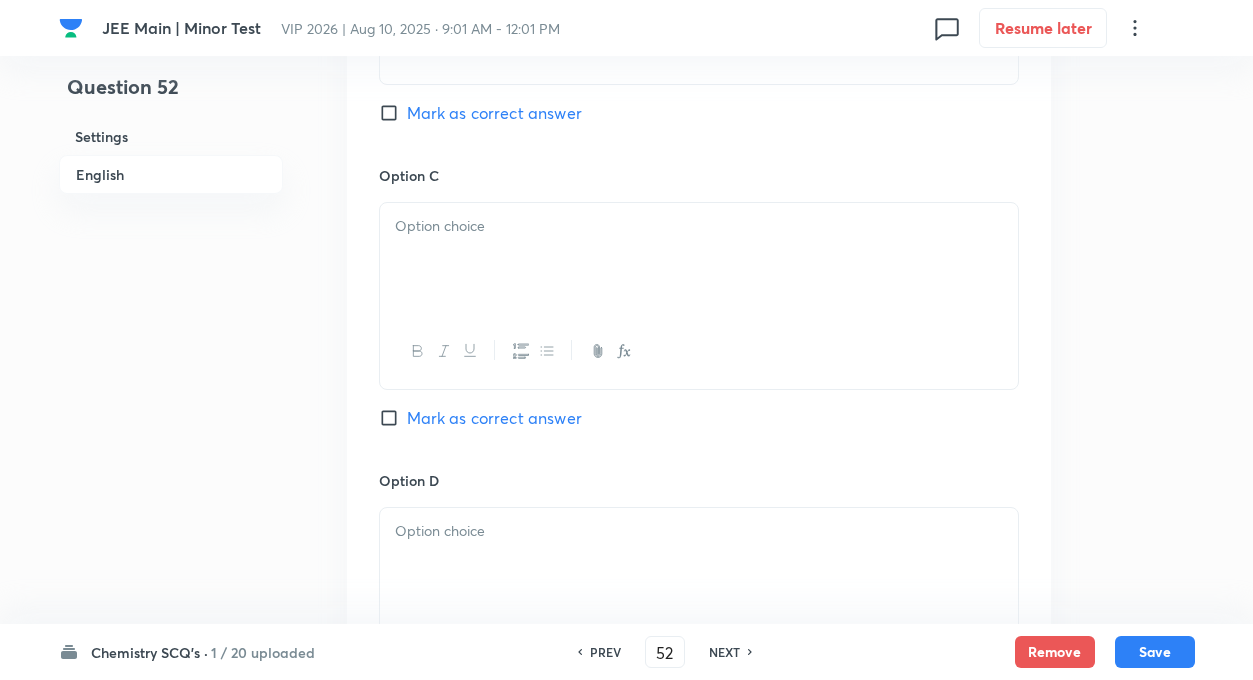 scroll, scrollTop: 1480, scrollLeft: 0, axis: vertical 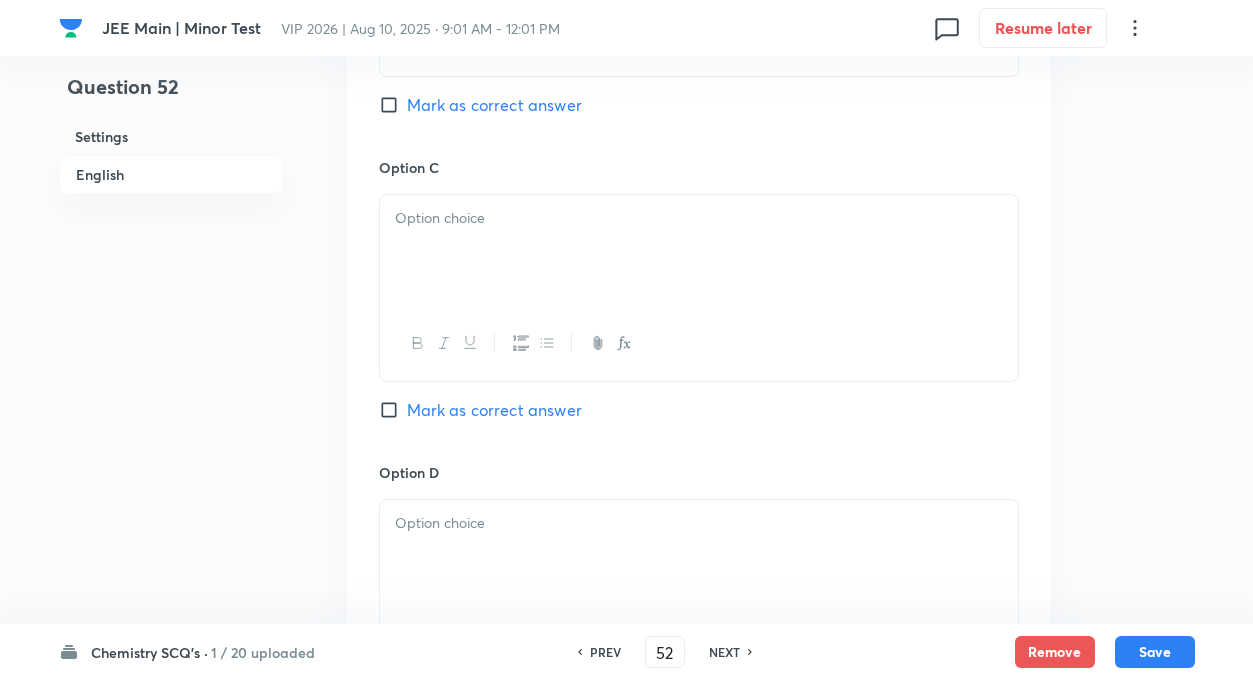 click at bounding box center (699, 251) 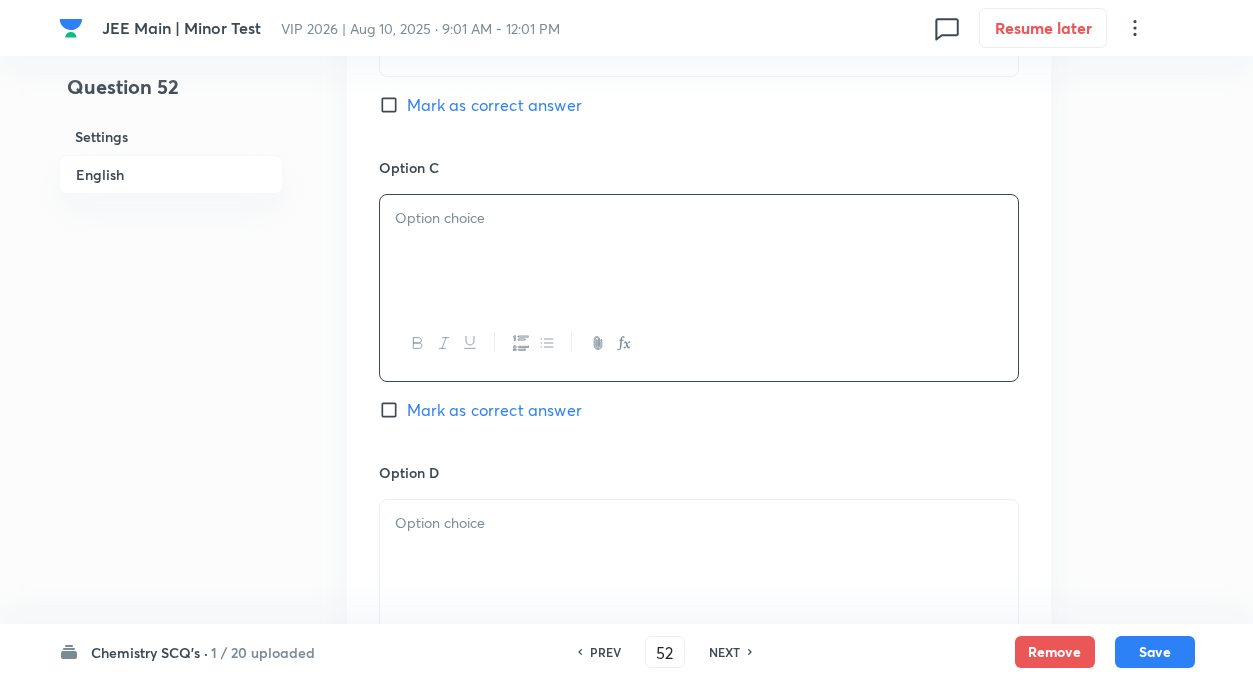 paste 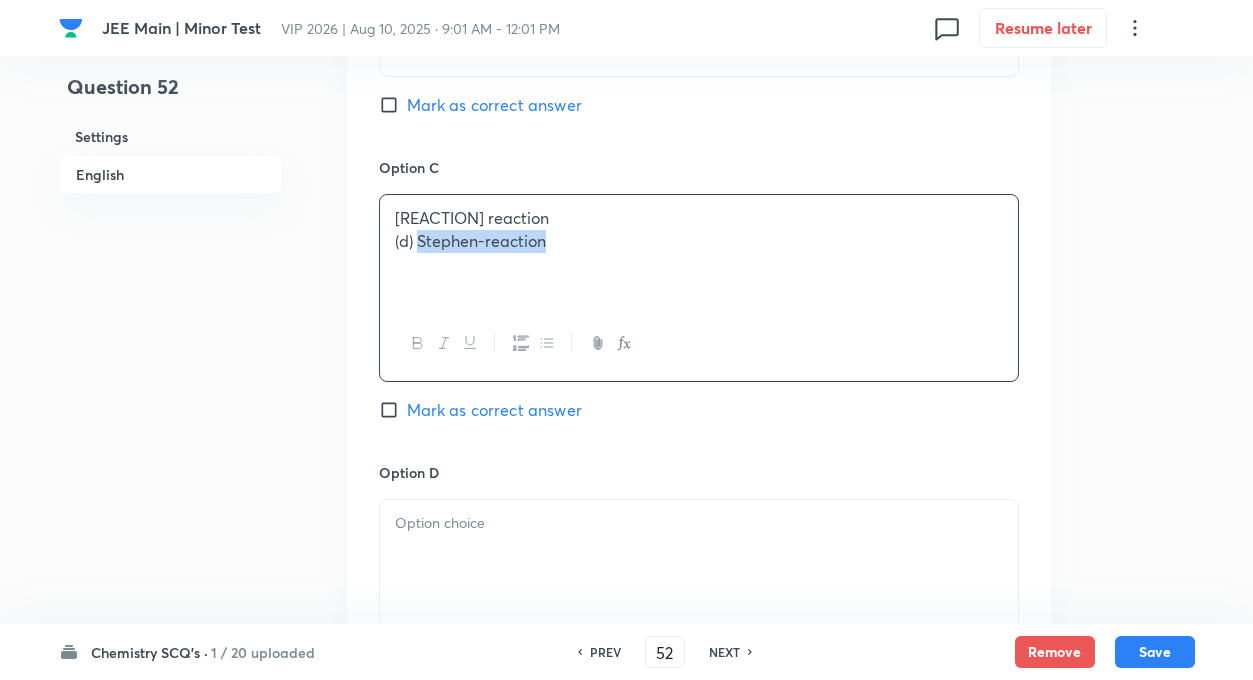 drag, startPoint x: 416, startPoint y: 236, endPoint x: 688, endPoint y: 333, distance: 288.77847 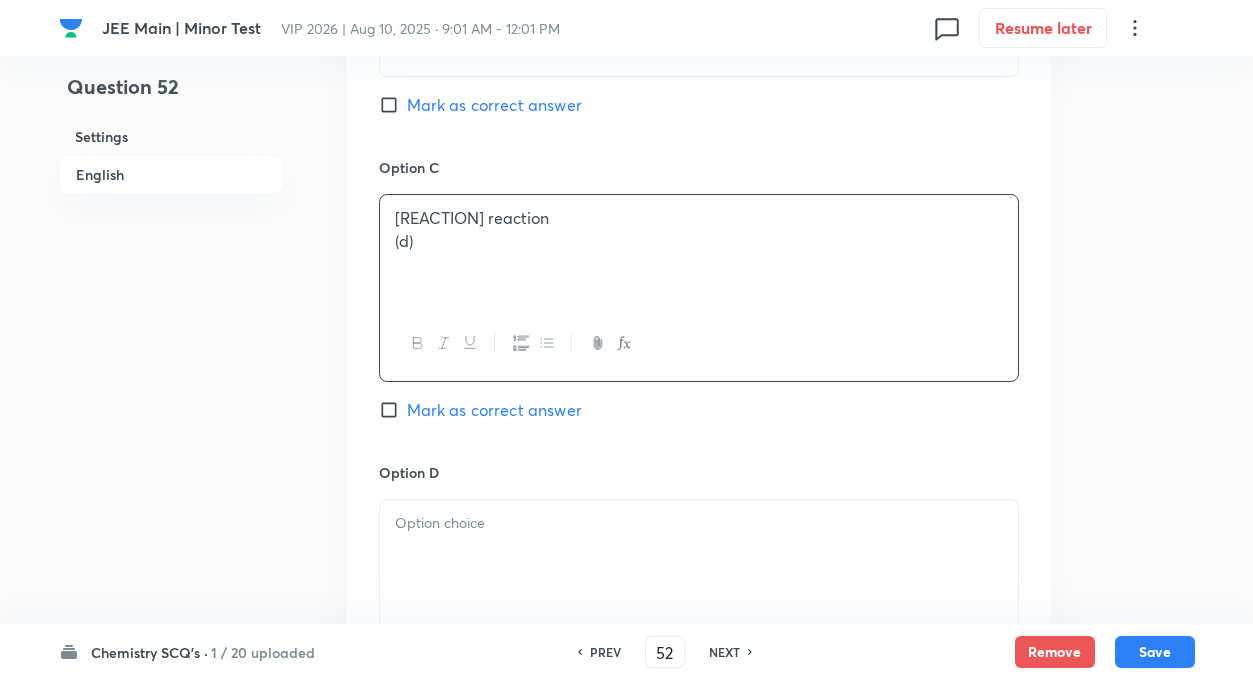 type 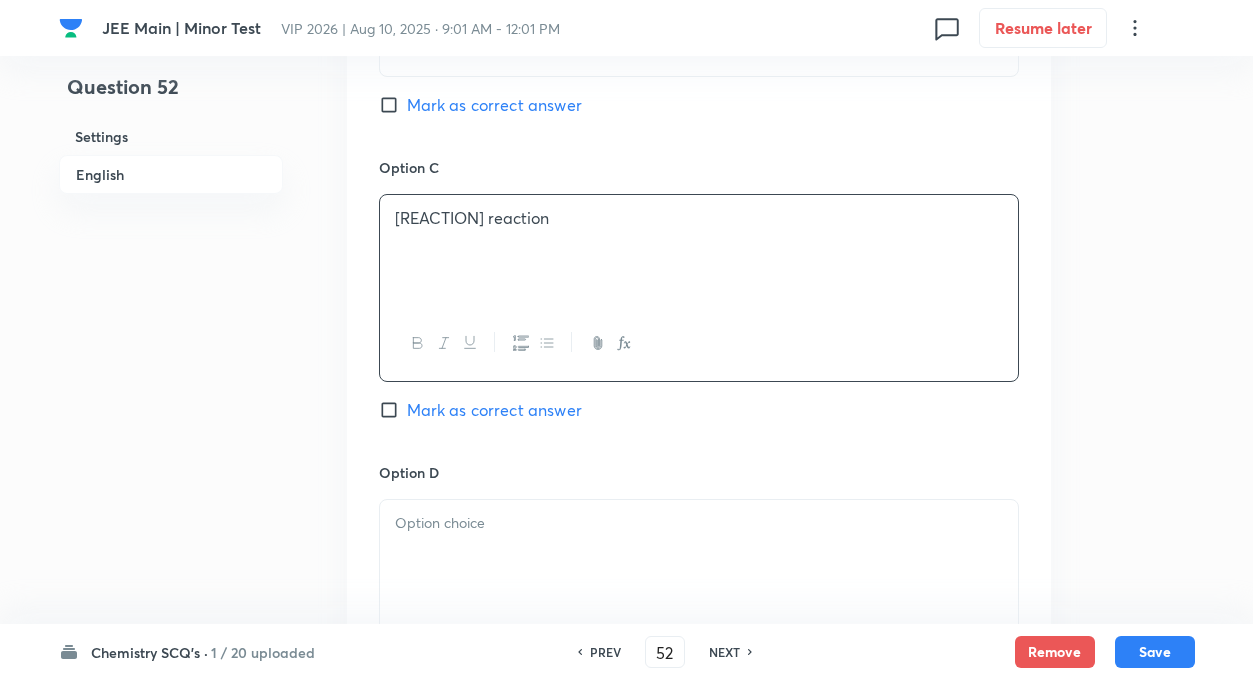click at bounding box center (699, 556) 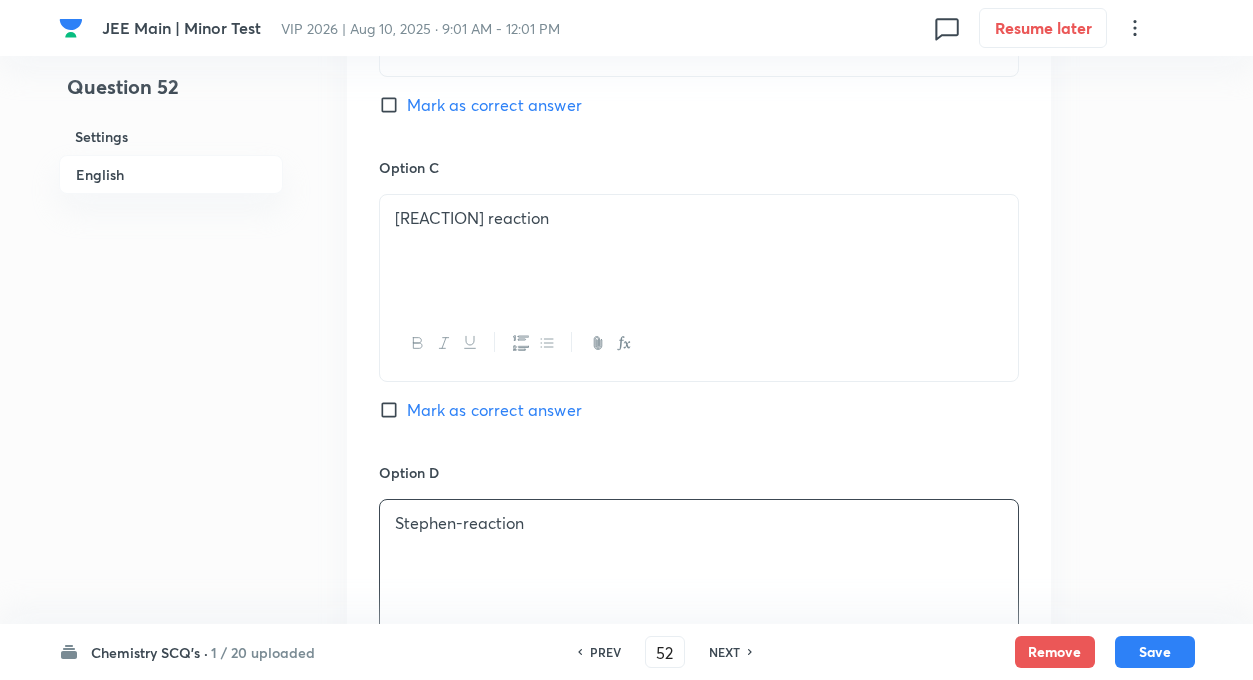 click on "Question 52 Settings English" at bounding box center (171, -113) 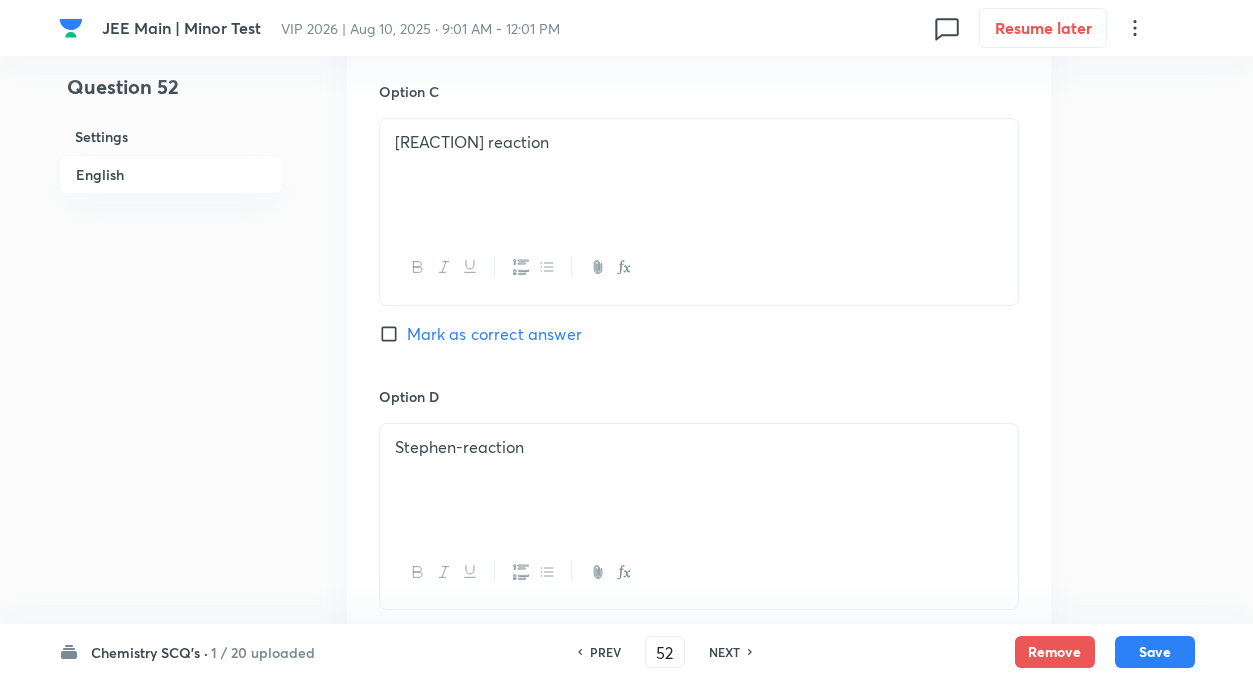 scroll, scrollTop: 1560, scrollLeft: 0, axis: vertical 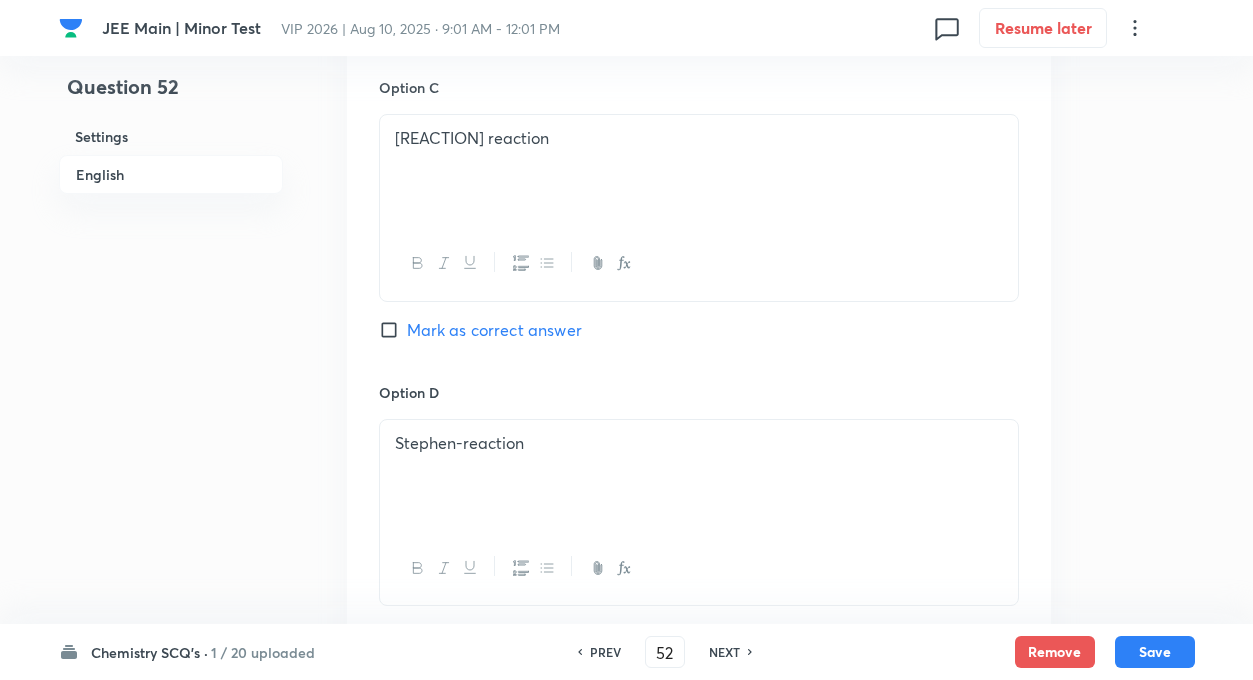 click on "Question 52 Settings English Settings Type Single choice correct 4 options + 4 marks - 1 mark Edit Concept Chemistry Organic Chemistry Aldehydes and Ketones Nucleophilic Addition To The Carbon–Oxygen  Double Bond Edit Additional details Moderate Numerical Not from PYQ paper No equation Edit In English Question Option A  Etard reaction Marked as correct Option B Holoform reaction Mark as correct answer Option C Gattermann-Koch reaction Mark as correct answer Option D Stephen-reaction  Mark as correct answer Solution" at bounding box center (627, -193) 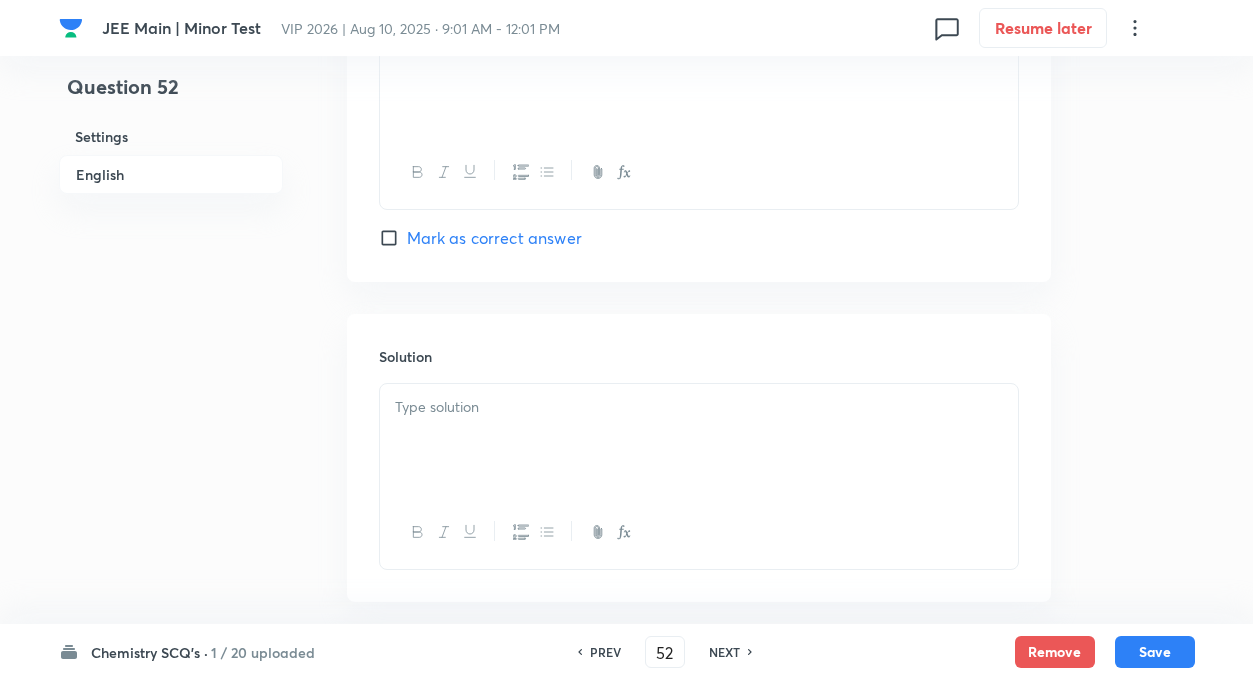 scroll, scrollTop: 1960, scrollLeft: 0, axis: vertical 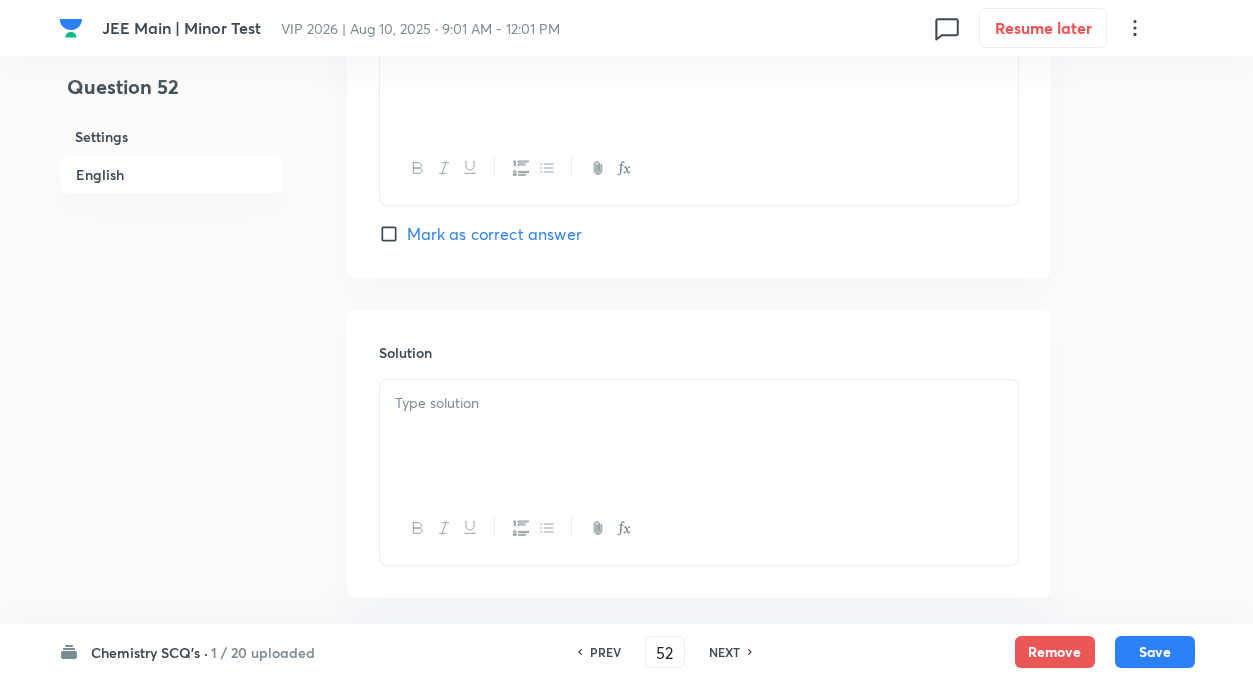 click on "Question 52 Settings English Settings Type Single choice correct 4 options + 4 marks - 1 mark Edit Concept Chemistry Organic Chemistry Aldehydes and Ketones Nucleophilic Addition To The Carbon–Oxygen  Double Bond Edit Additional details Moderate Numerical Not from PYQ paper No equation Edit In English Question Option A  Etard reaction Marked as correct Option B Holoform reaction Mark as correct answer Option C Gattermann-Koch reaction Mark as correct answer Option D Stephen-reaction  Mark as correct answer Solution" at bounding box center (627, -593) 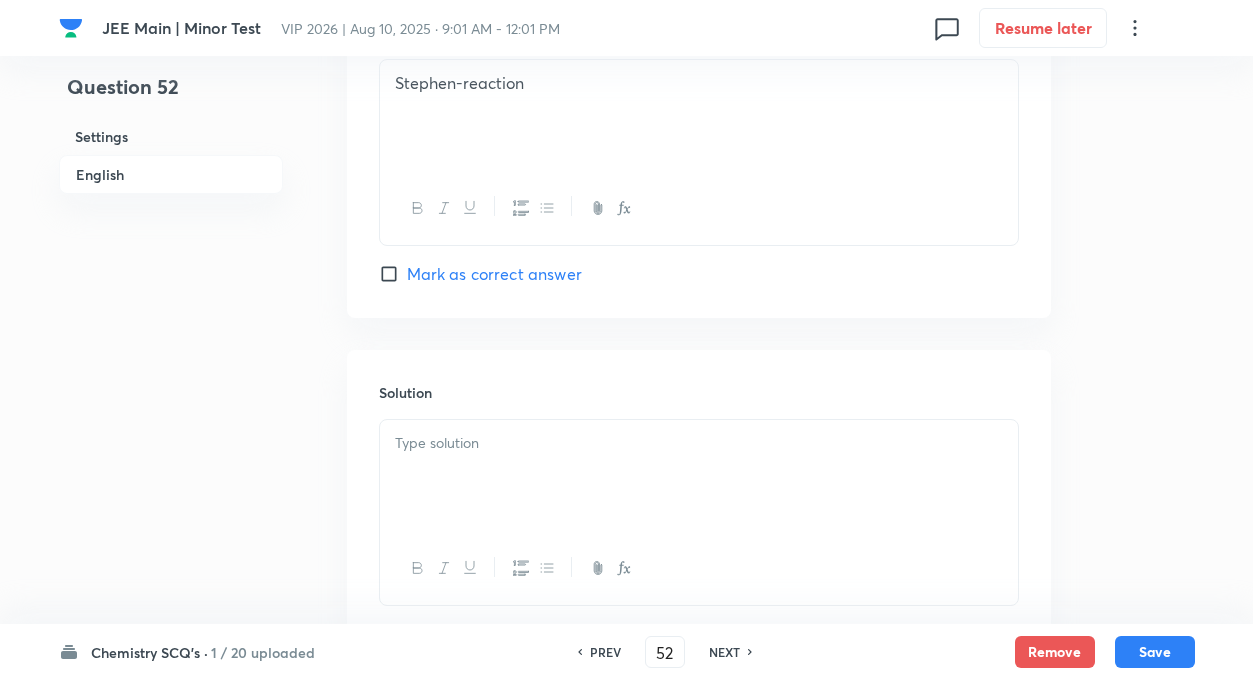 click on "Mark as correct answer" at bounding box center (393, 274) 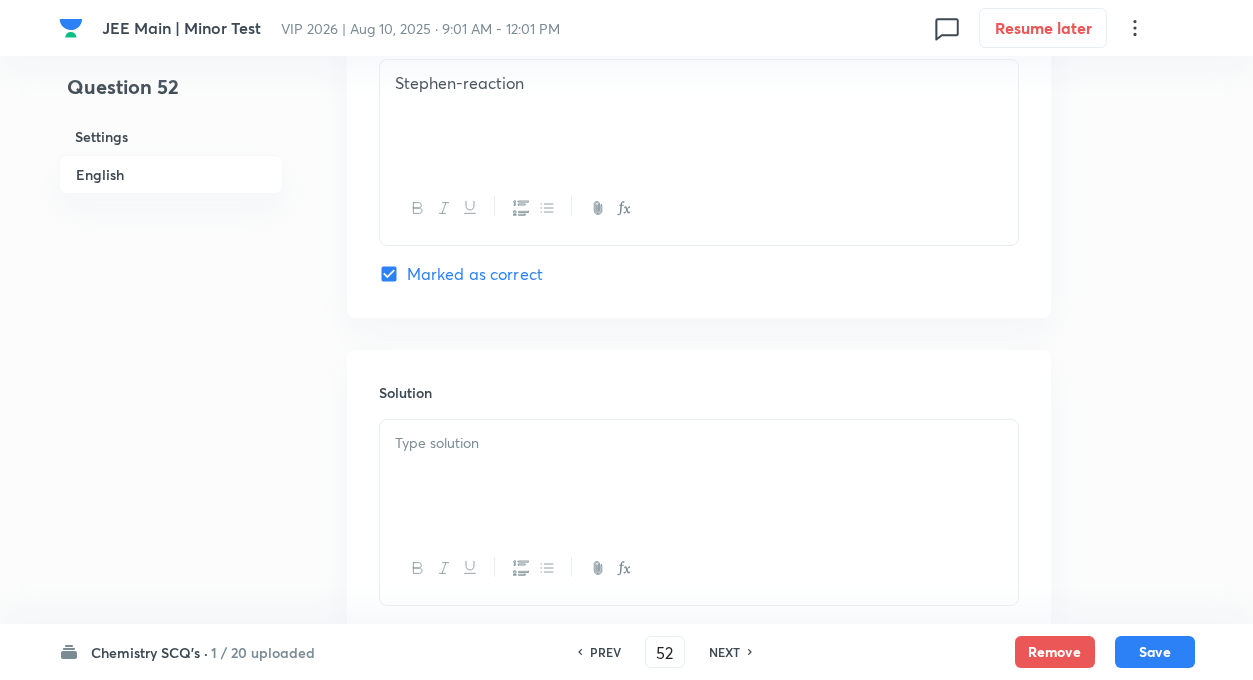 checkbox on "false" 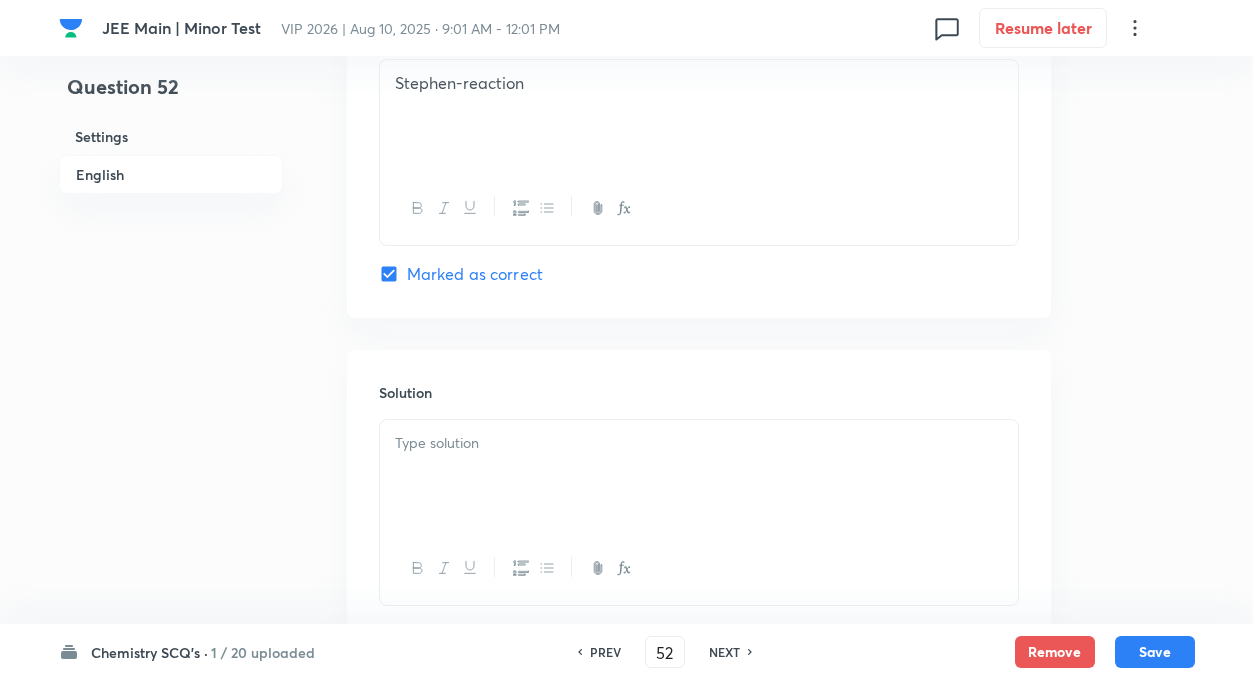 click at bounding box center (699, 443) 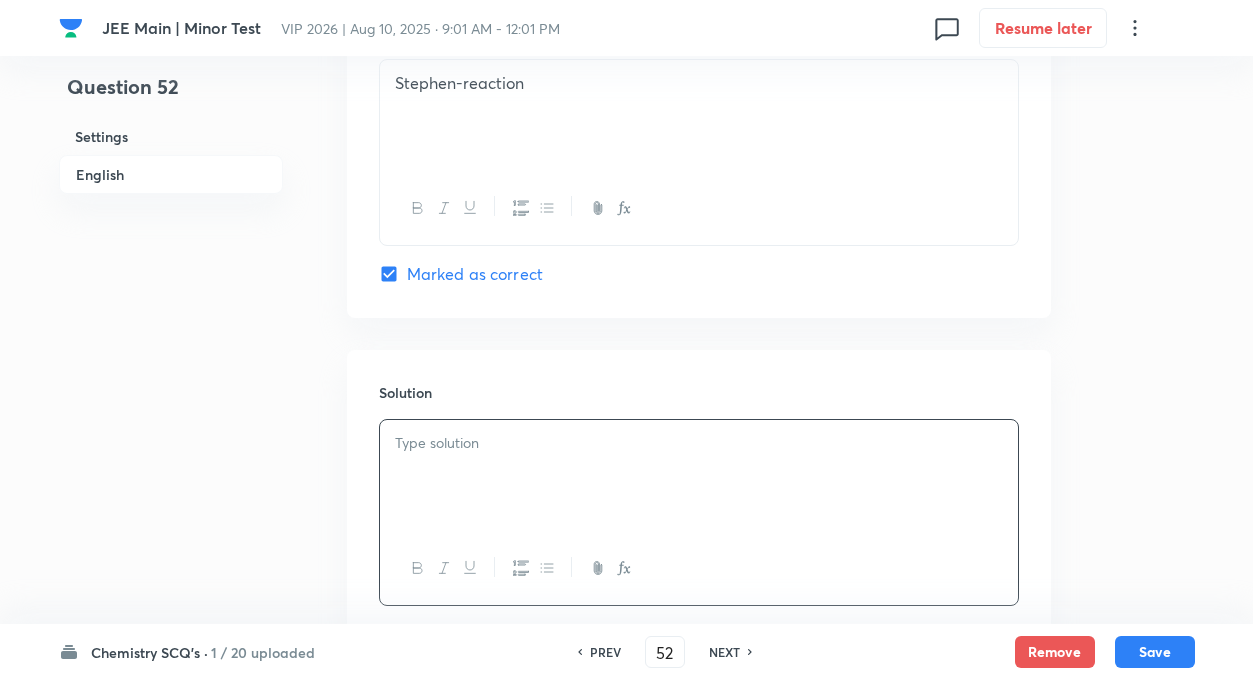 paste 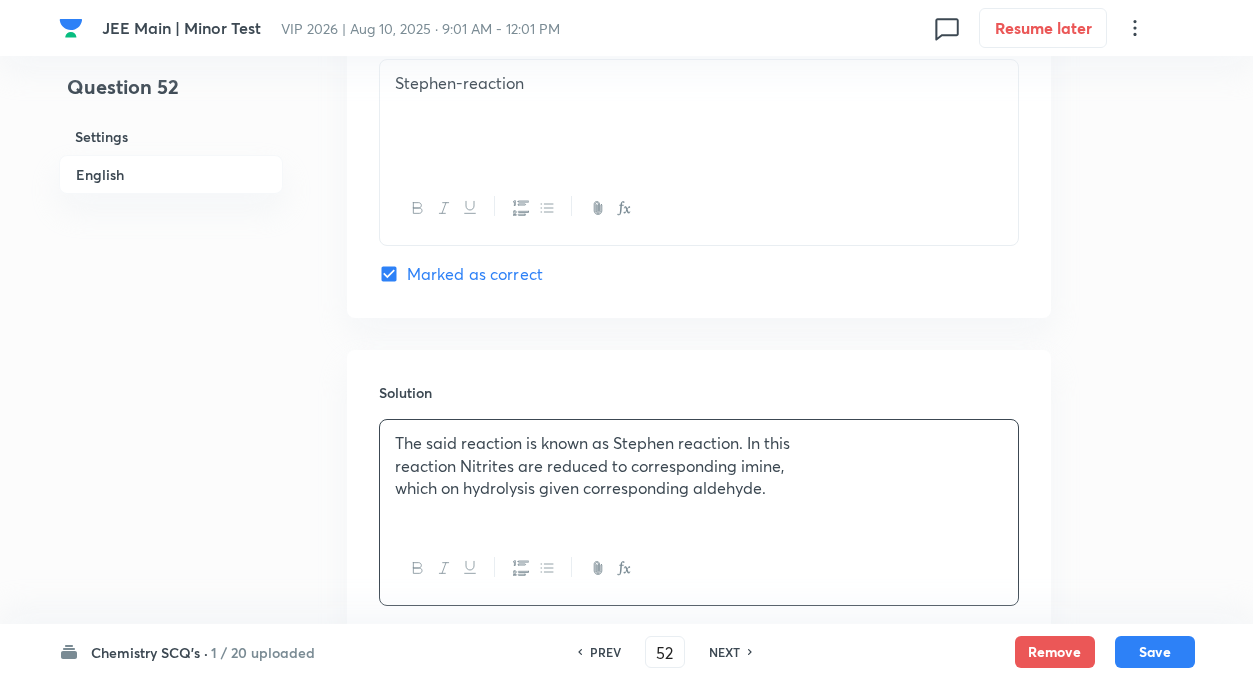 click on "The said reaction is known as Stephen reaction. In this reaction Nitrites are reduced to corresponding imine, which on hydrolysis given corresponding aldehyde." at bounding box center (699, 476) 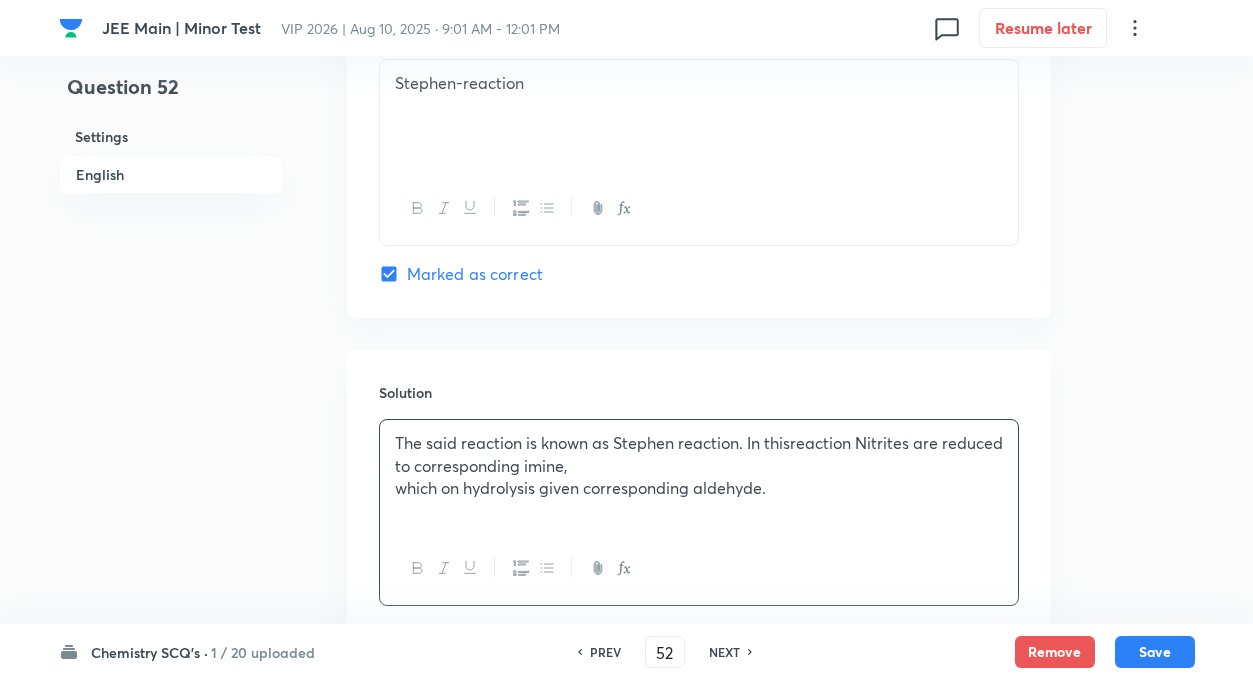 type 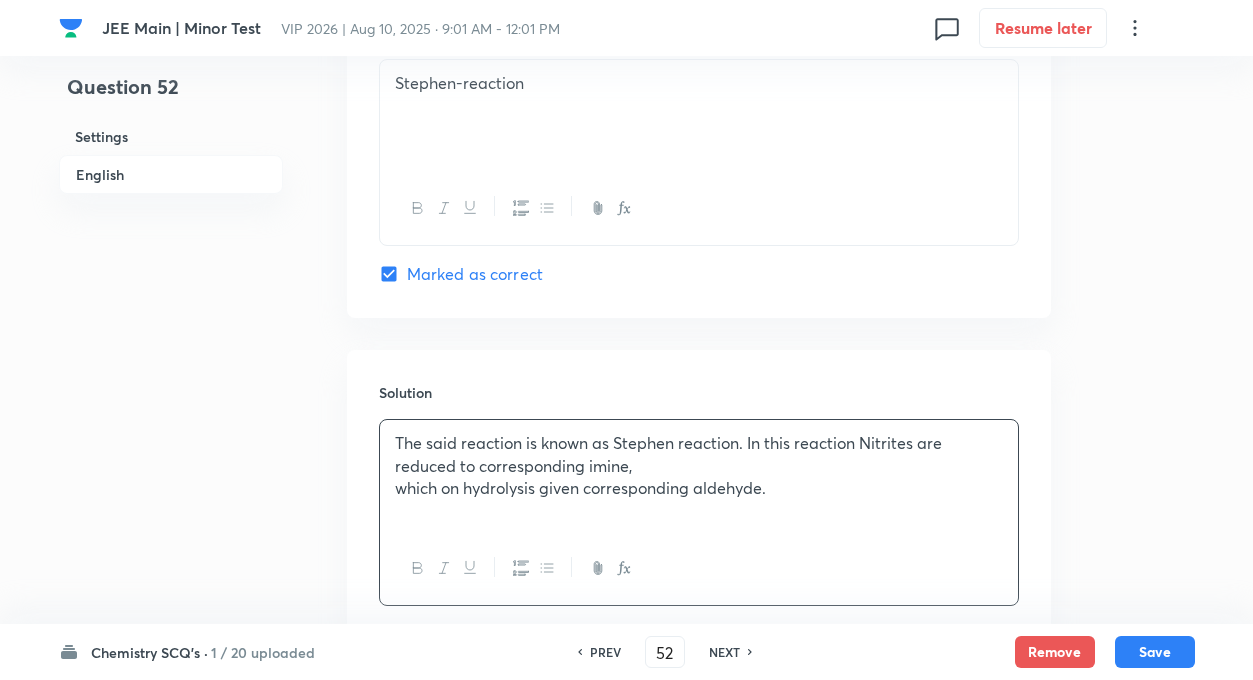 click on "The said reaction is known as Stephen reaction. In this reaction Nitrites are reduced to corresponding imine, which on hydrolysis given corresponding aldehyde." at bounding box center (699, 476) 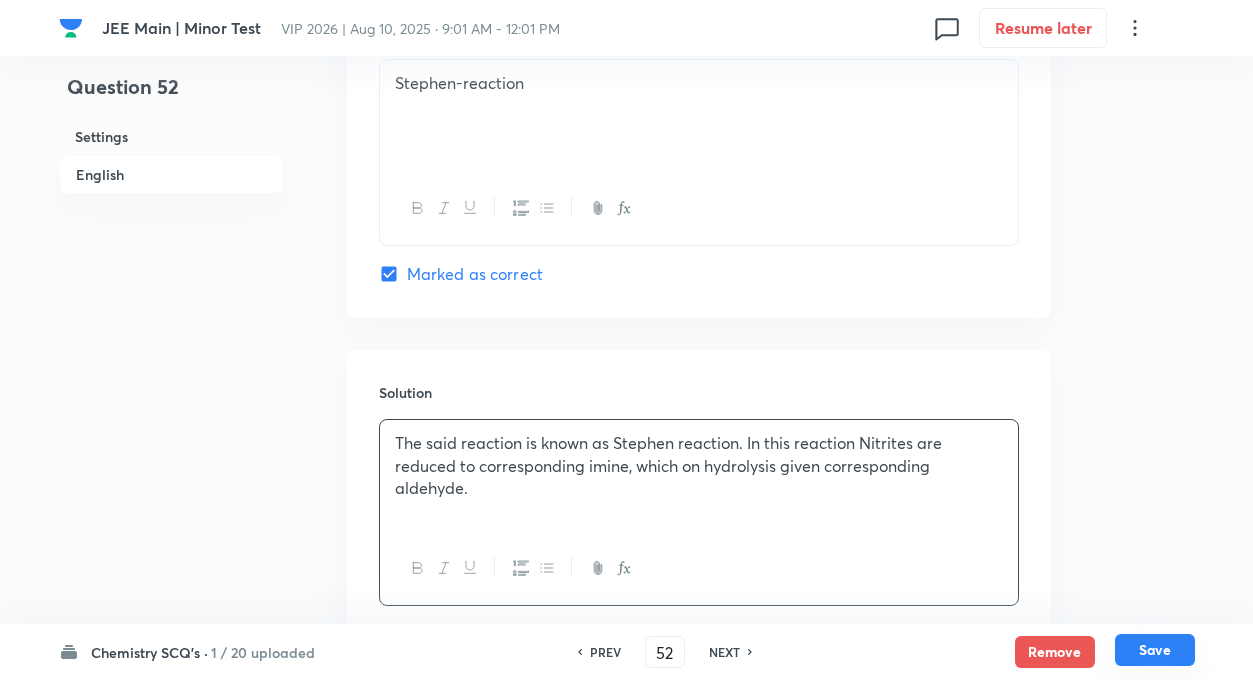 click on "Save" at bounding box center (1155, 650) 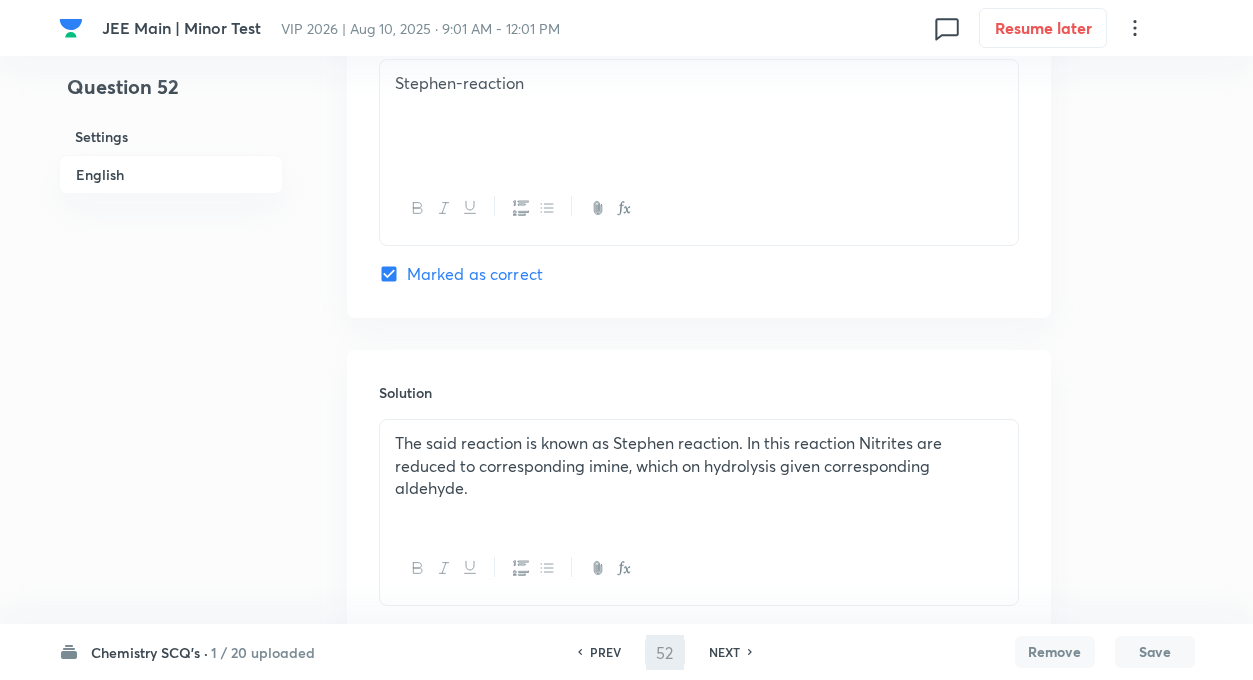 type on "53" 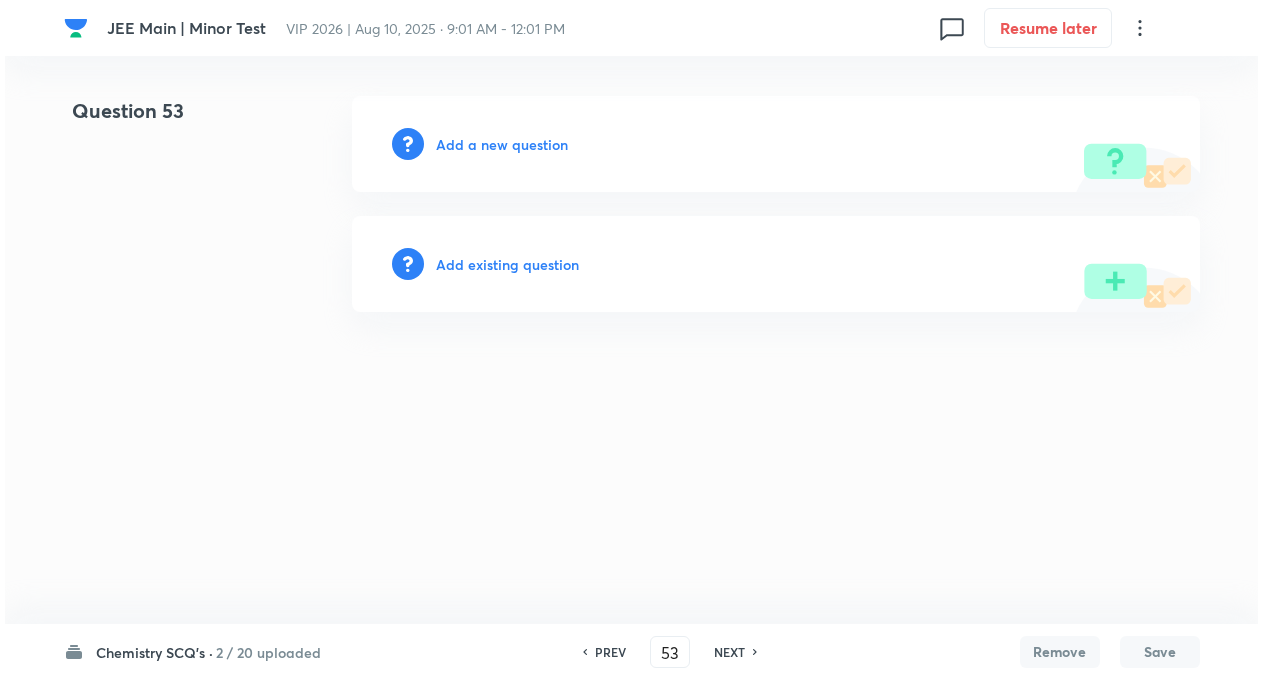 scroll, scrollTop: 0, scrollLeft: 0, axis: both 